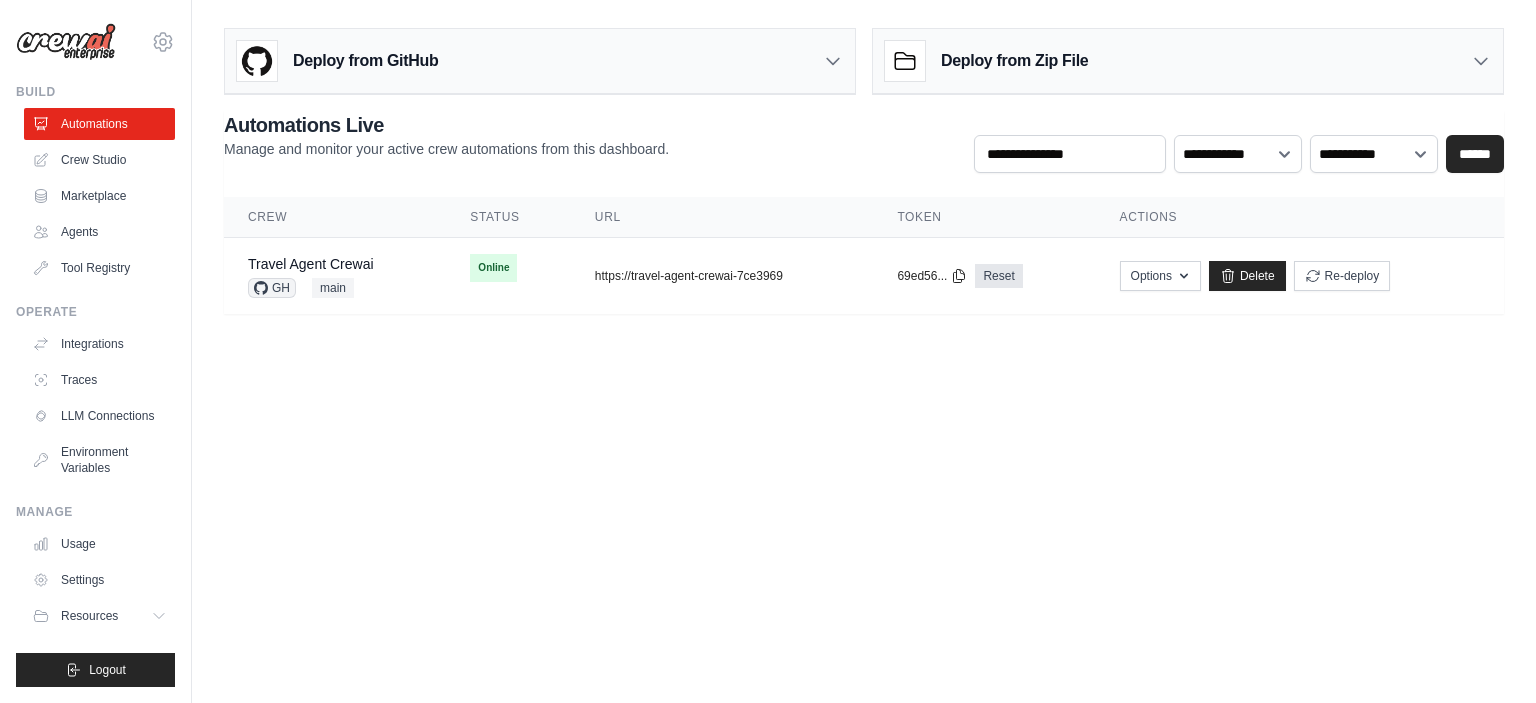 scroll, scrollTop: 0, scrollLeft: 0, axis: both 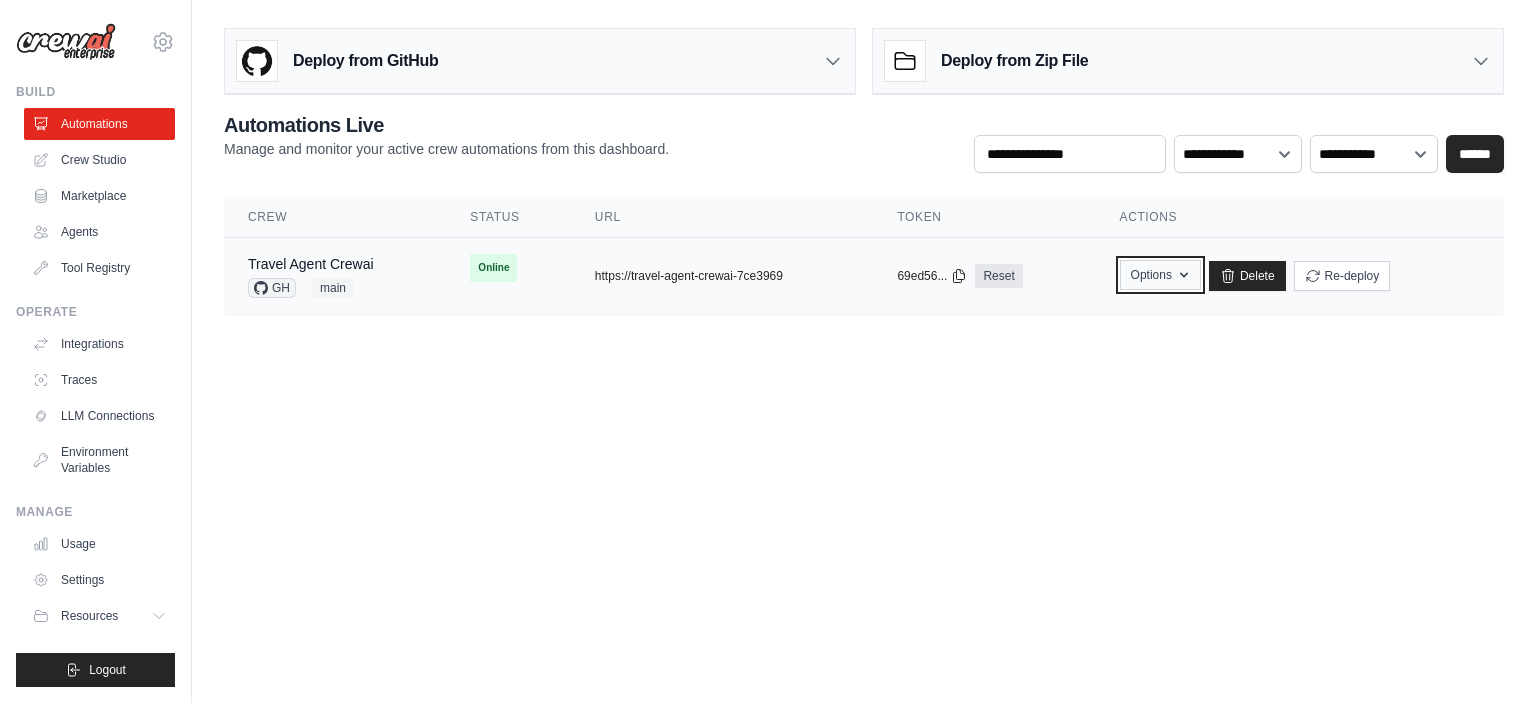 click on "Options" at bounding box center (1160, 275) 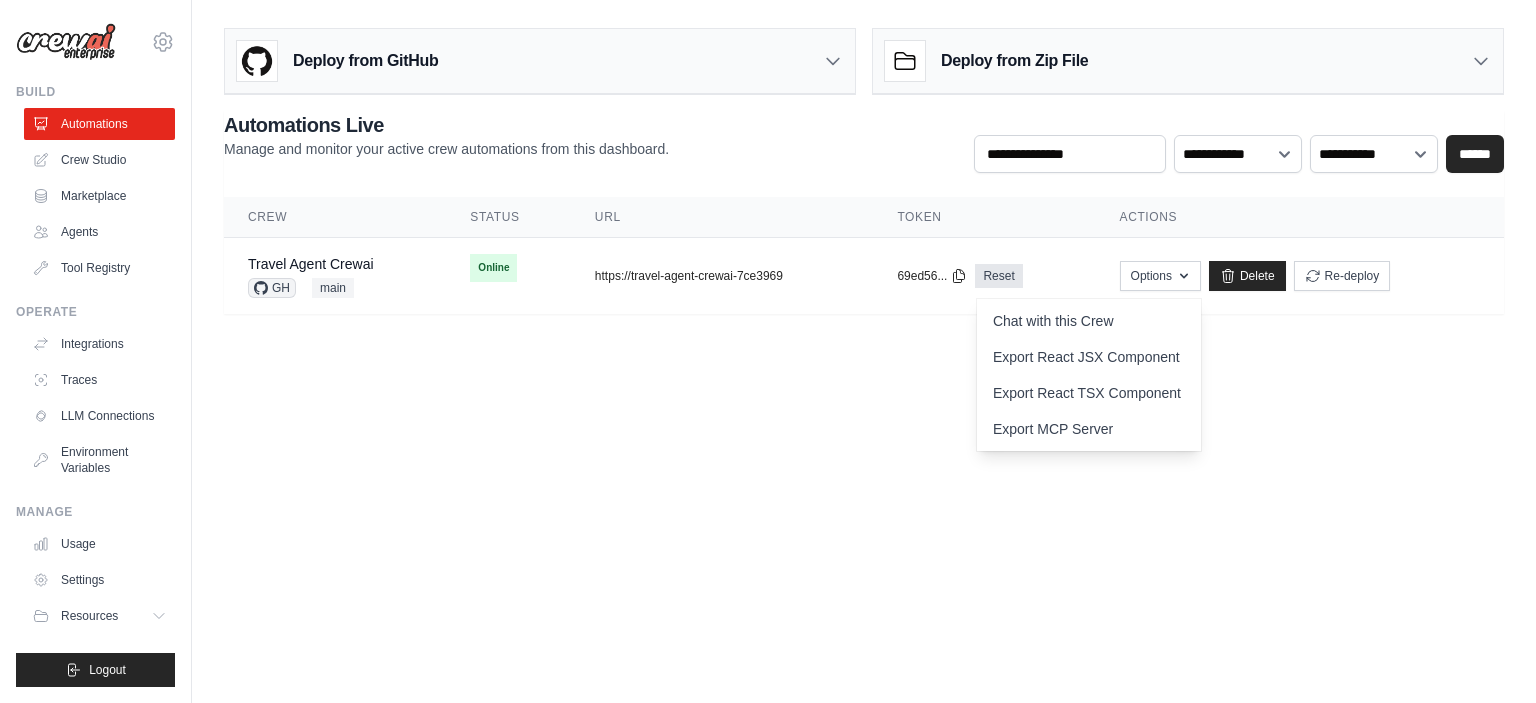 click on "kdincho@gmail.com
Settings
Build
Automations
Crew Studio" at bounding box center [768, 351] 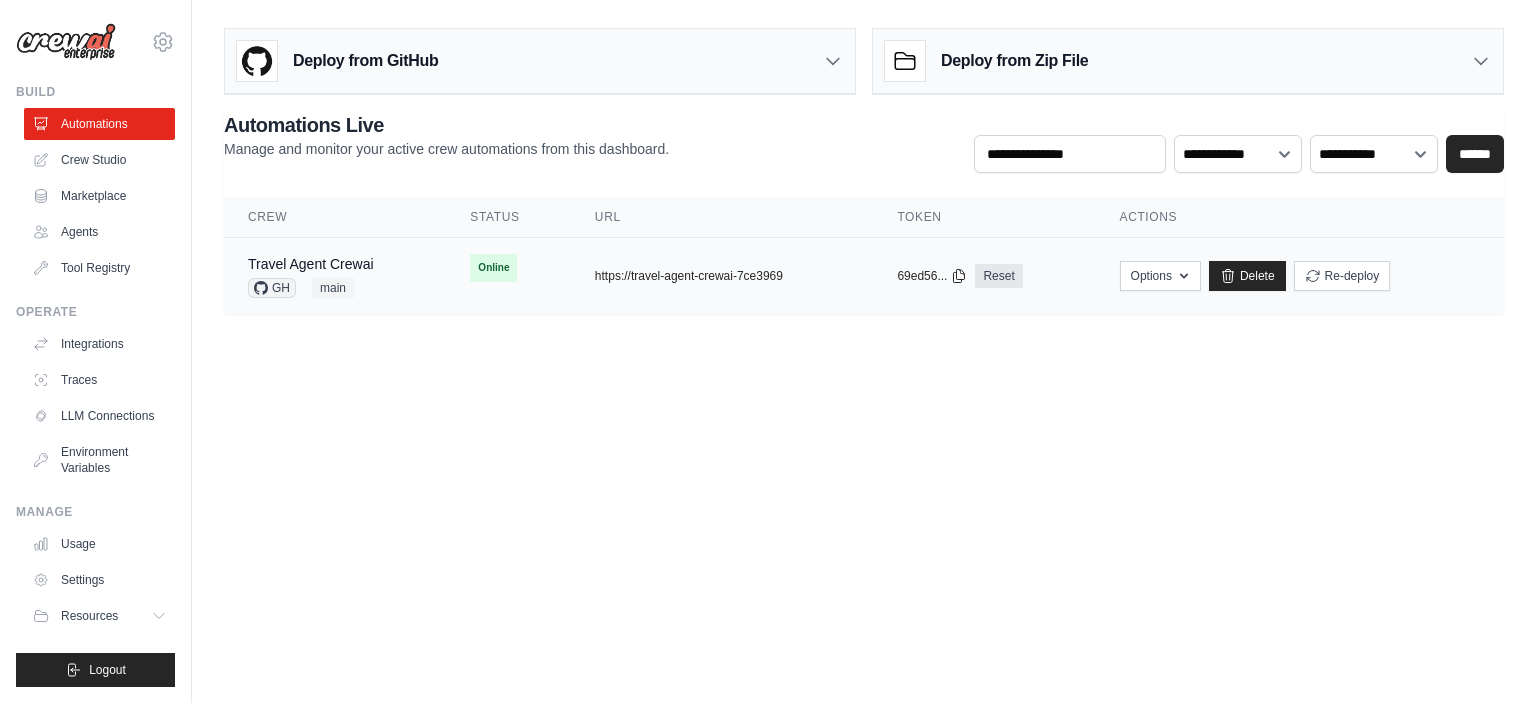 click on "copied
https://travel-agent-crewai-7ce3969" at bounding box center (722, 276) 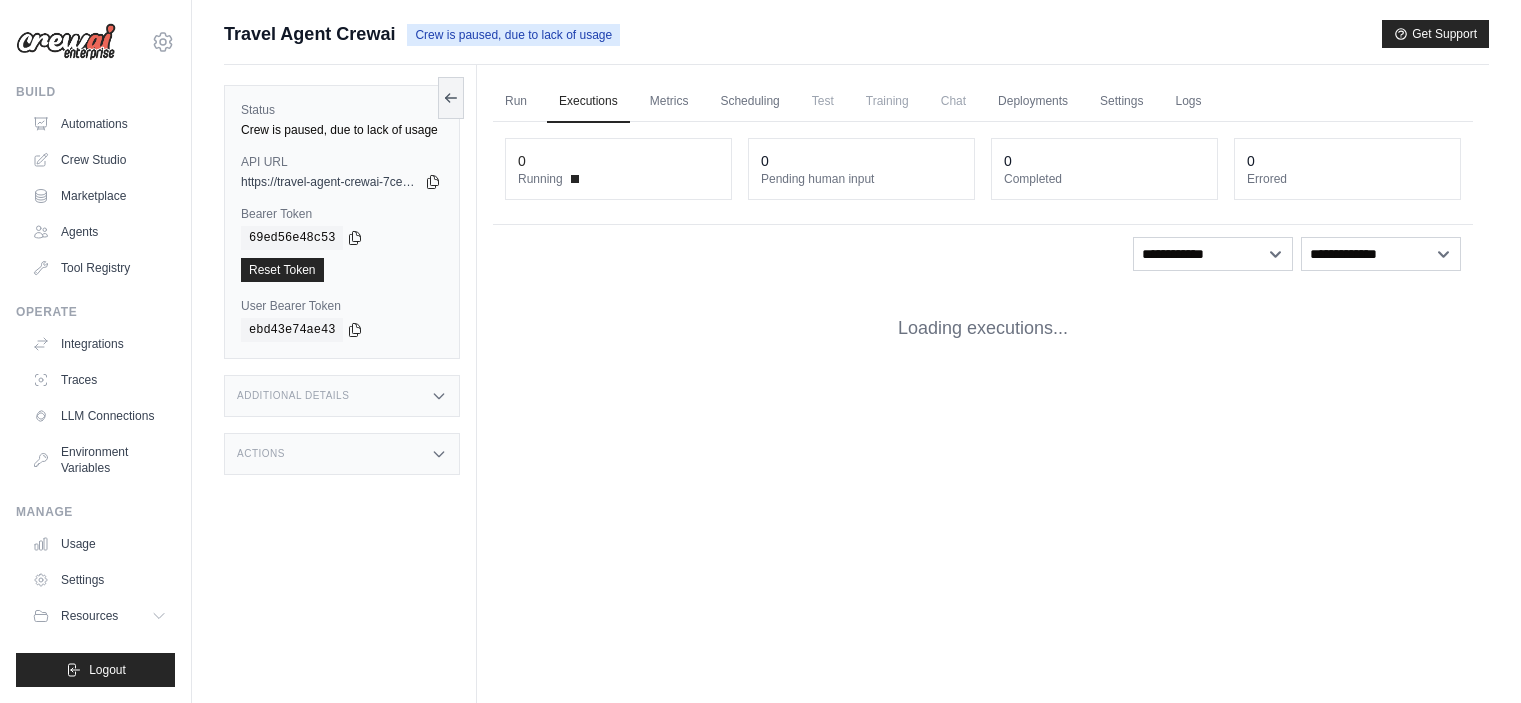 scroll, scrollTop: 0, scrollLeft: 0, axis: both 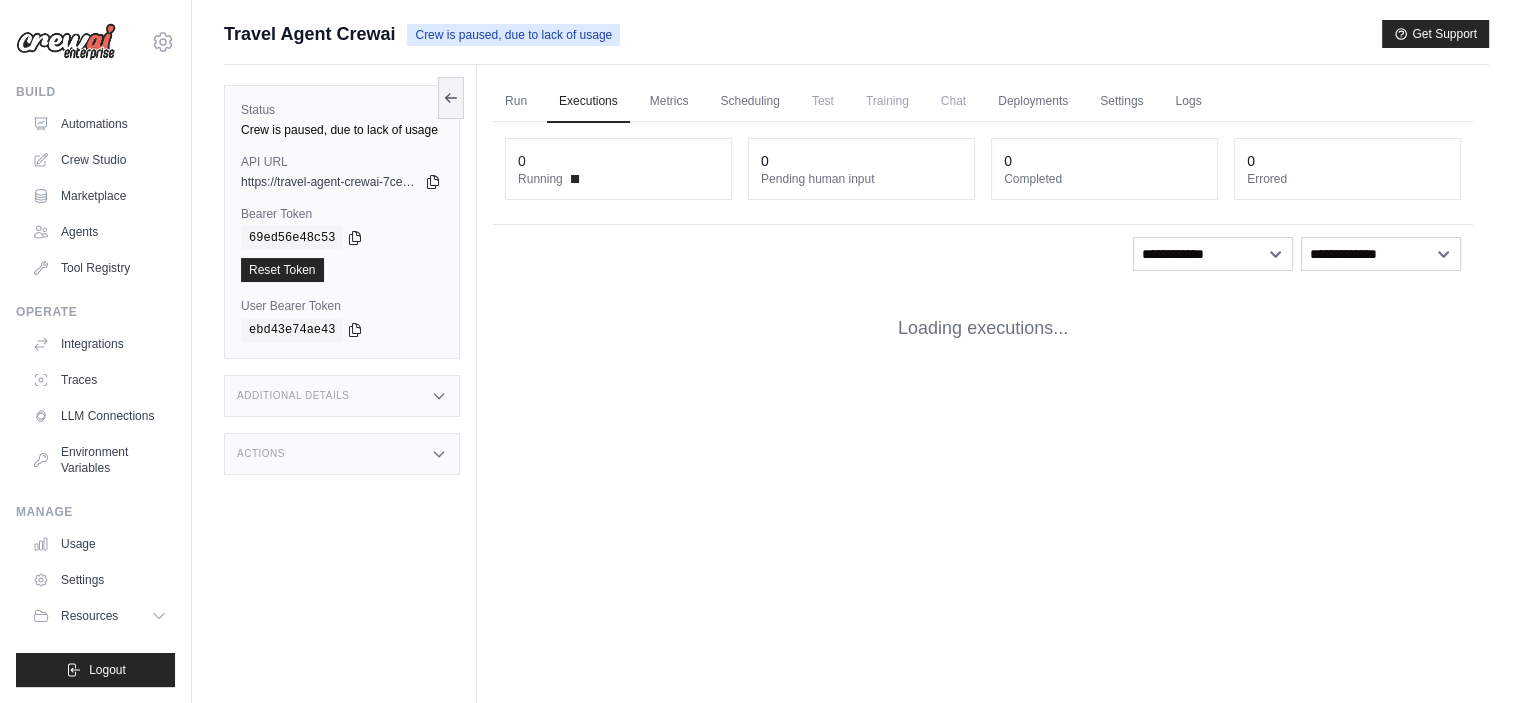 click on "Crew is paused, due to lack of usage" at bounding box center (342, 130) 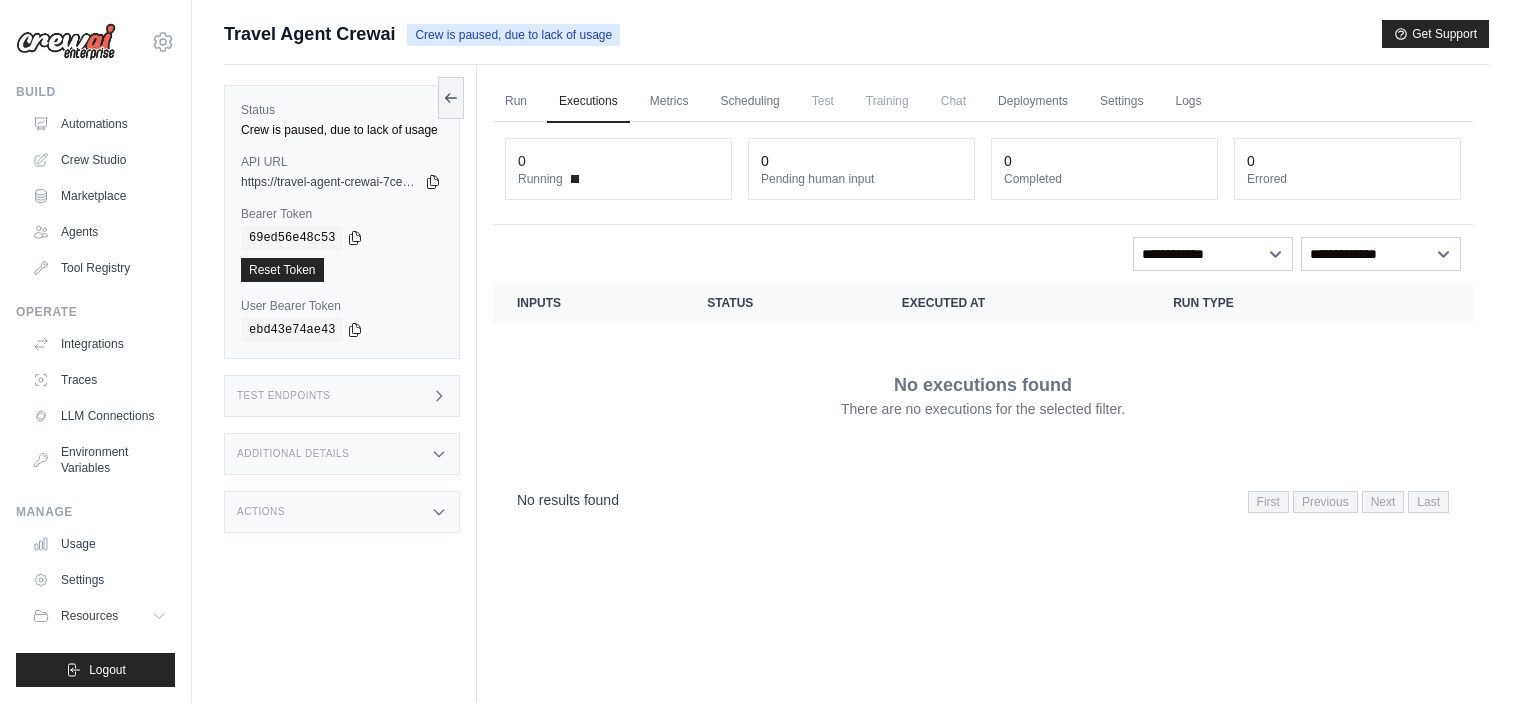 scroll, scrollTop: 0, scrollLeft: 0, axis: both 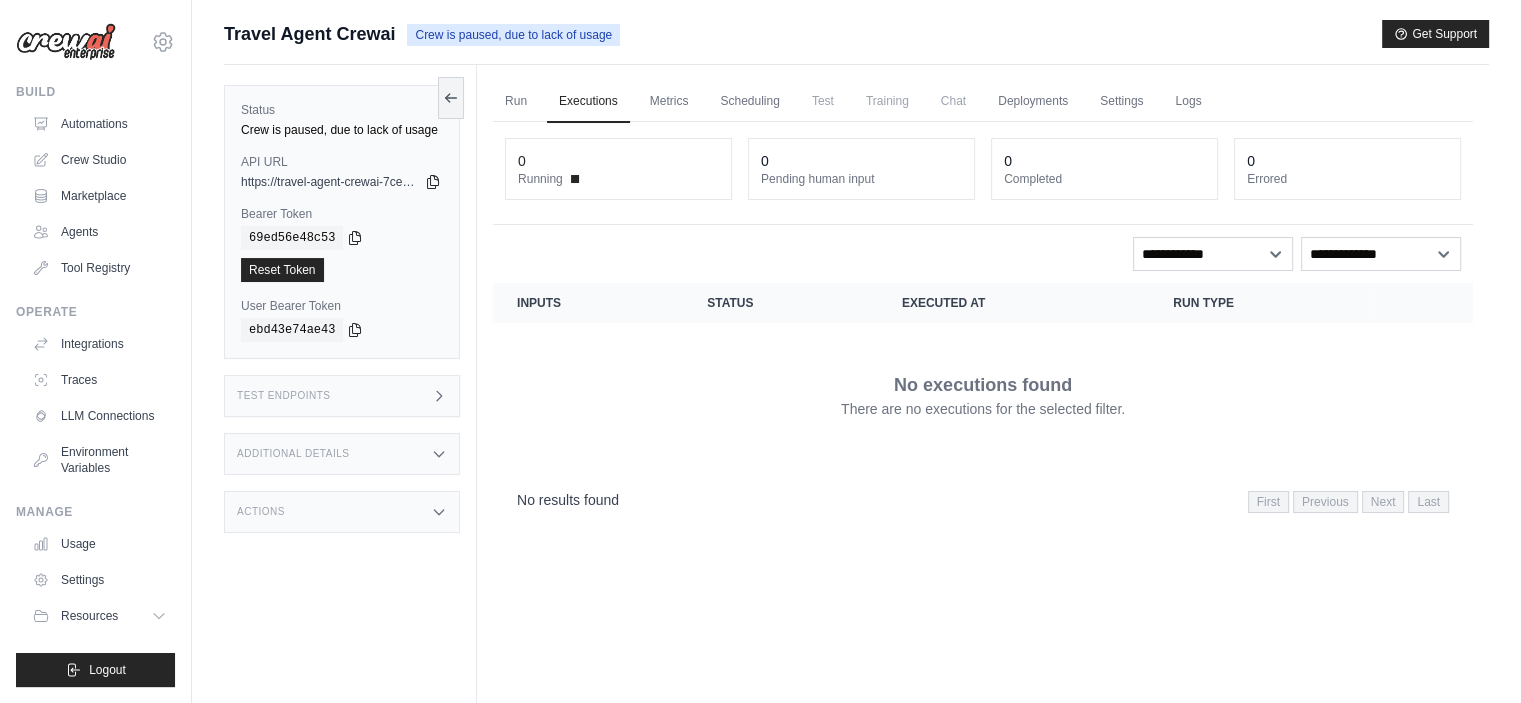 click on "Crew is paused, due to lack of usage" at bounding box center (342, 130) 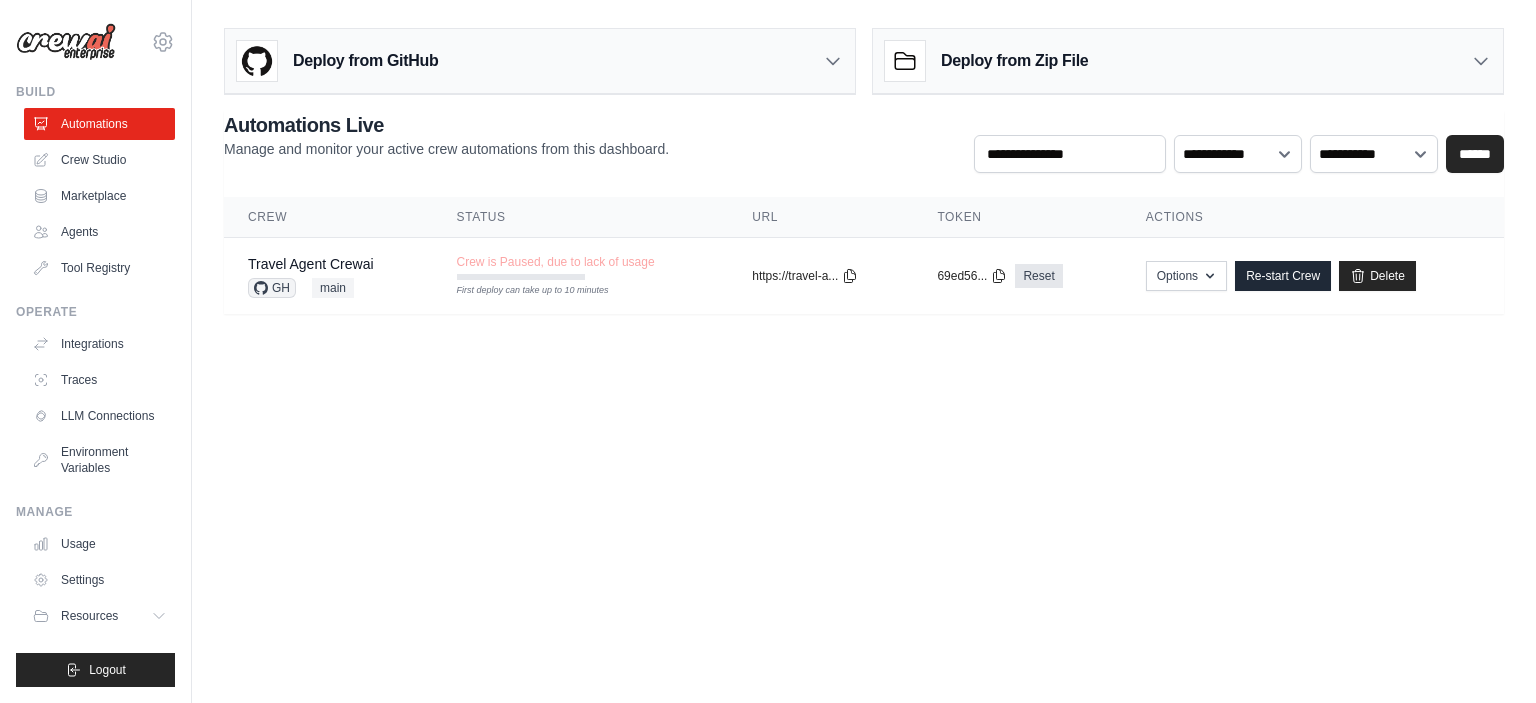 scroll, scrollTop: 0, scrollLeft: 0, axis: both 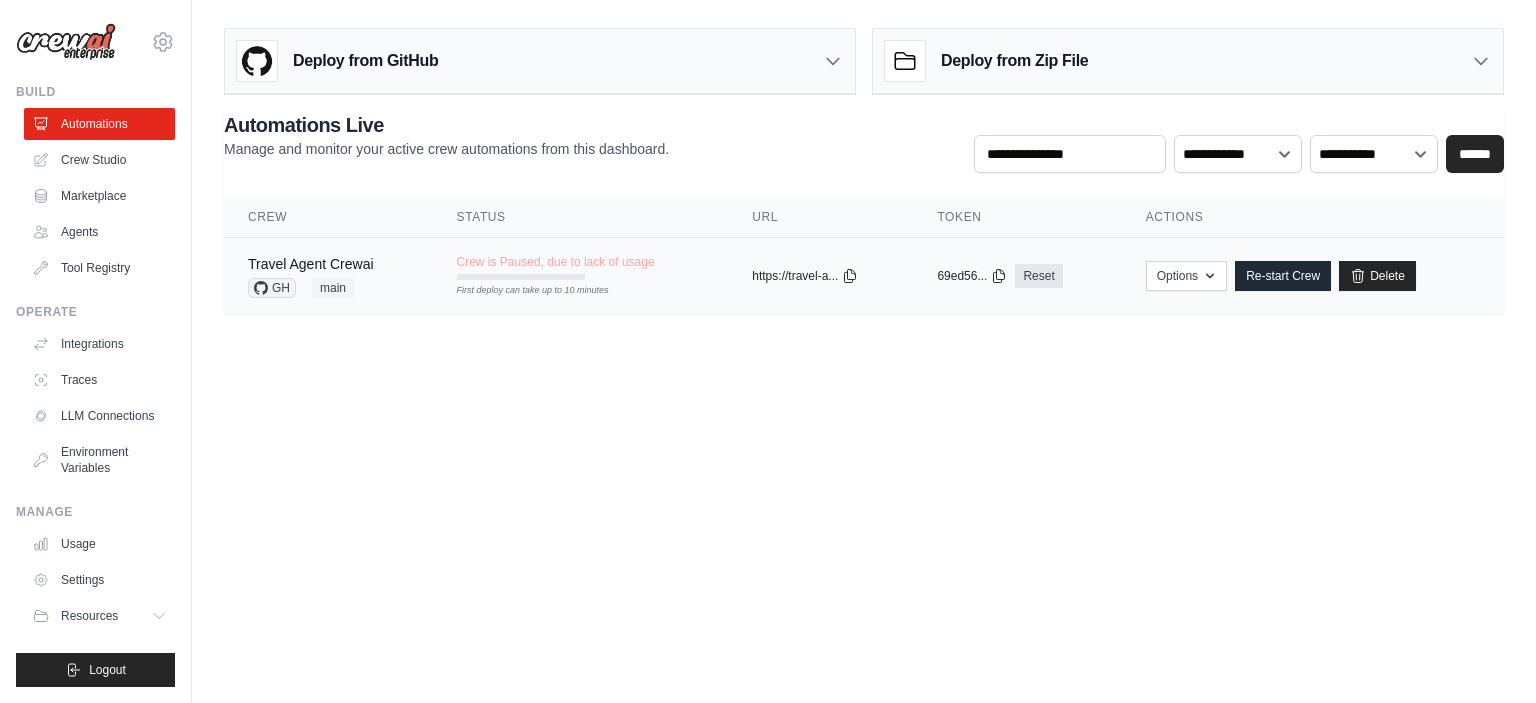 click on "Crew is Paused, due to lack of usage
First deploy can take up to 10 minutes" at bounding box center [581, 267] 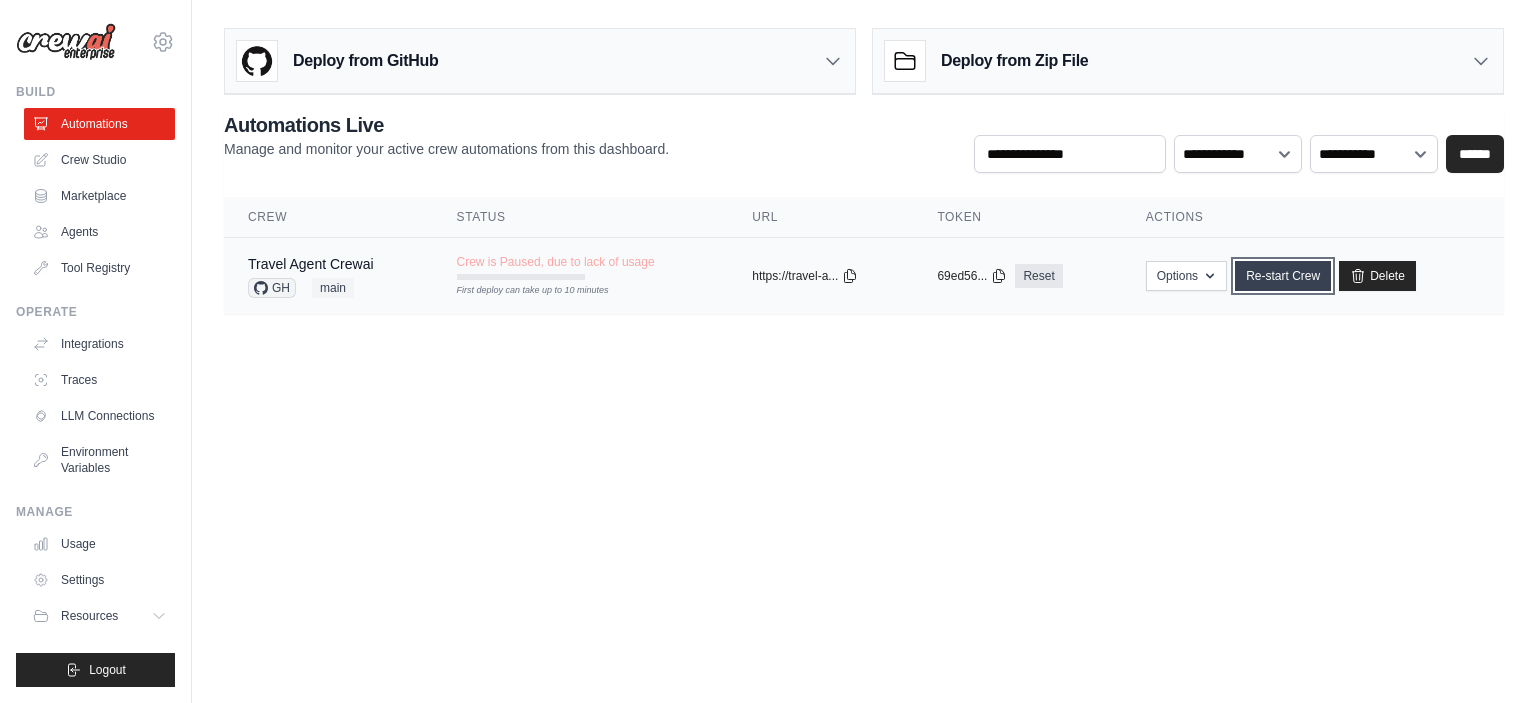 click on "Re-start Crew" at bounding box center [1283, 276] 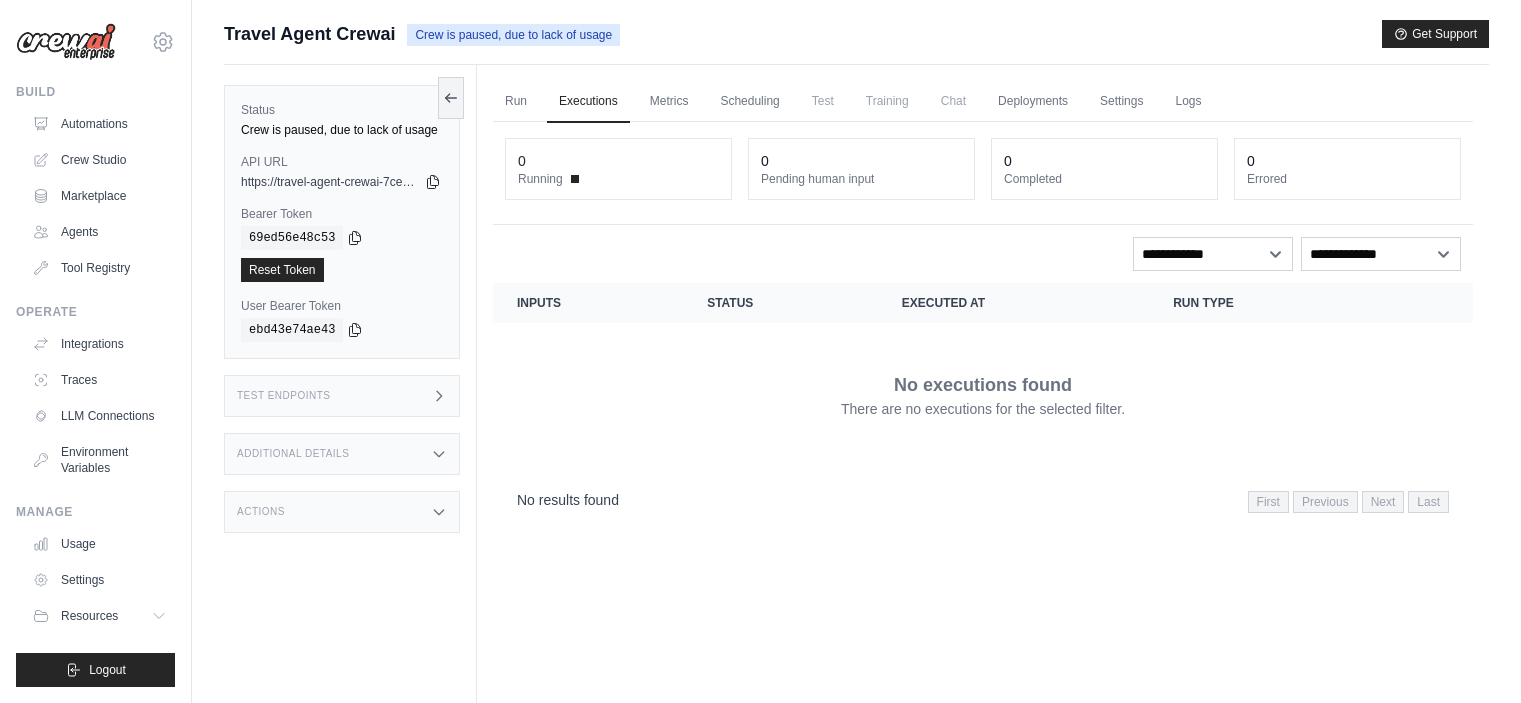 scroll, scrollTop: 0, scrollLeft: 0, axis: both 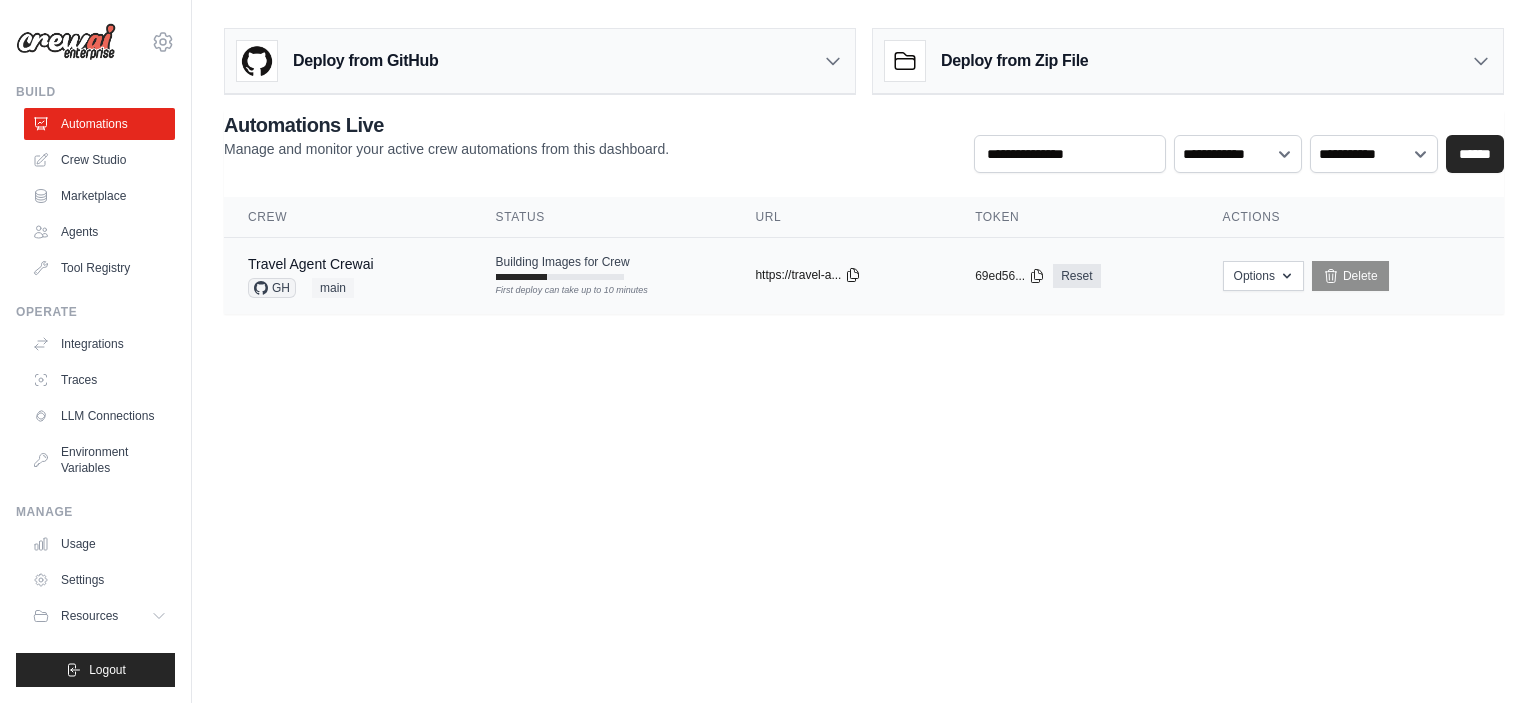 click 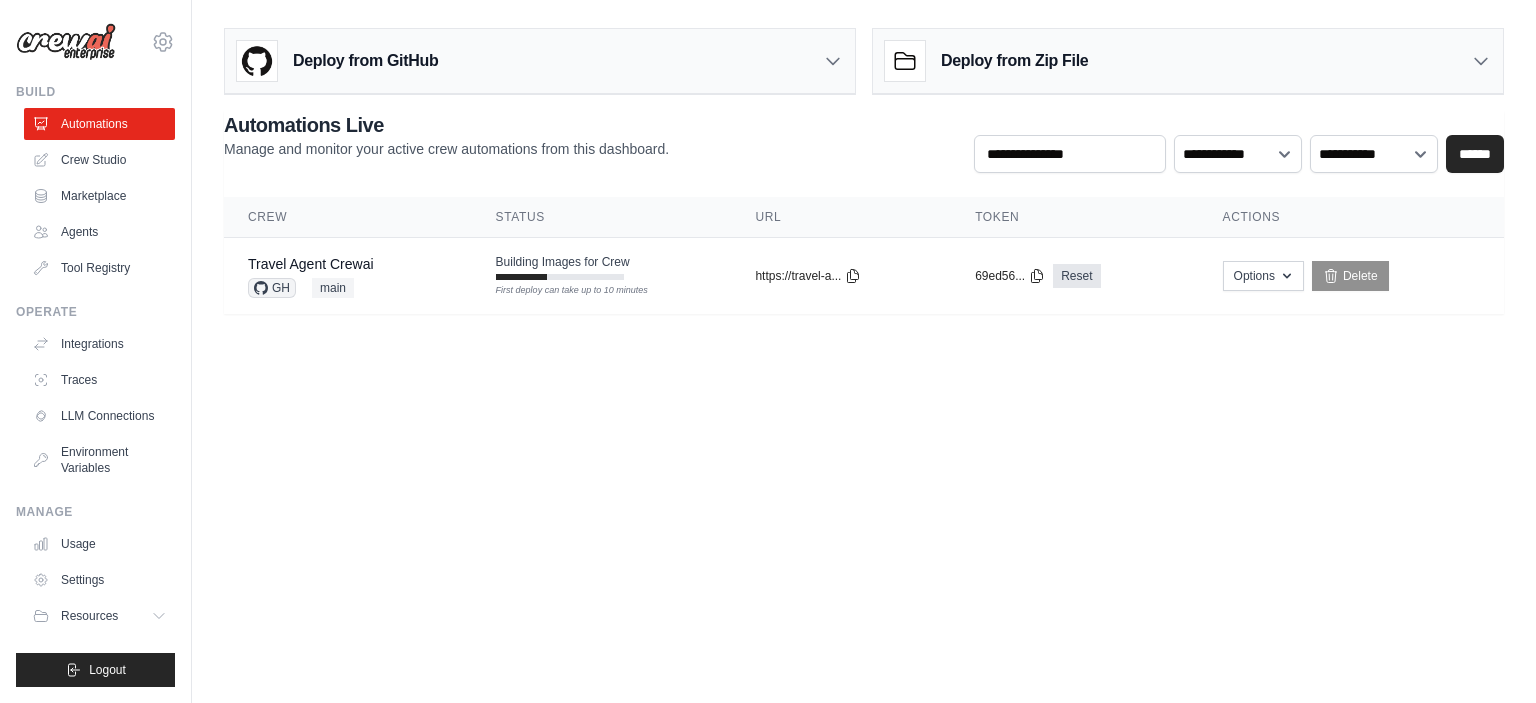 scroll, scrollTop: 0, scrollLeft: 0, axis: both 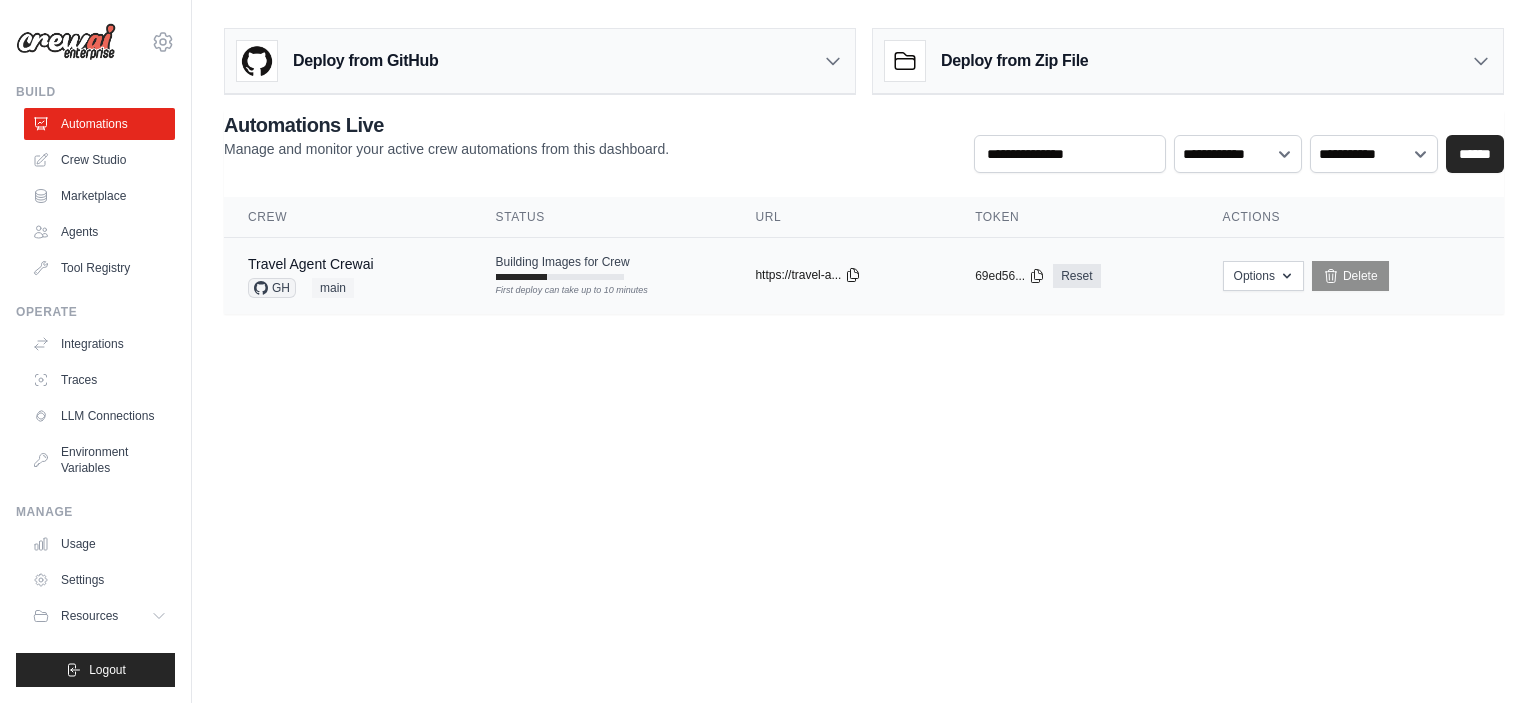 click 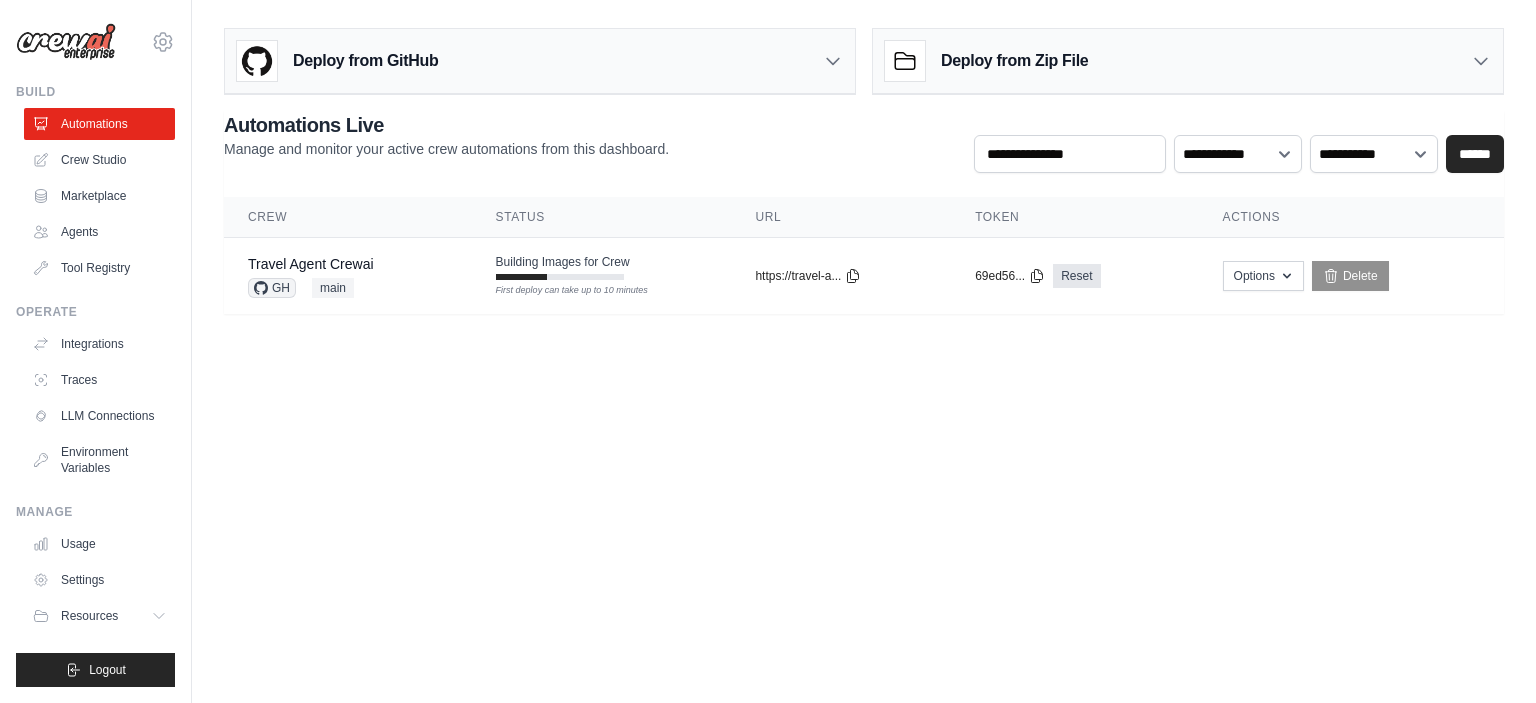 scroll, scrollTop: 0, scrollLeft: 0, axis: both 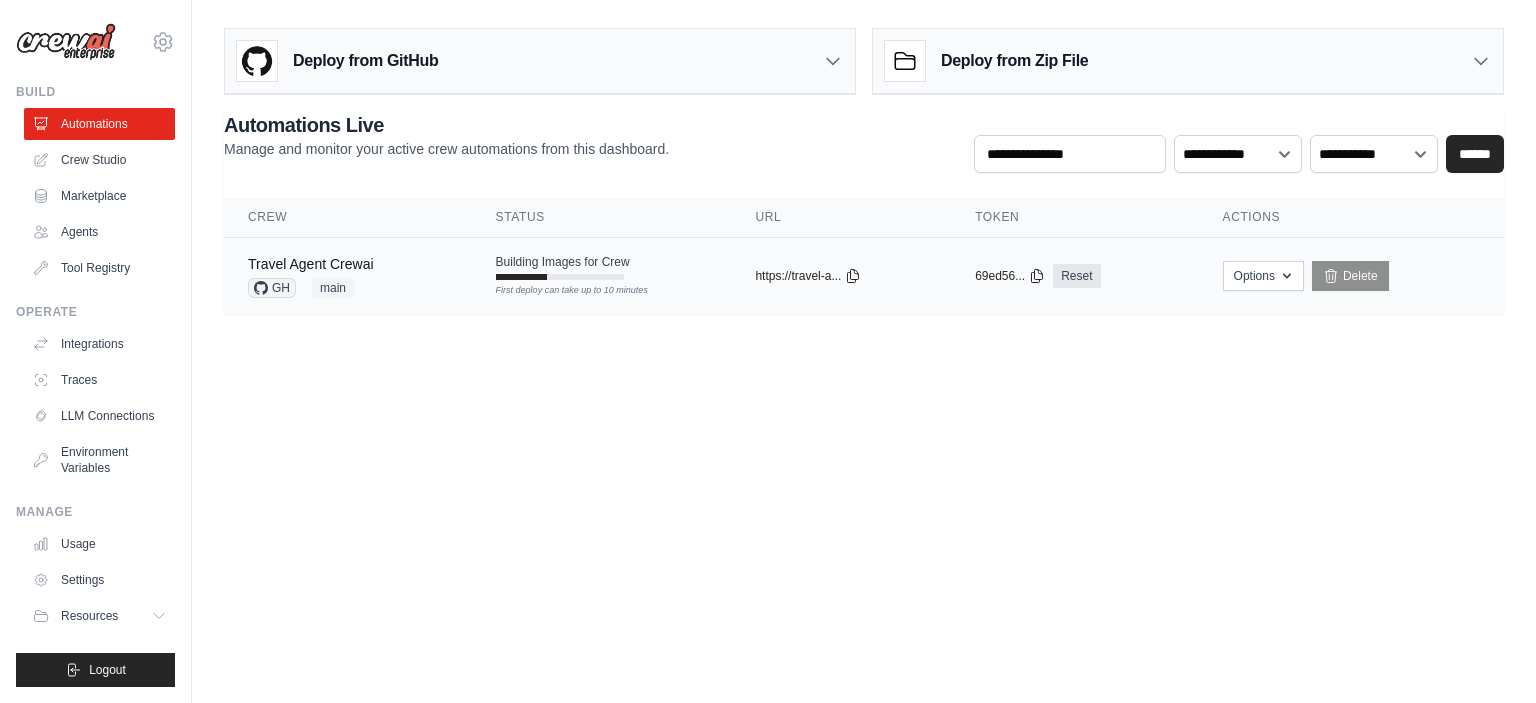 click on "Building Images for Crew
First deploy can take up to 10 minutes" at bounding box center (602, 267) 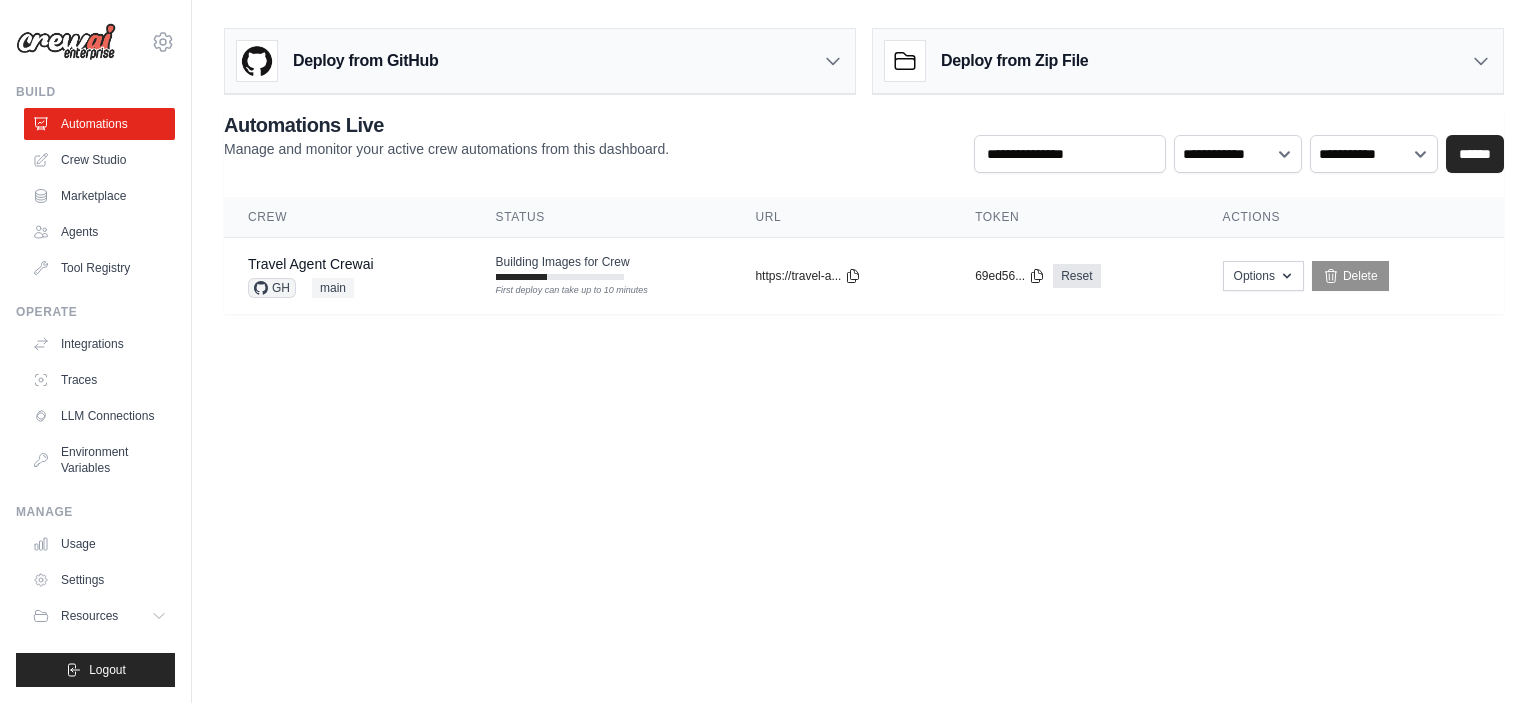 click on "kdincho@gmail.com
Settings
Build
Automations
Crew Studio" at bounding box center (768, 351) 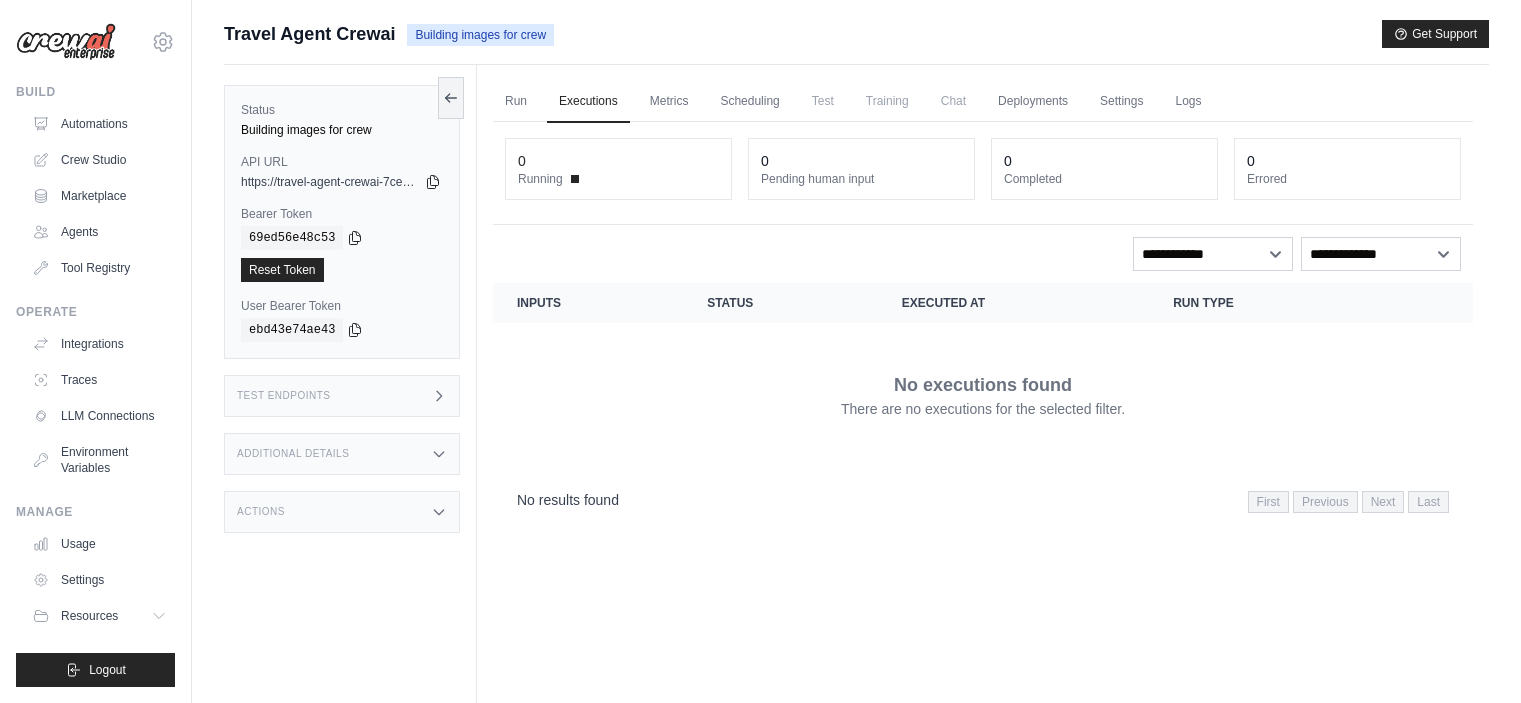 scroll, scrollTop: 0, scrollLeft: 0, axis: both 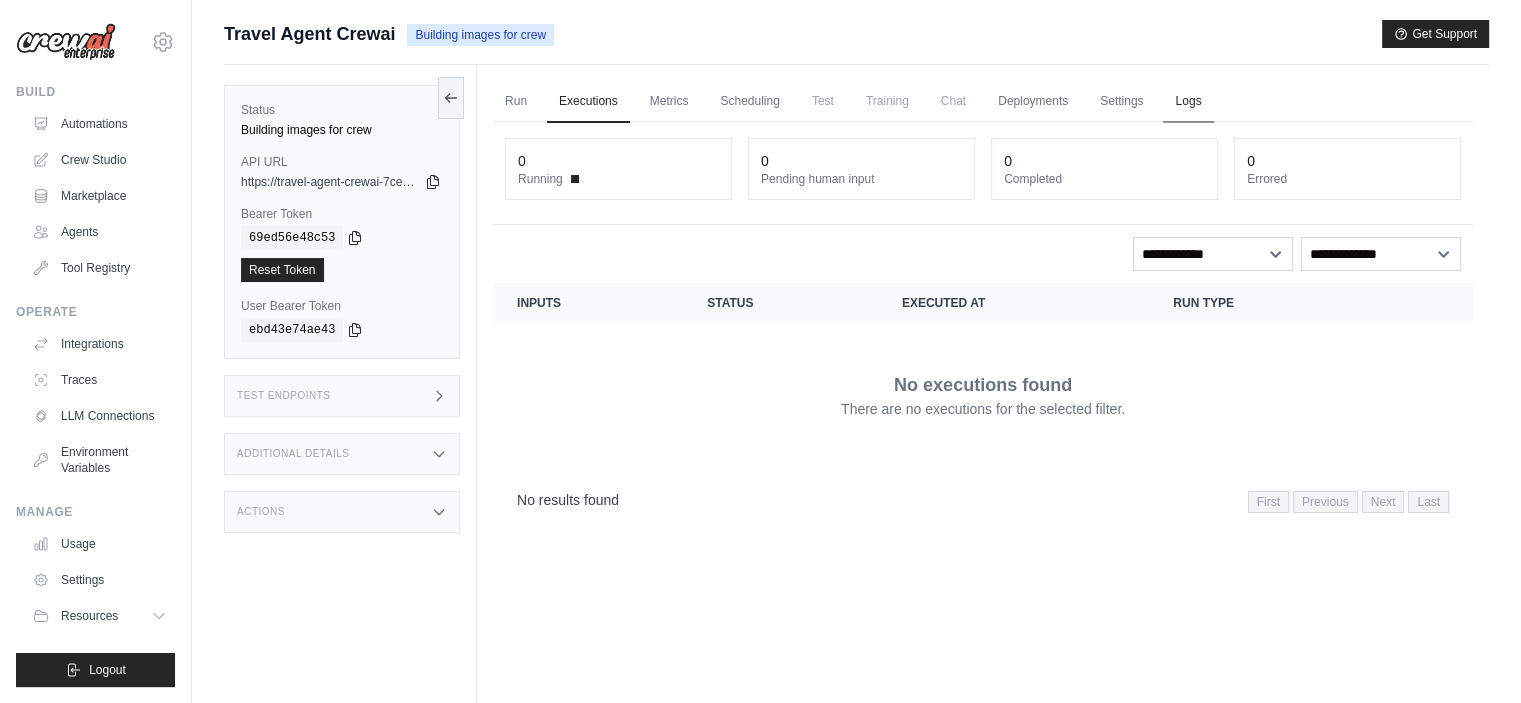 click on "Logs" at bounding box center (1188, 102) 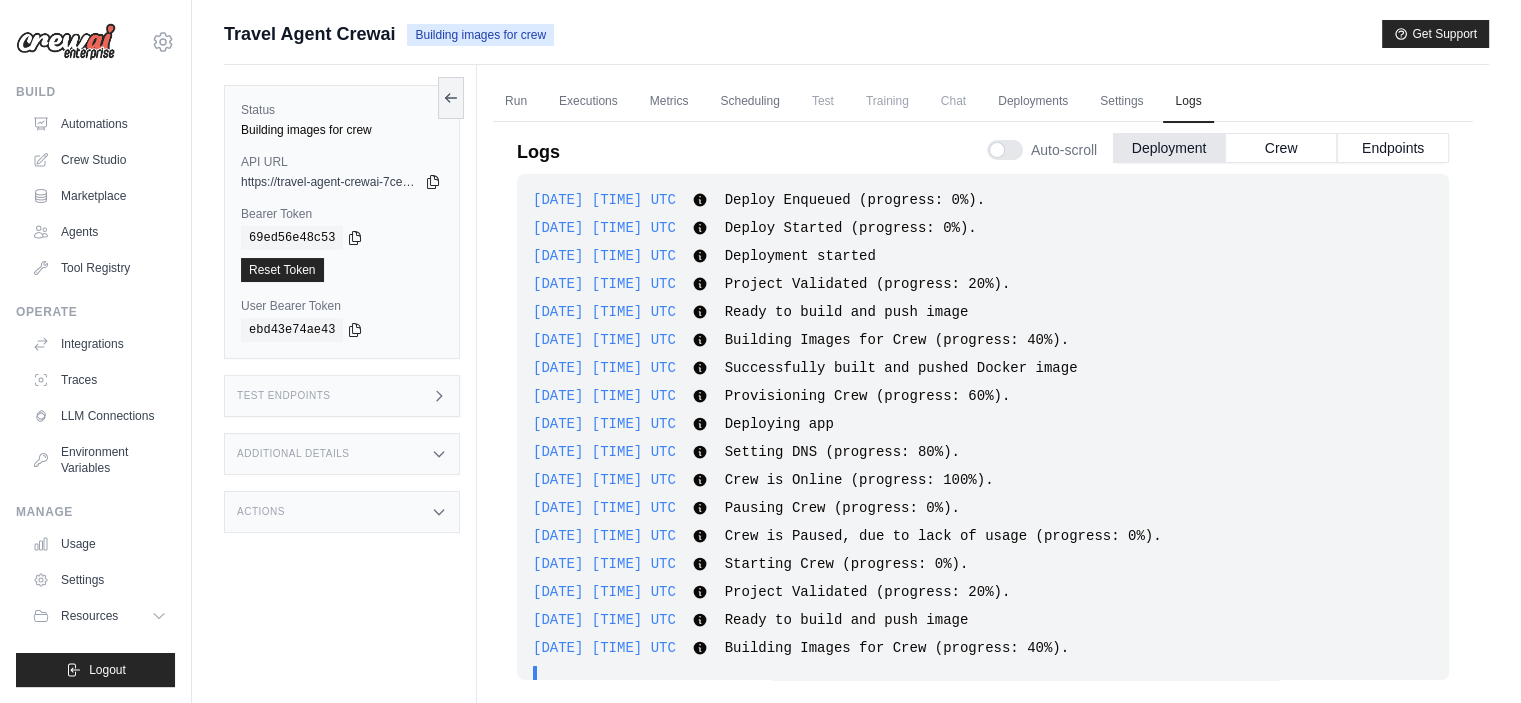 scroll, scrollTop: 21, scrollLeft: 0, axis: vertical 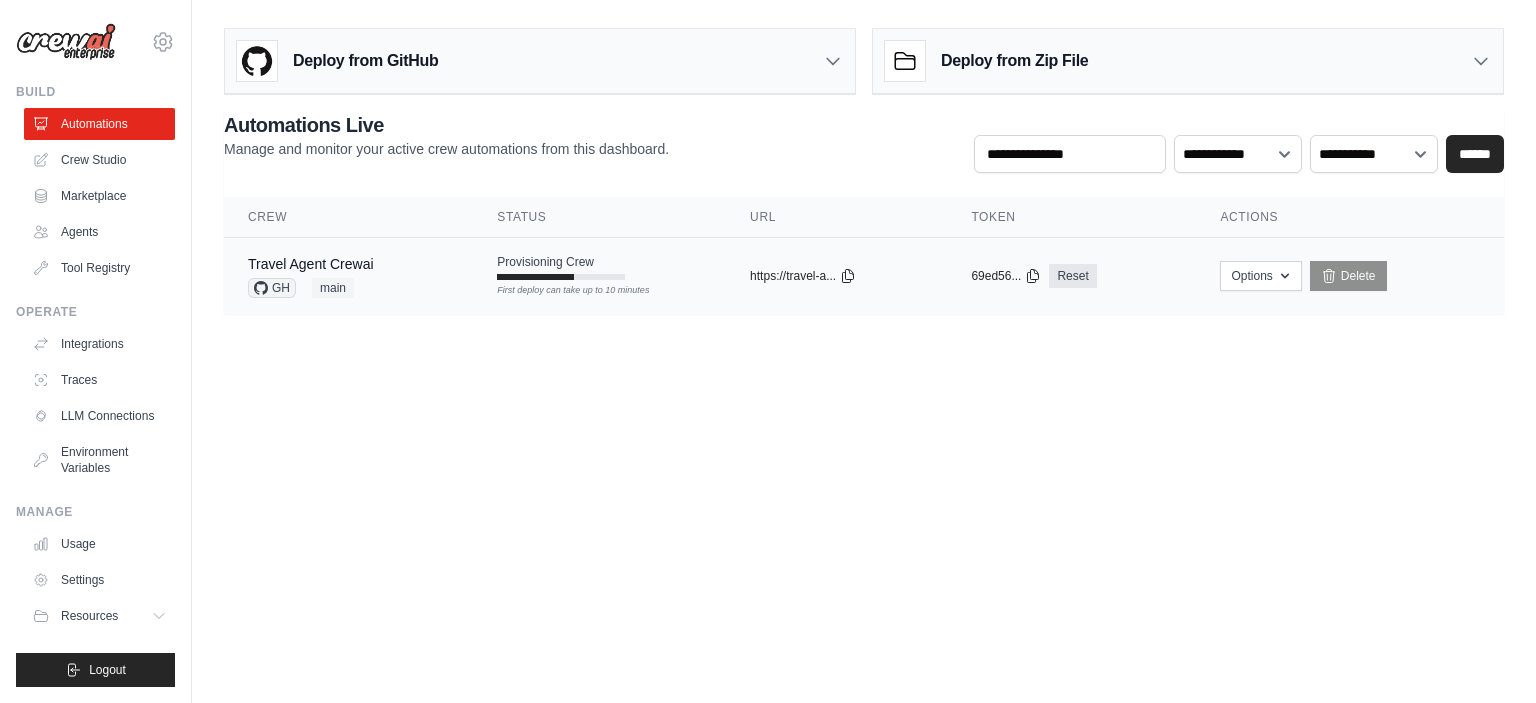 click on "Provisioning Crew
First deploy can take up to 10 minutes" at bounding box center [599, 267] 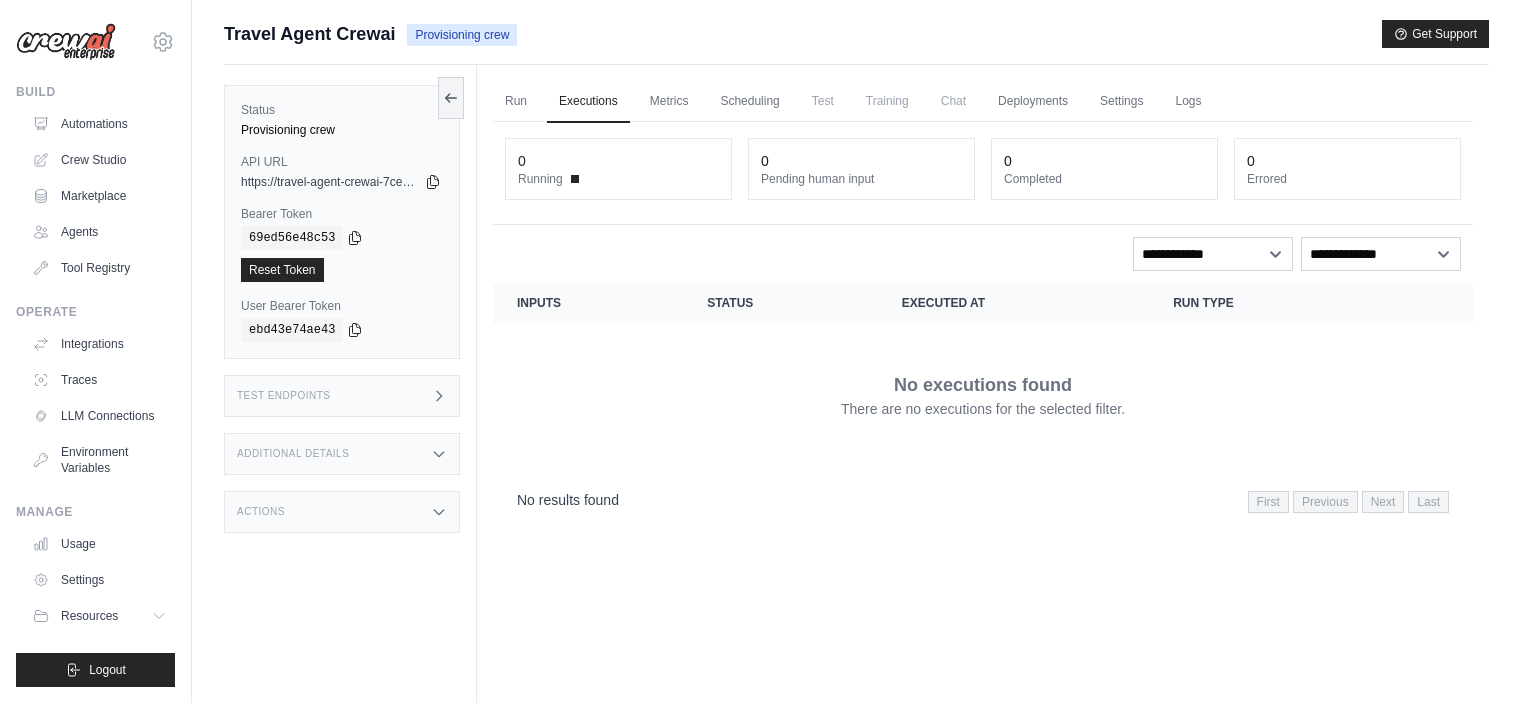 scroll, scrollTop: 0, scrollLeft: 0, axis: both 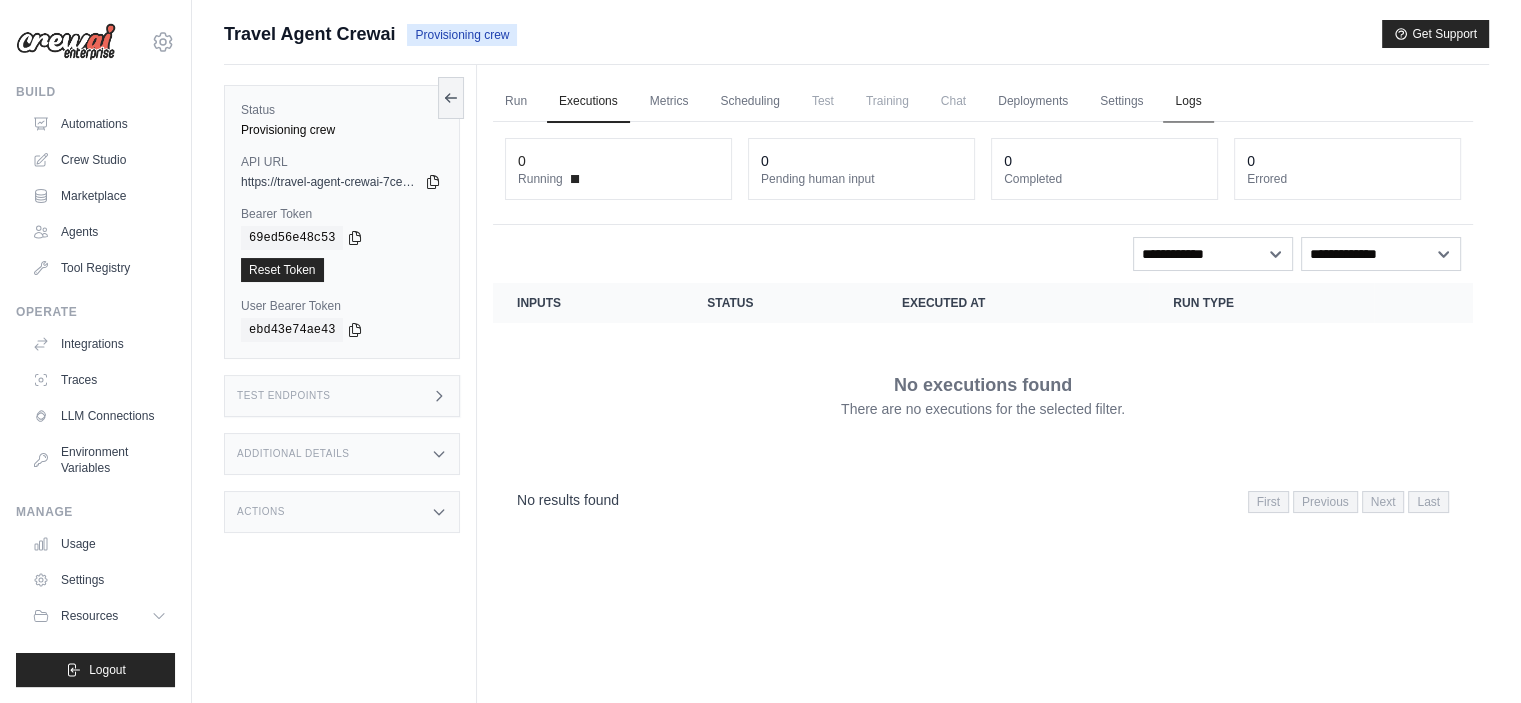 click on "Logs" at bounding box center [1188, 102] 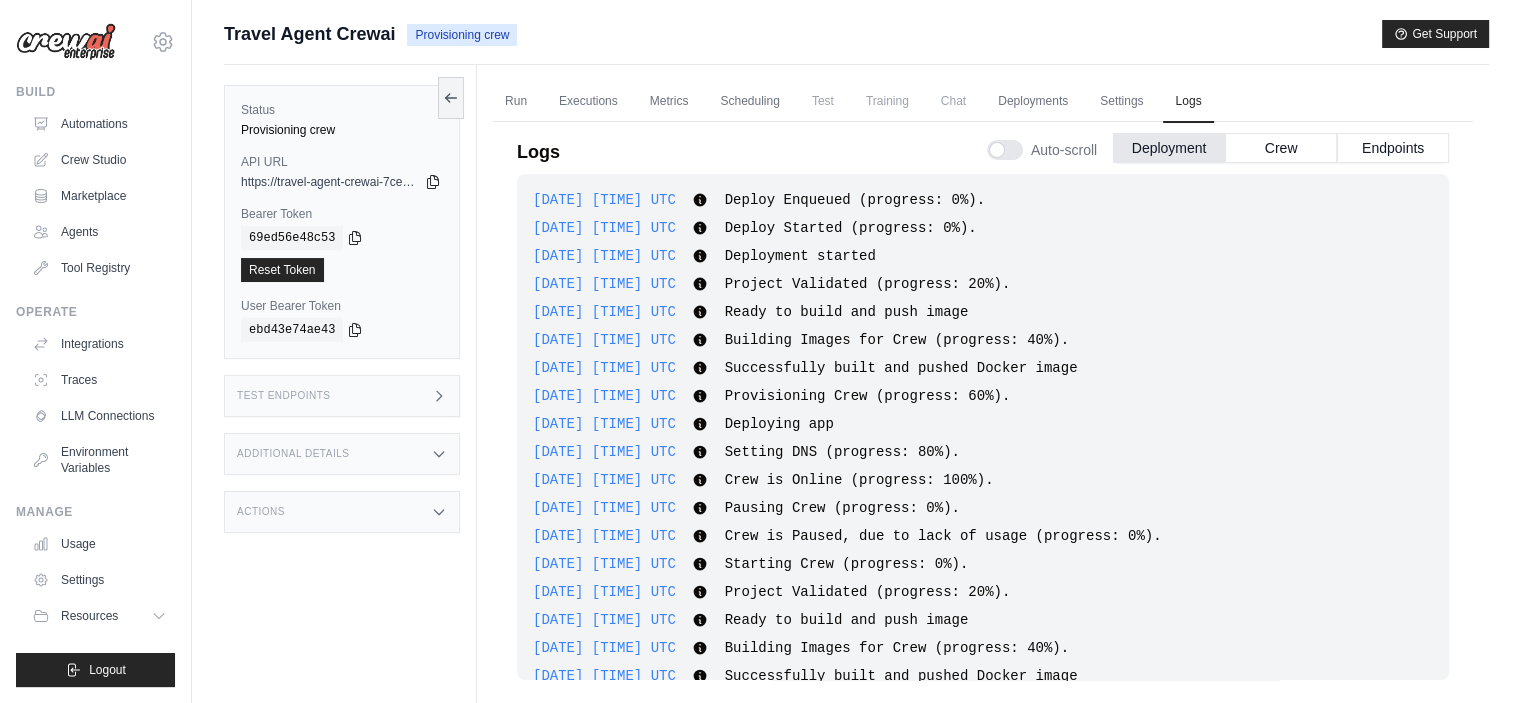 scroll, scrollTop: 105, scrollLeft: 0, axis: vertical 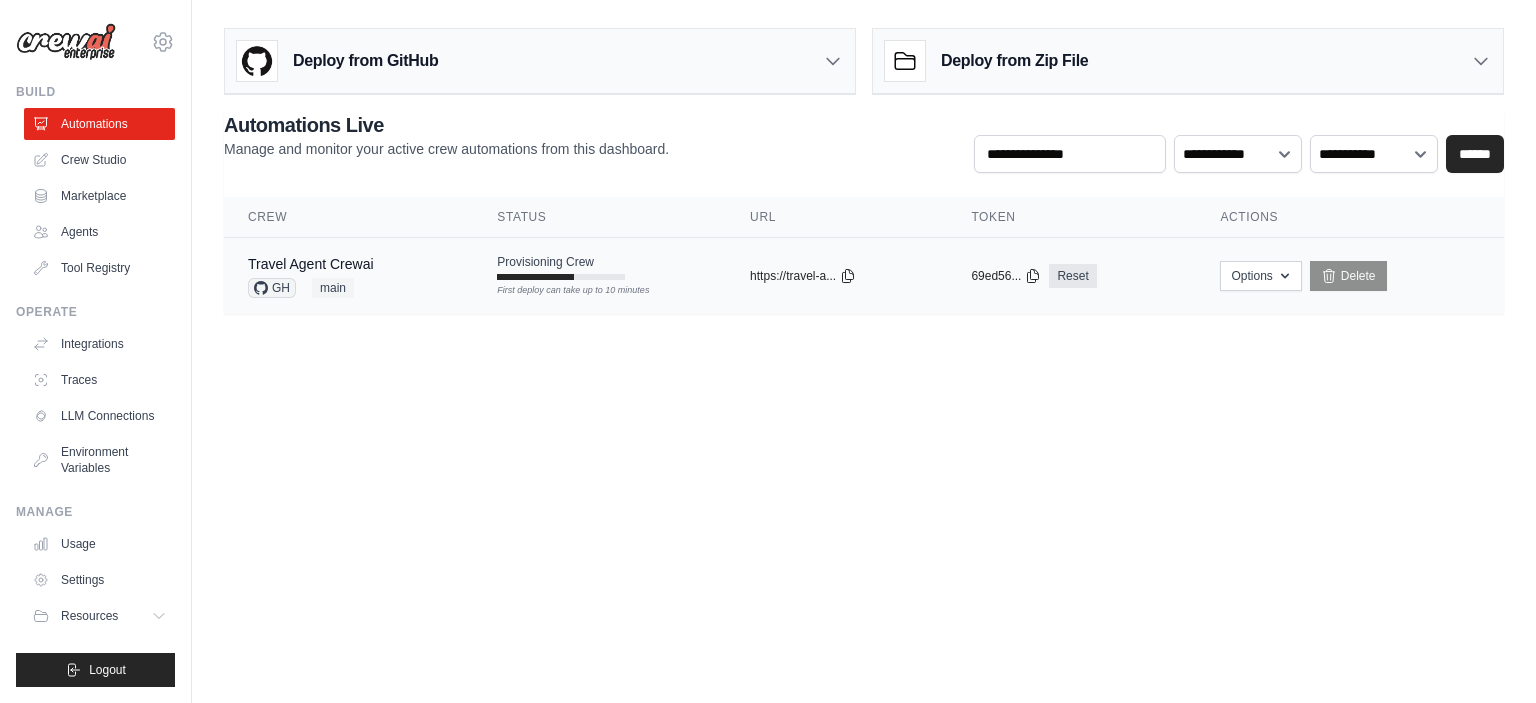 click on "Provisioning Crew" at bounding box center (545, 262) 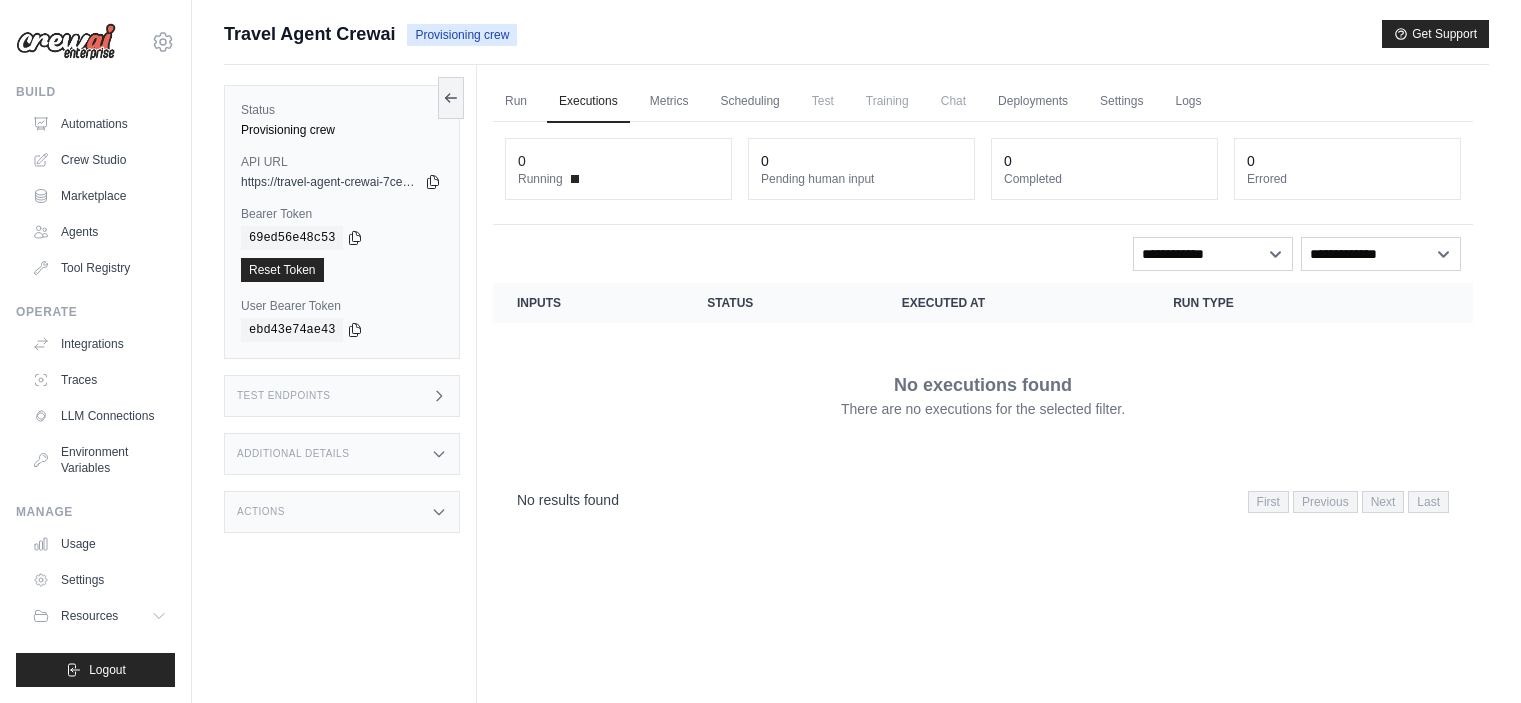 scroll, scrollTop: 0, scrollLeft: 0, axis: both 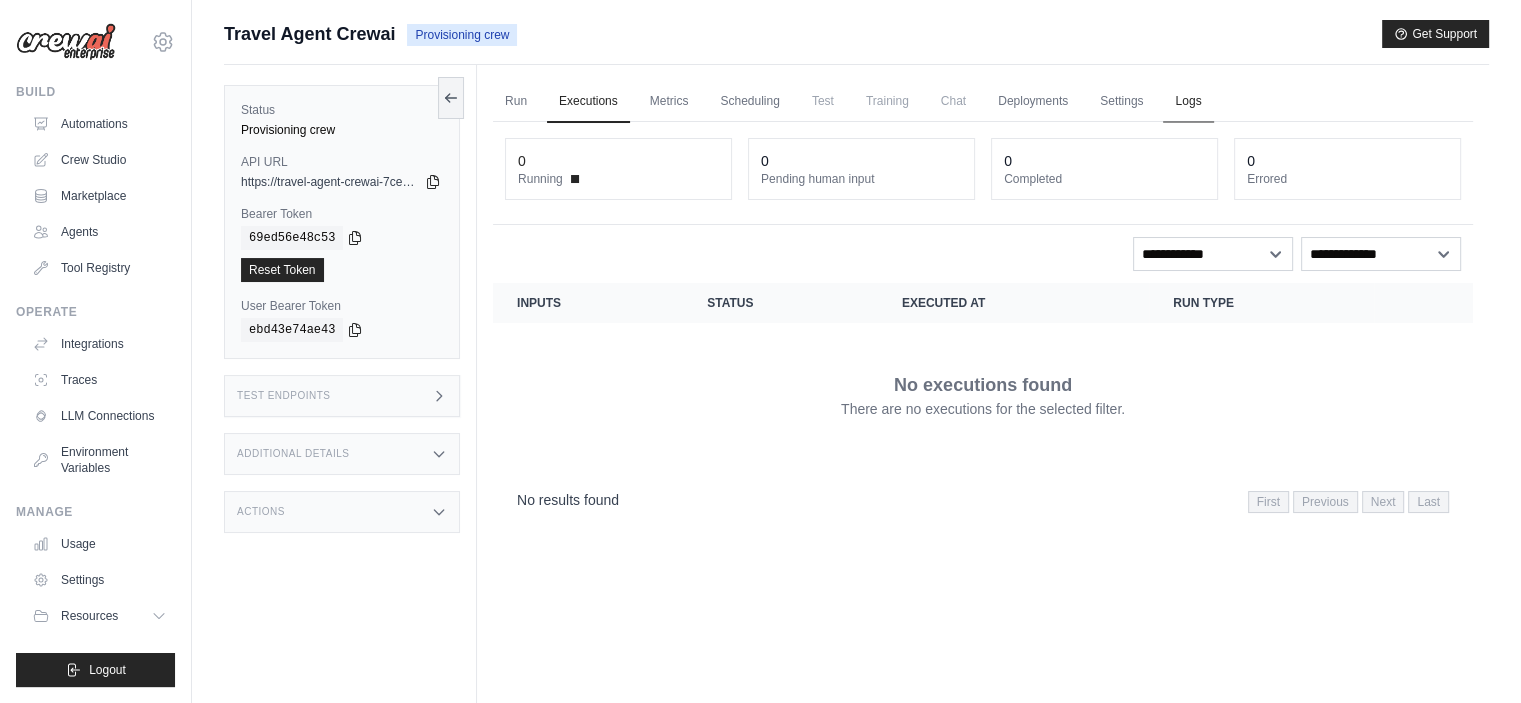 click on "Logs" at bounding box center [1188, 102] 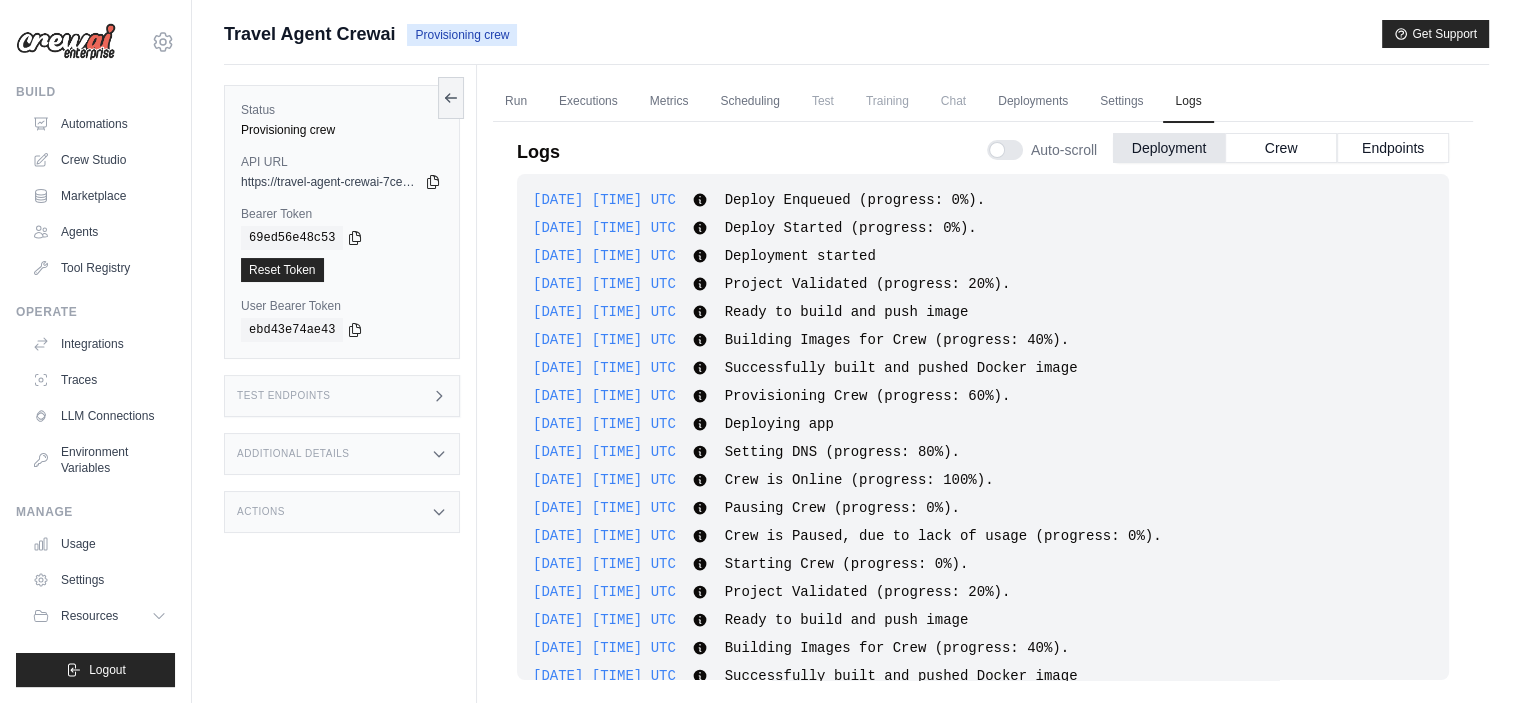 scroll, scrollTop: 105, scrollLeft: 0, axis: vertical 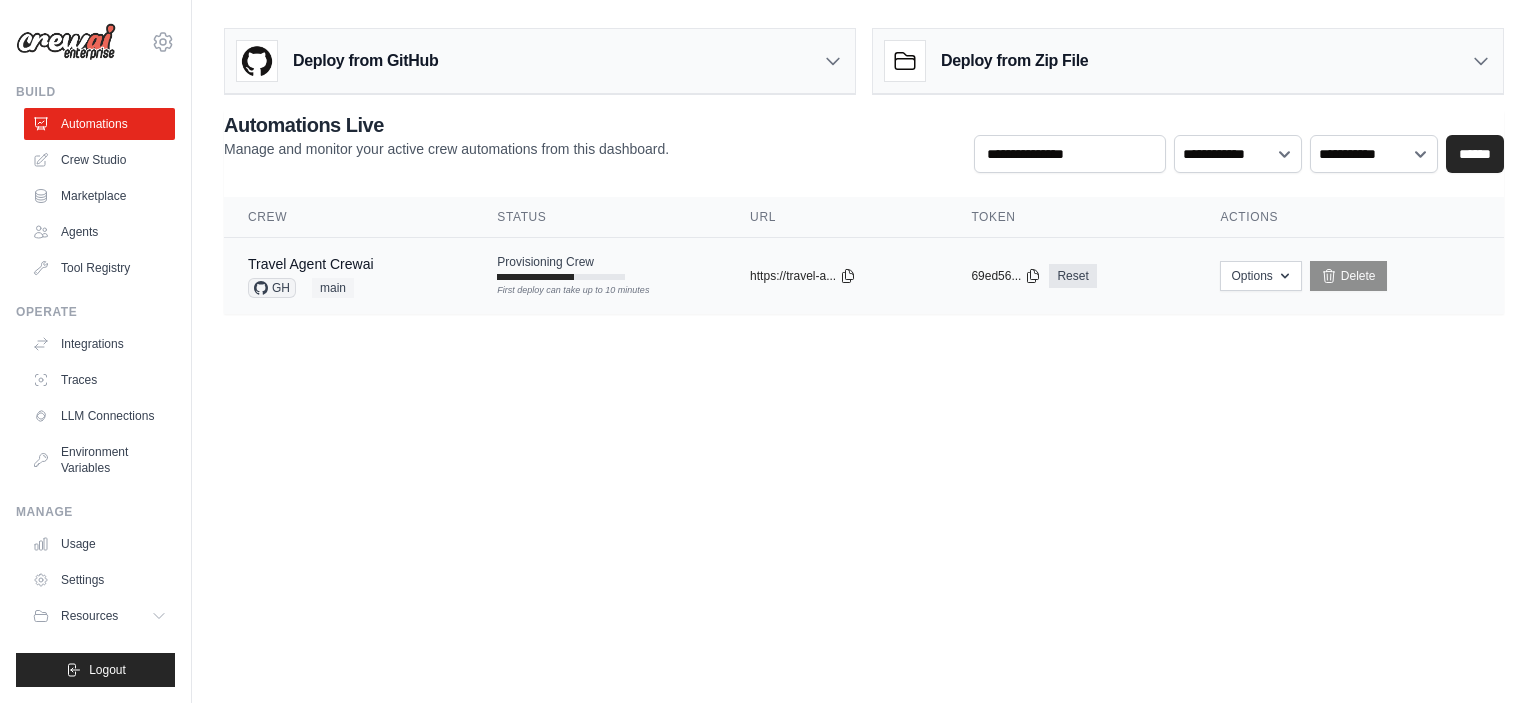 click on "Travel Agent Crewai
GH
main" at bounding box center [348, 276] 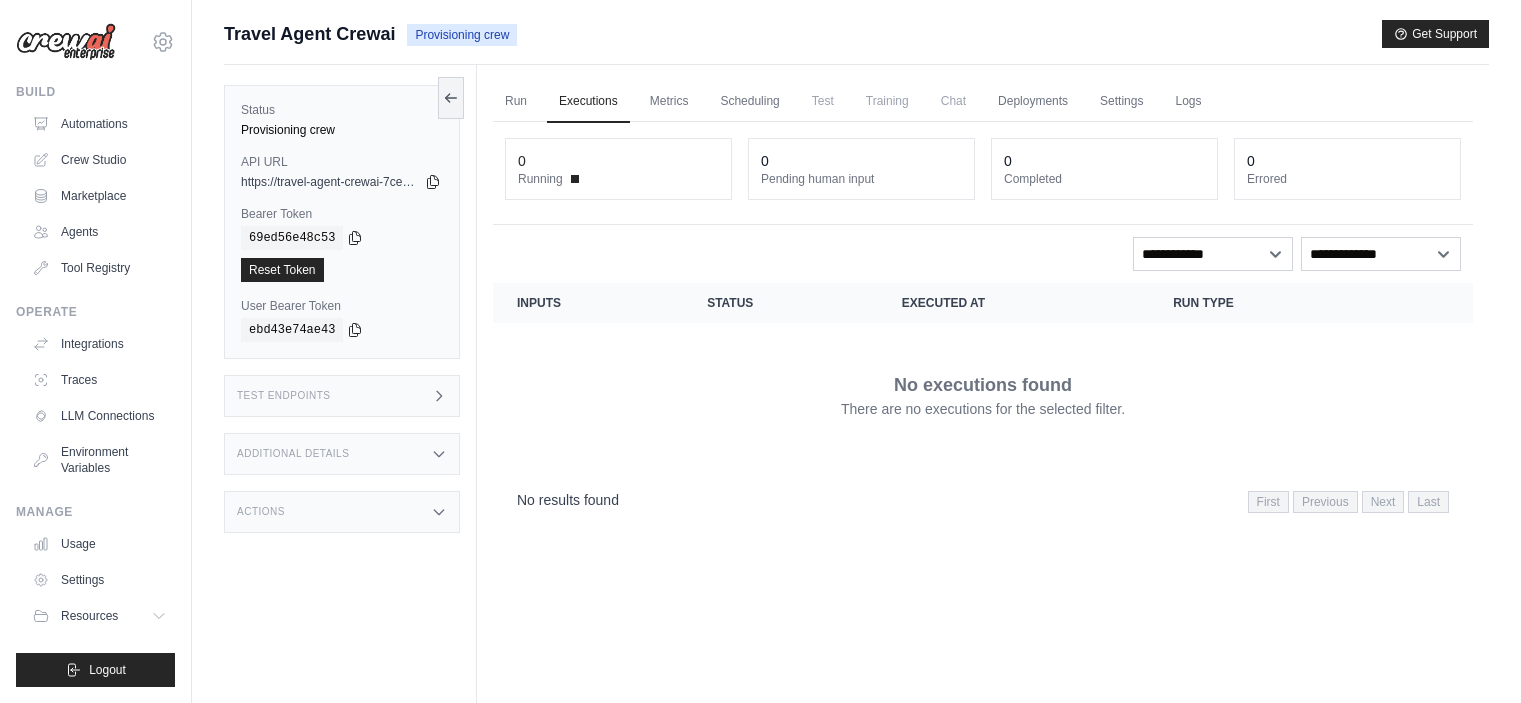scroll, scrollTop: 0, scrollLeft: 0, axis: both 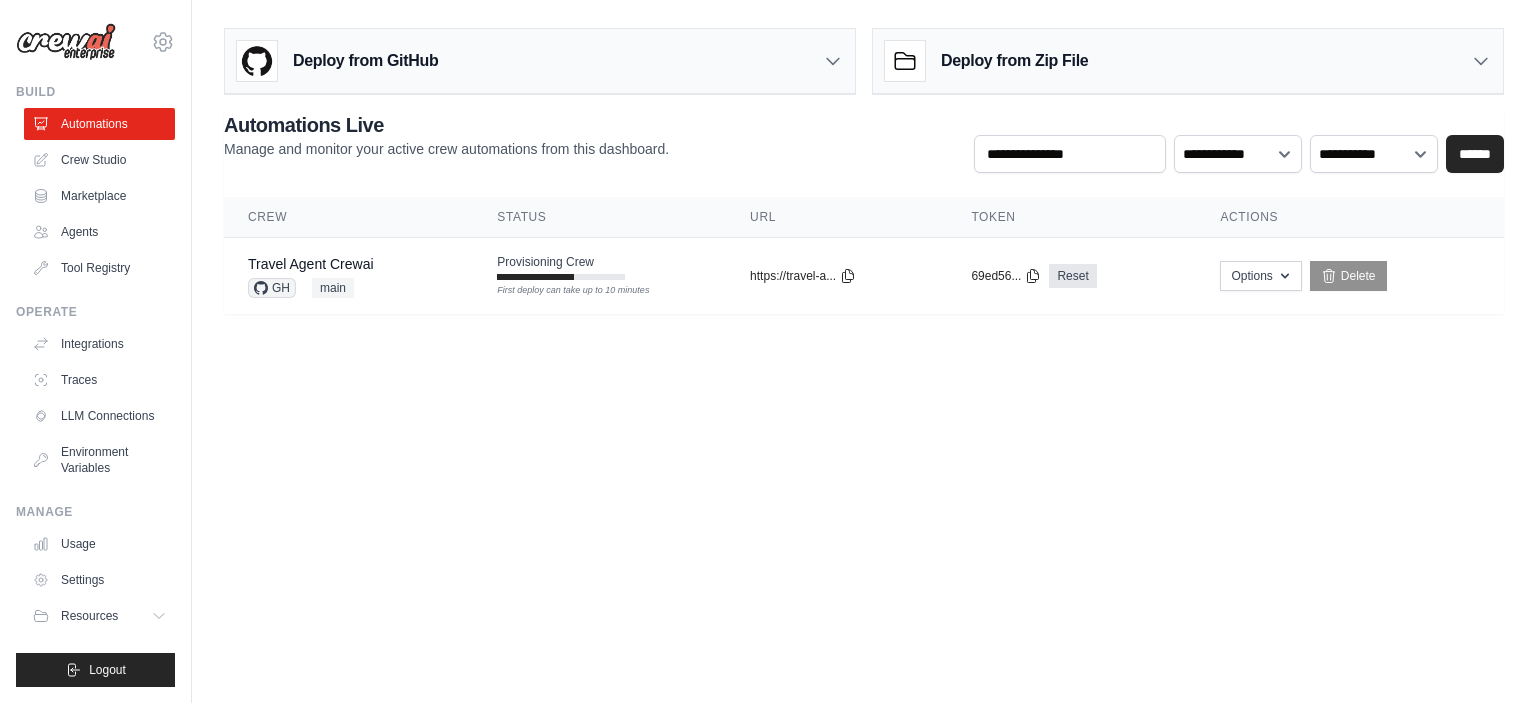 click on "Travel Agent Crewai
GH
main
Provisioning Crew
First deploy can take up to 10 minutes
copied
https://travel-a..." at bounding box center (864, 276) 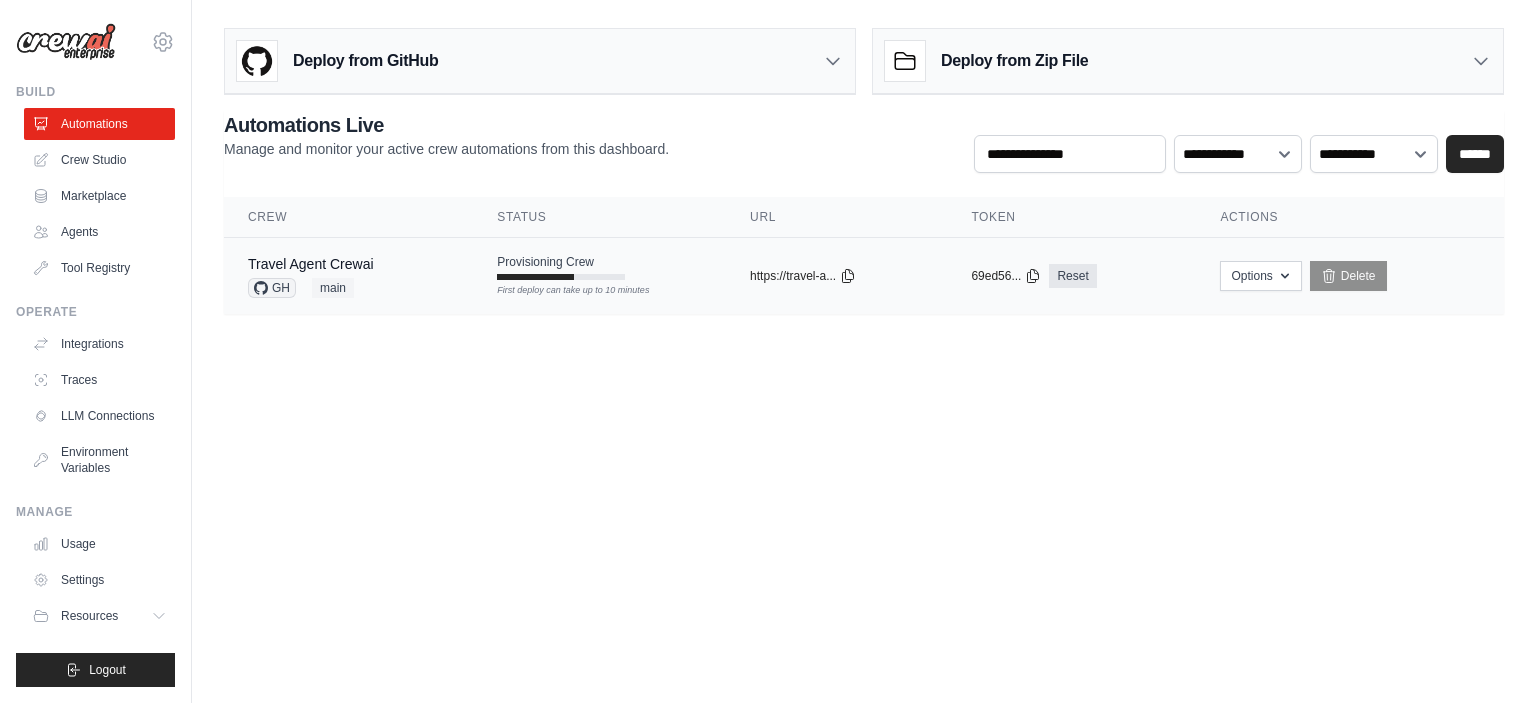 scroll, scrollTop: 0, scrollLeft: 0, axis: both 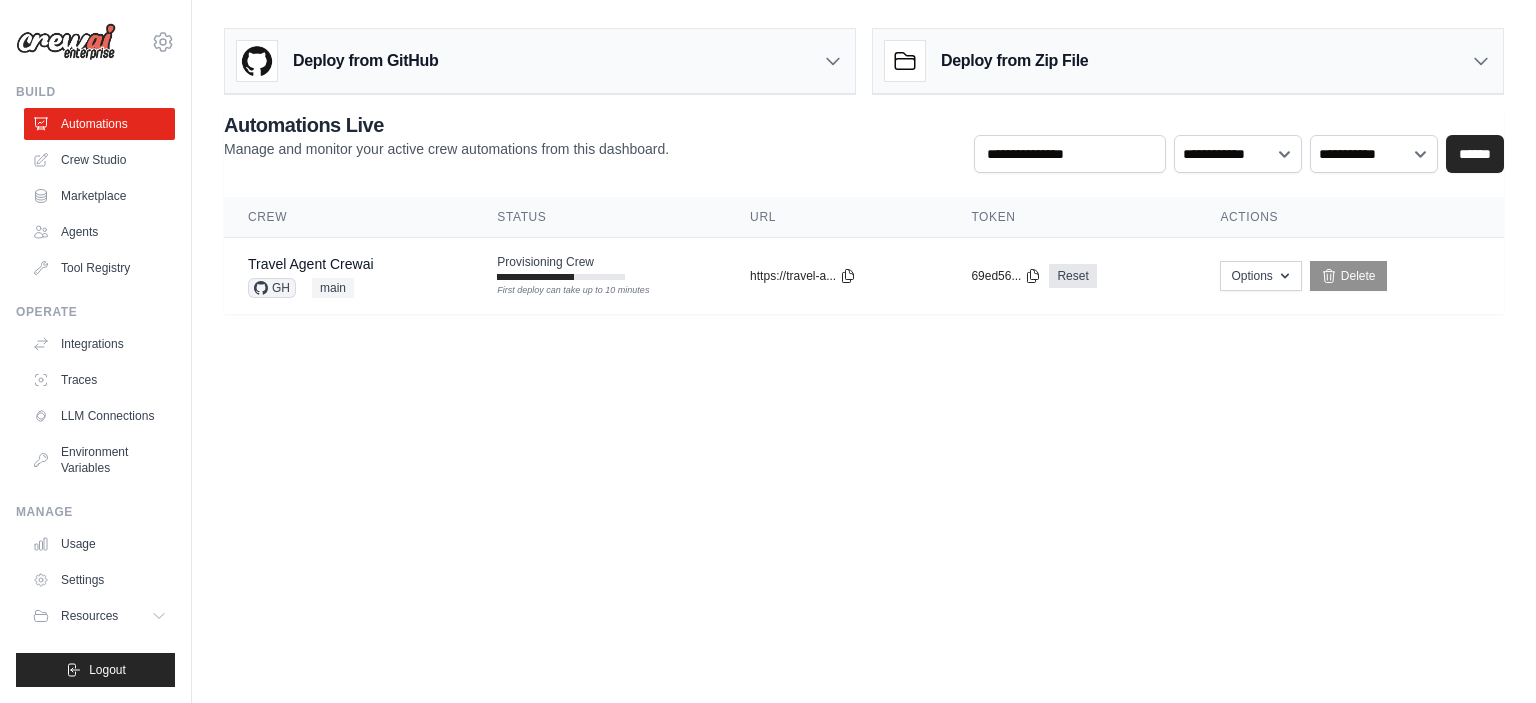 click on "[EMAIL]
Settings
Build
Automations
Crew Studio" at bounding box center [768, 351] 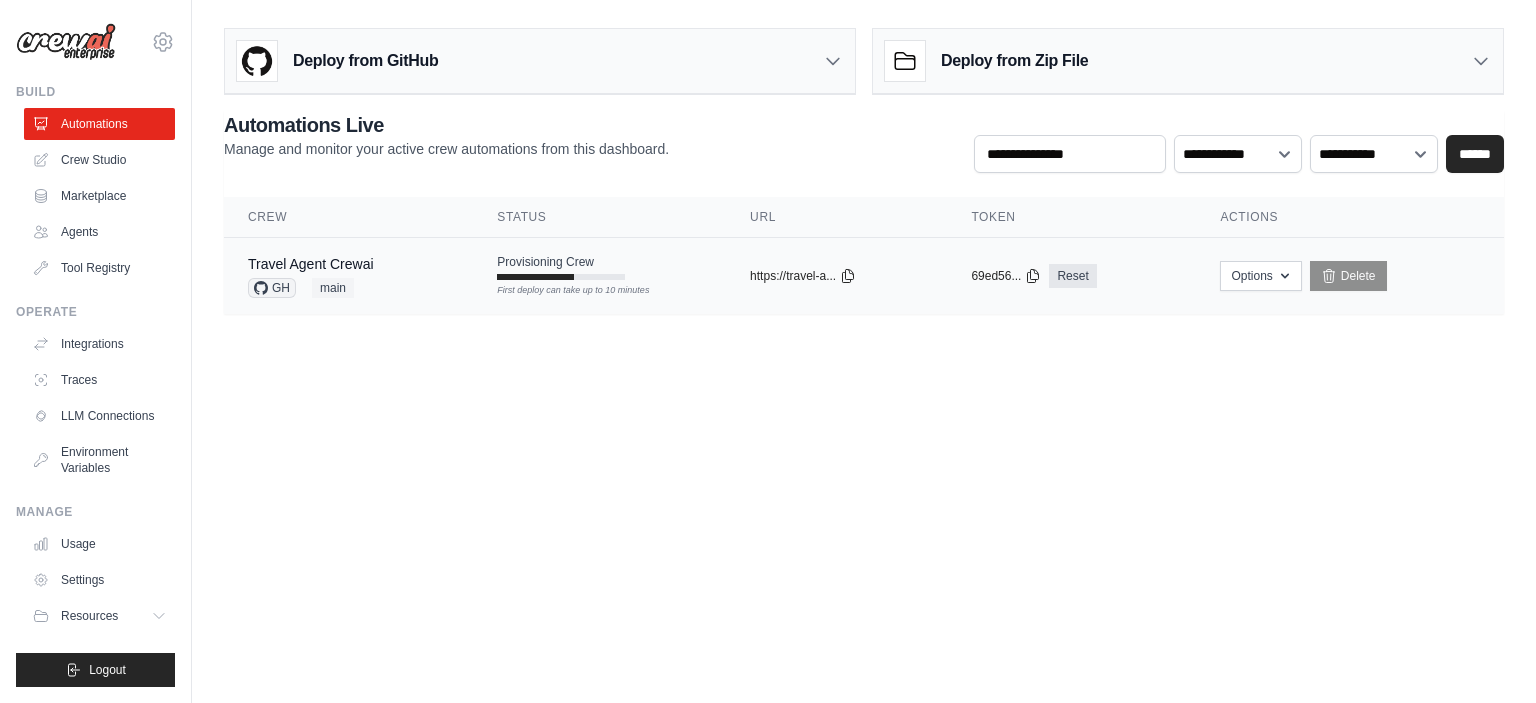 click on "Travel Agent Crewai" at bounding box center (311, 264) 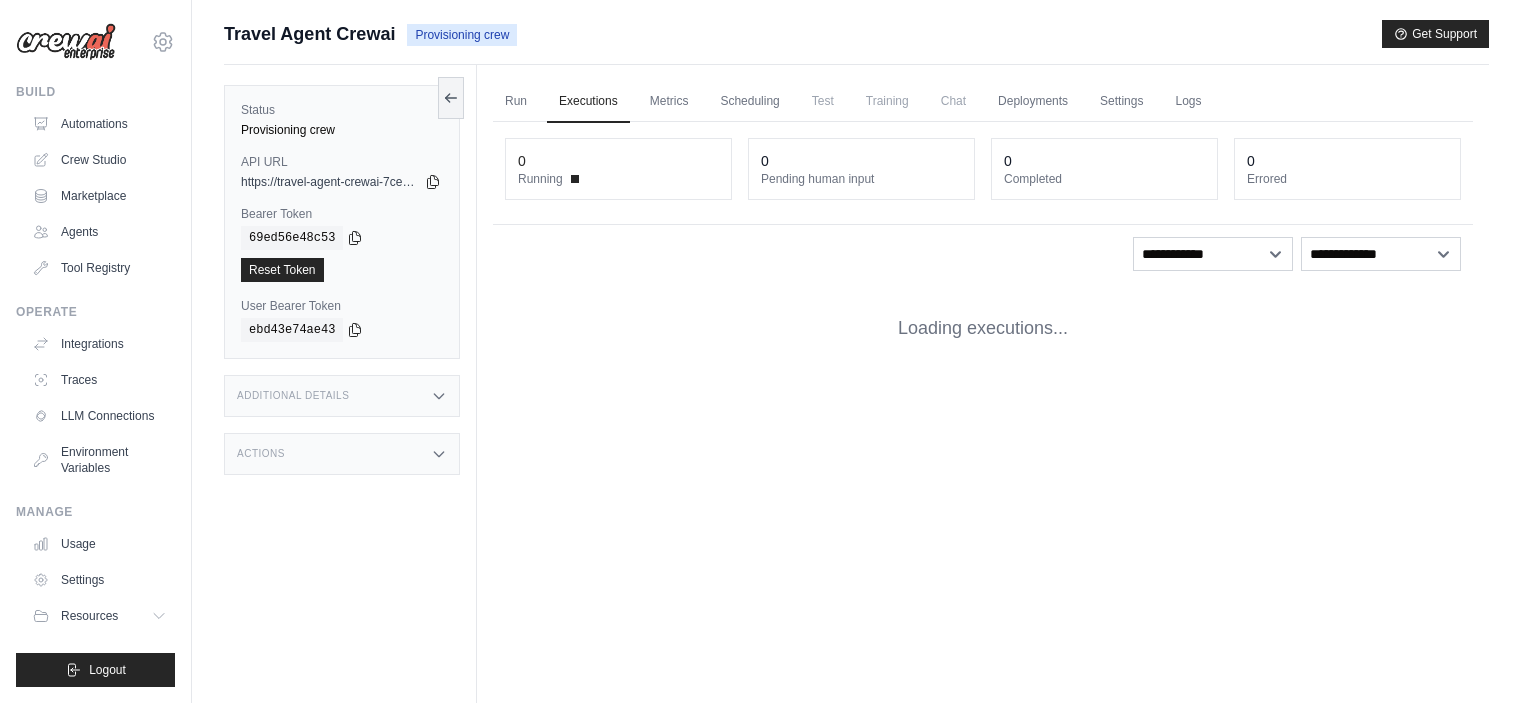 scroll, scrollTop: 0, scrollLeft: 0, axis: both 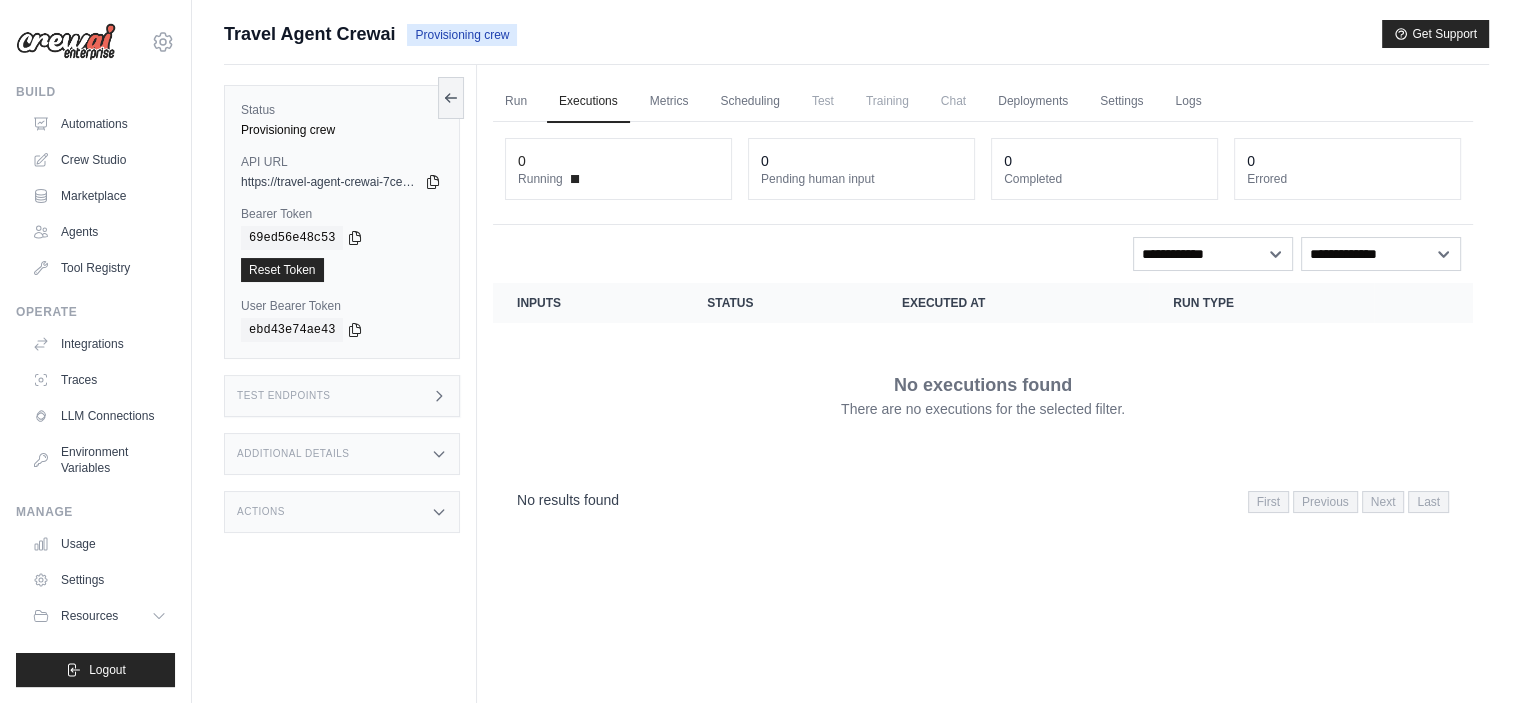 click on "Bearer Token" at bounding box center (342, 214) 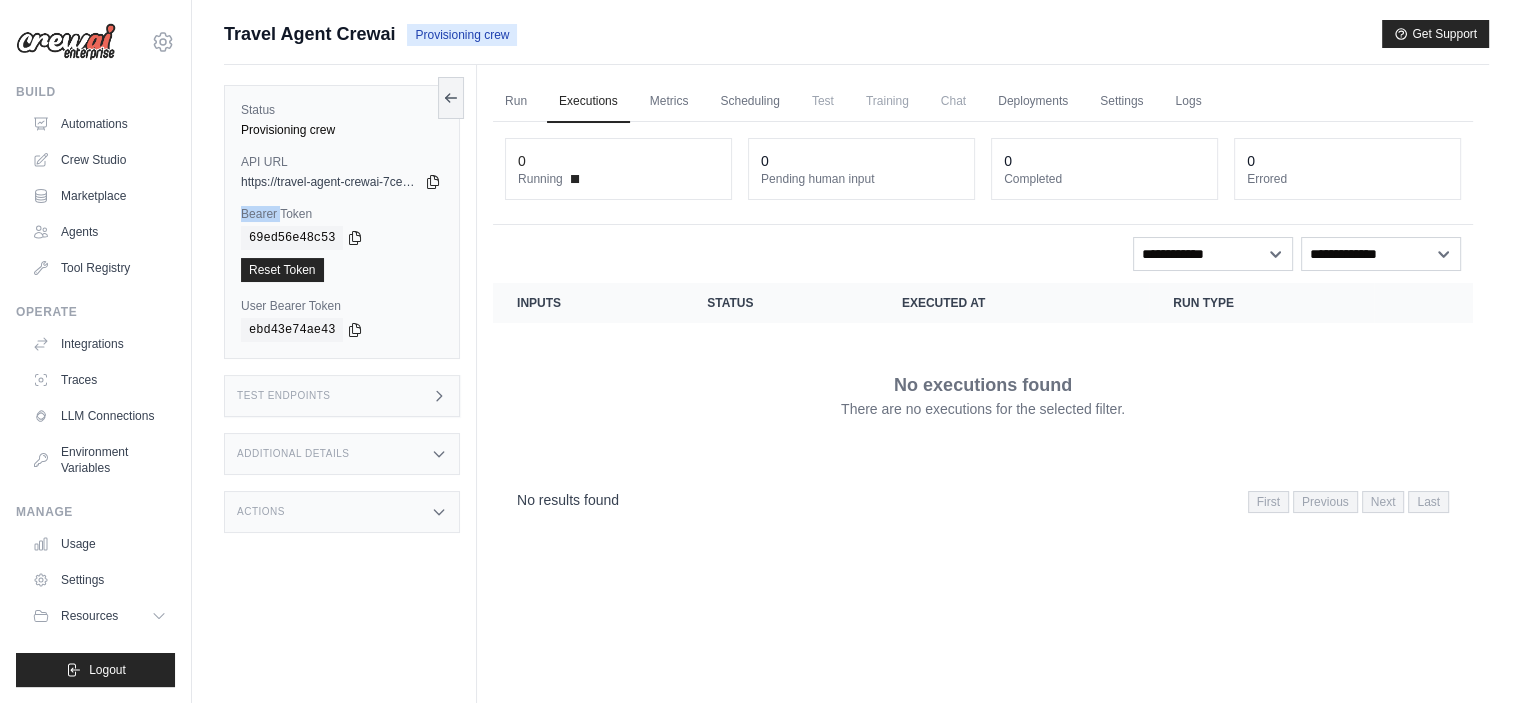 click on "Bearer Token" at bounding box center [342, 214] 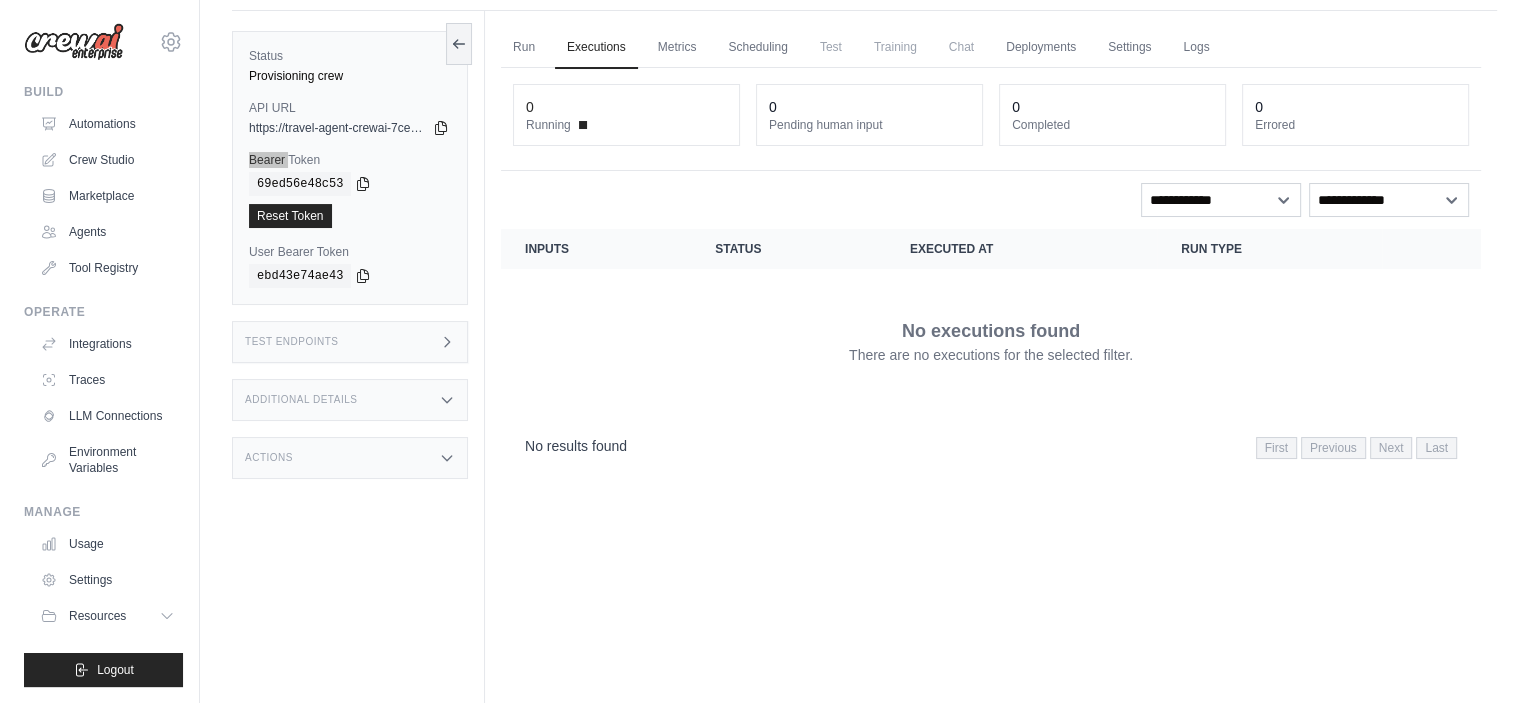scroll, scrollTop: 0, scrollLeft: 0, axis: both 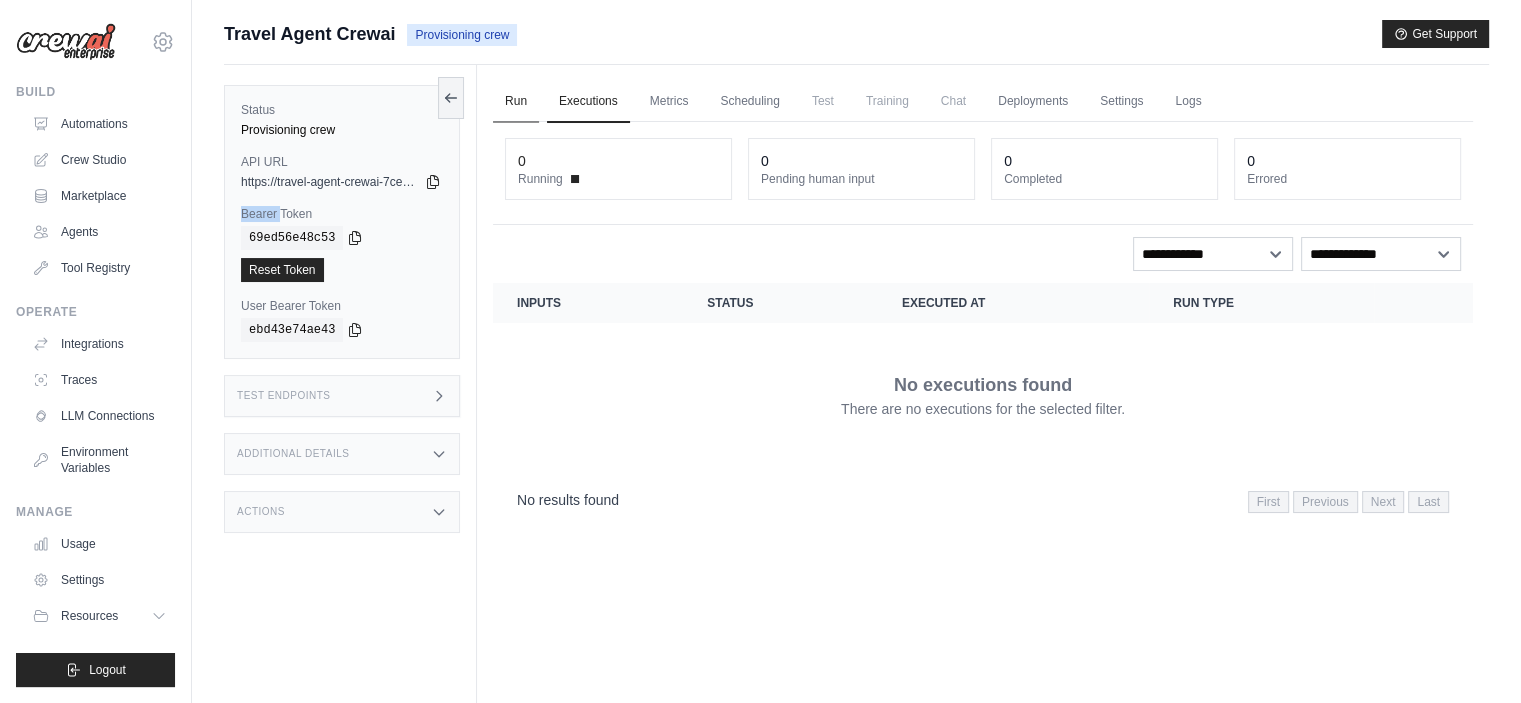 click on "Run" at bounding box center (516, 102) 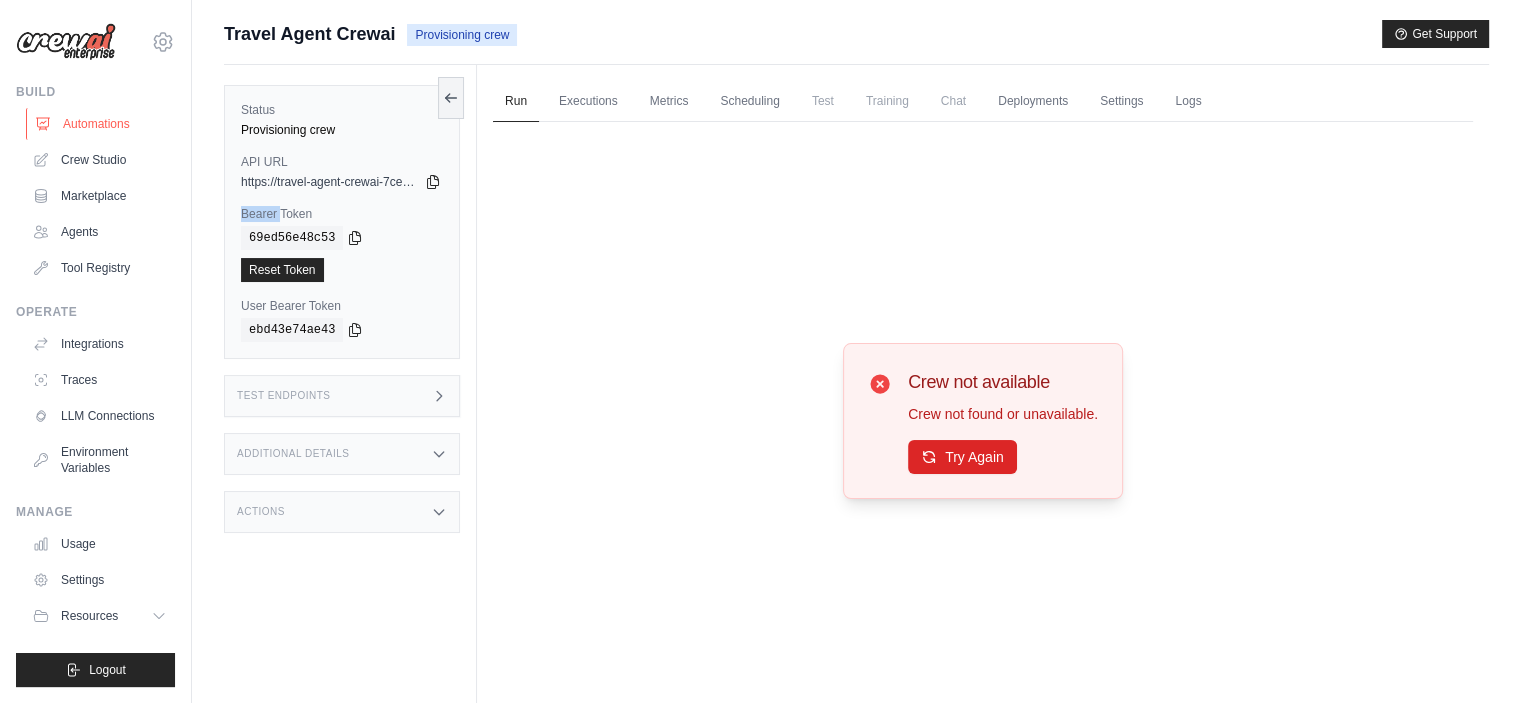 click on "Automations" at bounding box center (101, 124) 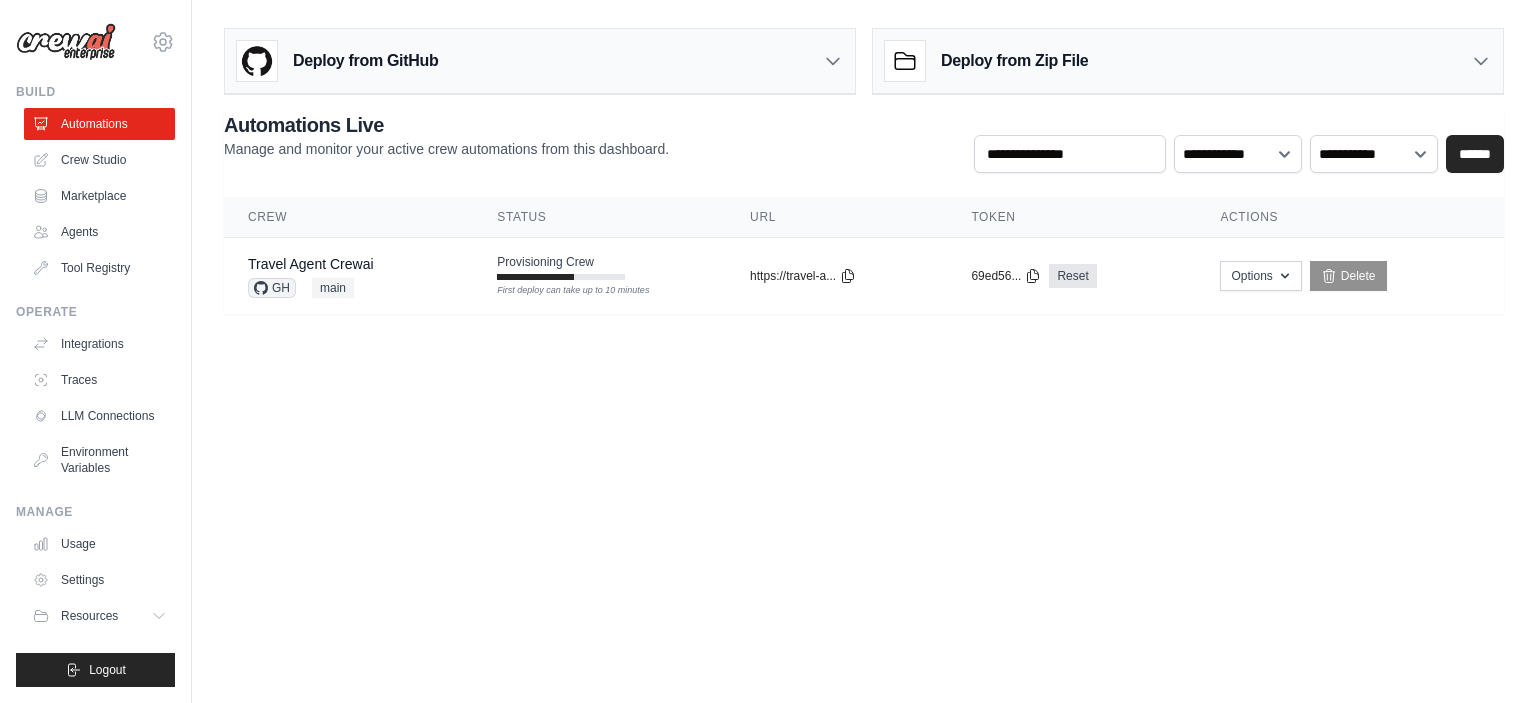 click on "kdincho@gmail.com
Settings
Build
Automations
Crew Studio" at bounding box center [768, 351] 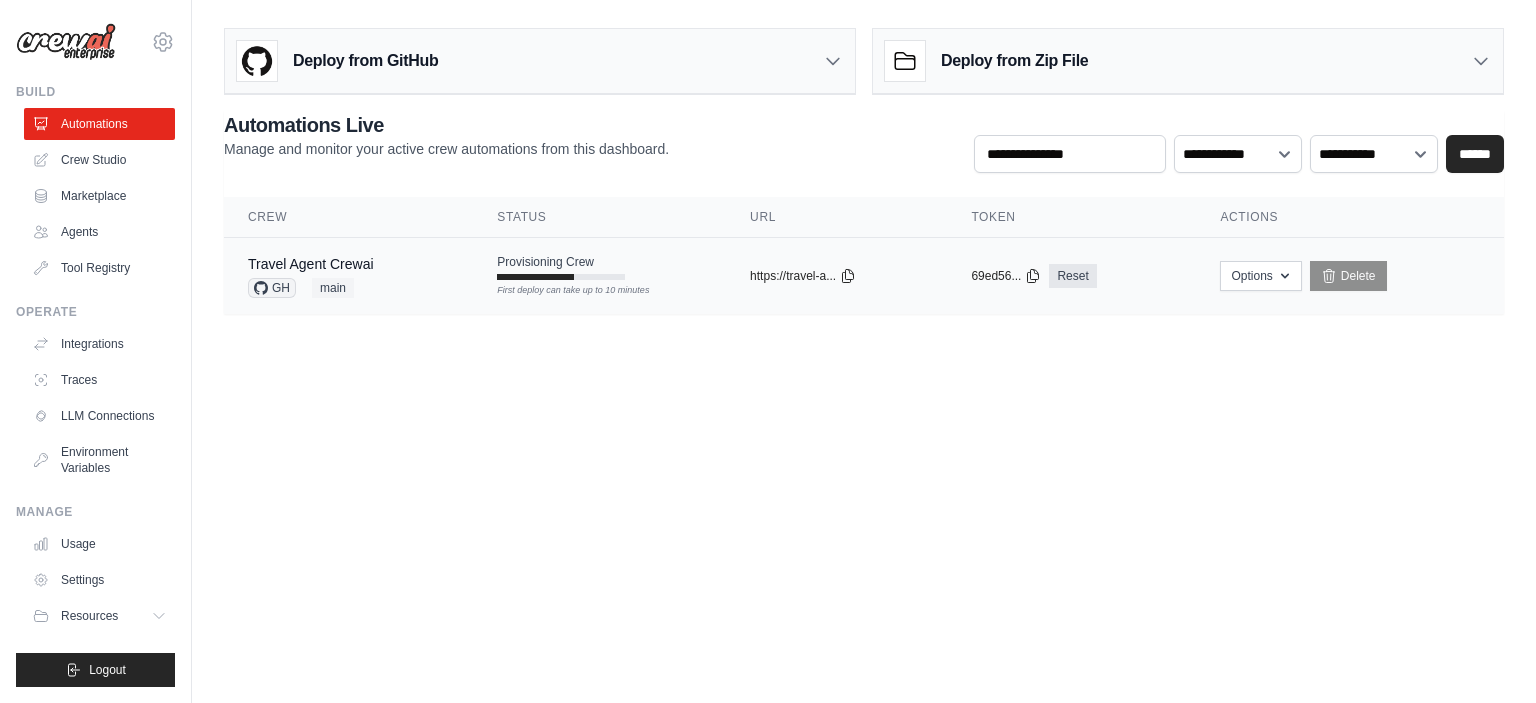 click on "copied" at bounding box center [771, 268] 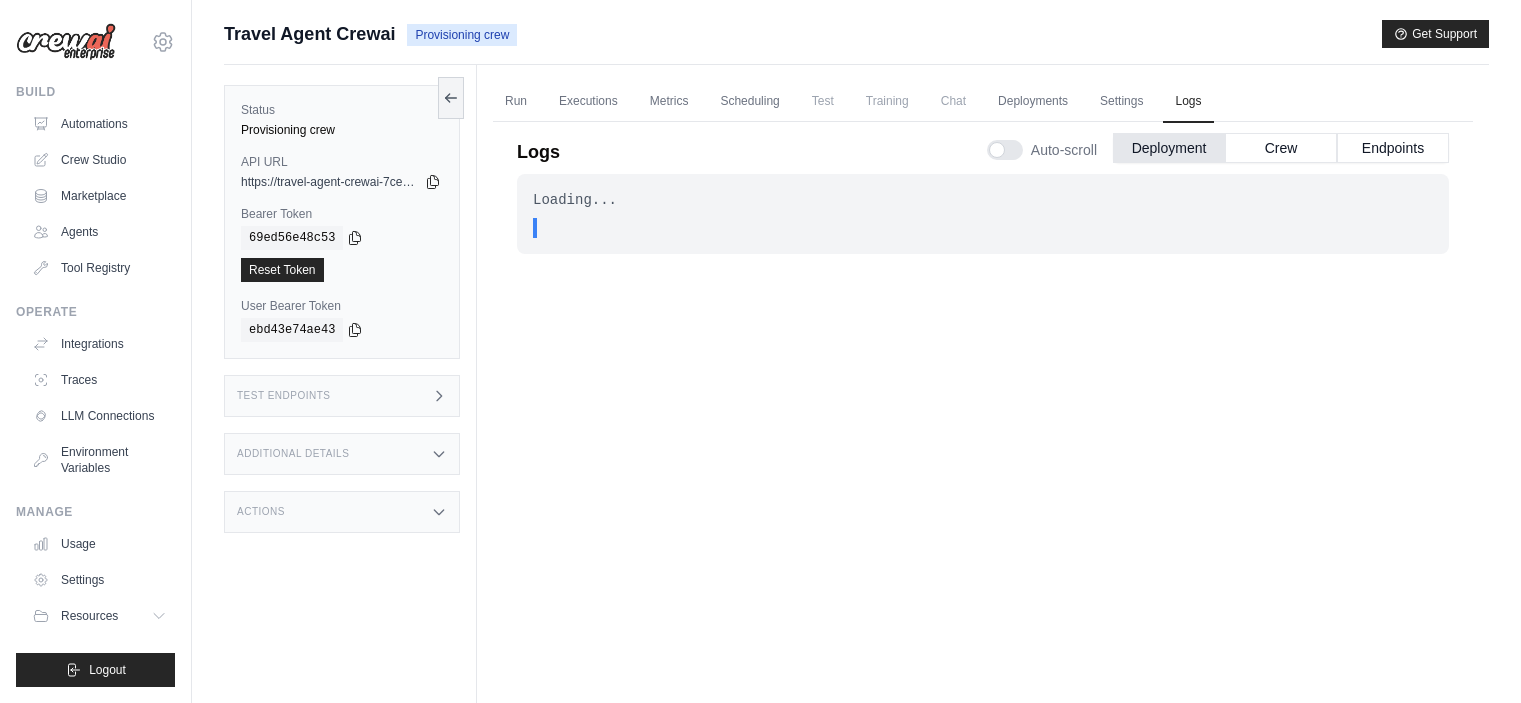 scroll, scrollTop: 0, scrollLeft: 0, axis: both 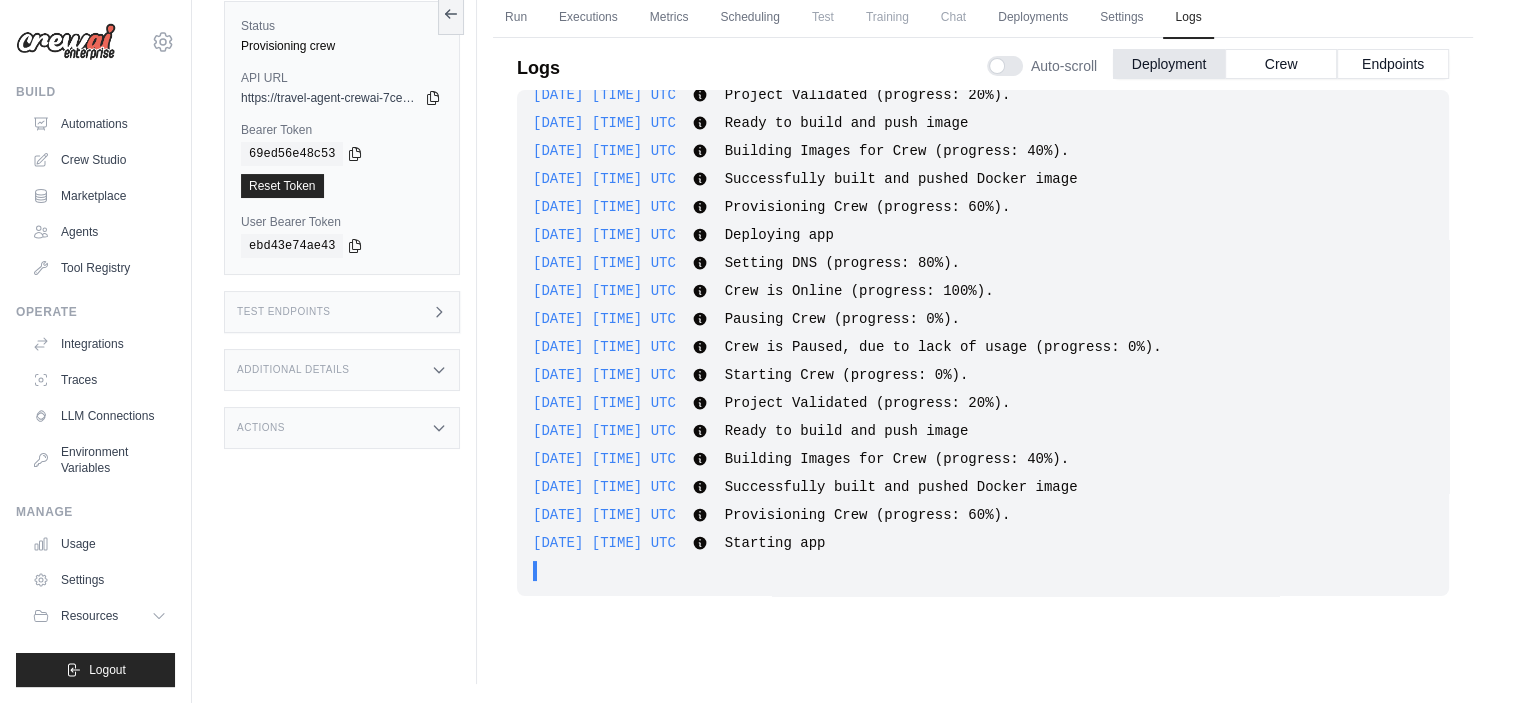 click on "2025-08-05 07:23:30 UTC
Deploy Enqueued (progress: 0%).
Show more
Show less
2025-08-05 07:23:31 UTC
Deploy Started (progress: 0%).
Show more
Show less
2025-08-05 07:23:31 UTC
Deployment started
Show more
." at bounding box center (983, 353) 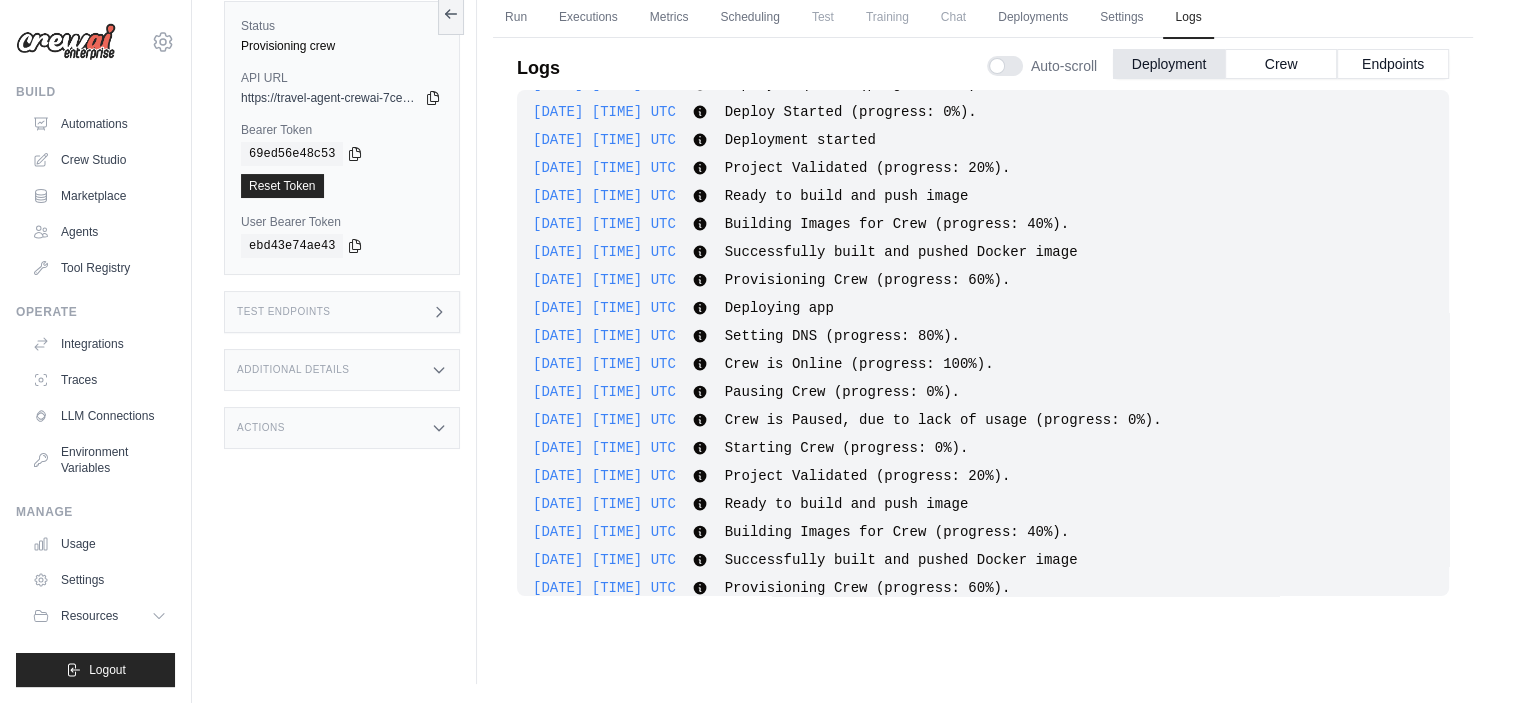 scroll, scrollTop: 0, scrollLeft: 0, axis: both 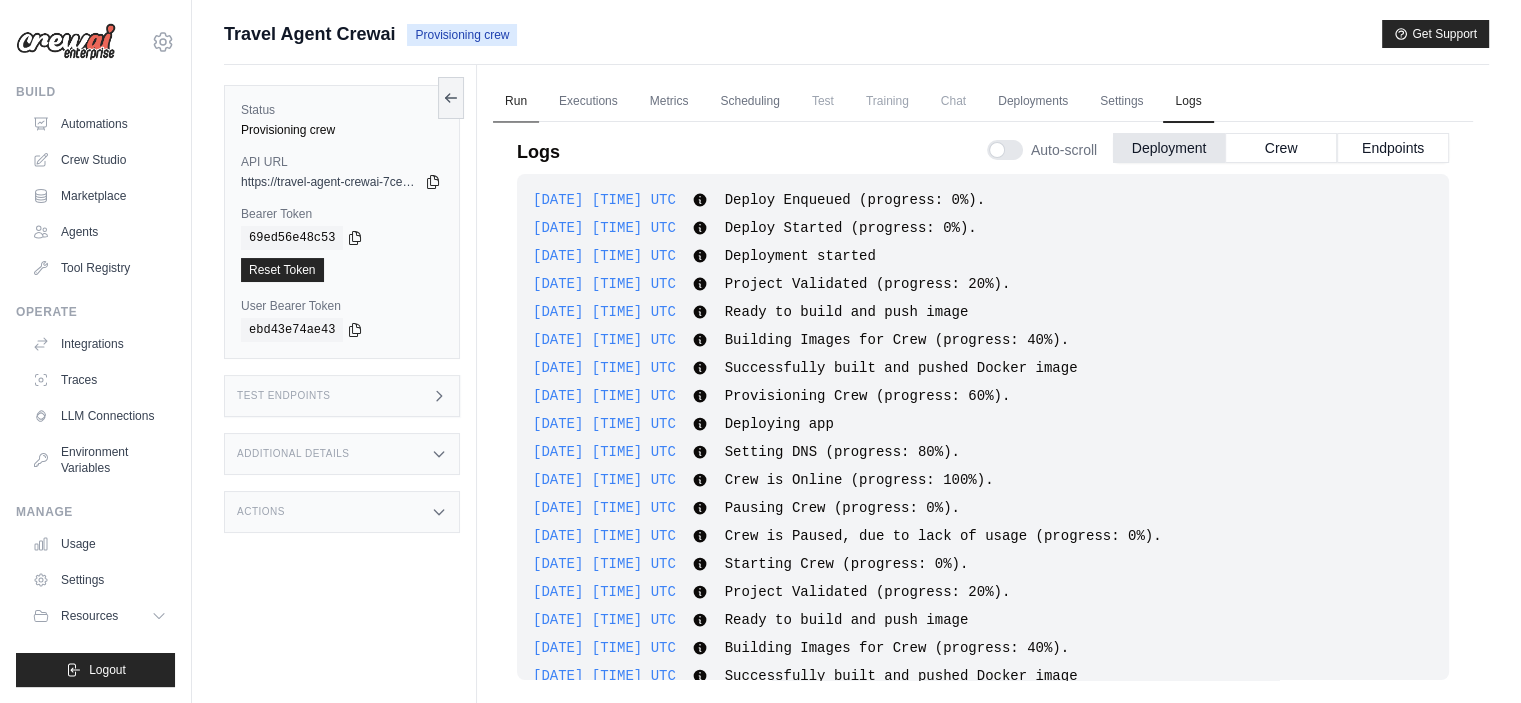 click on "Run" at bounding box center [516, 102] 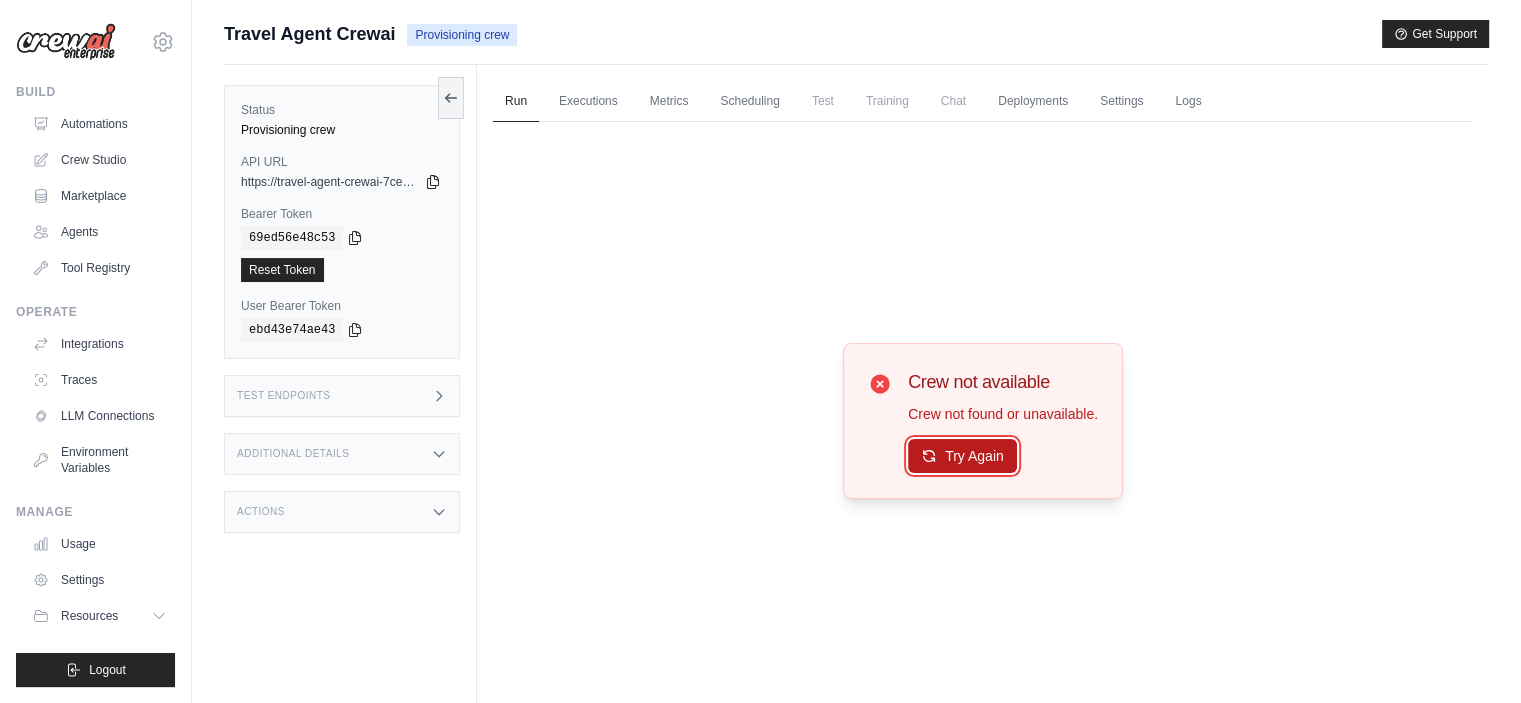click on "Try Again" at bounding box center [962, 456] 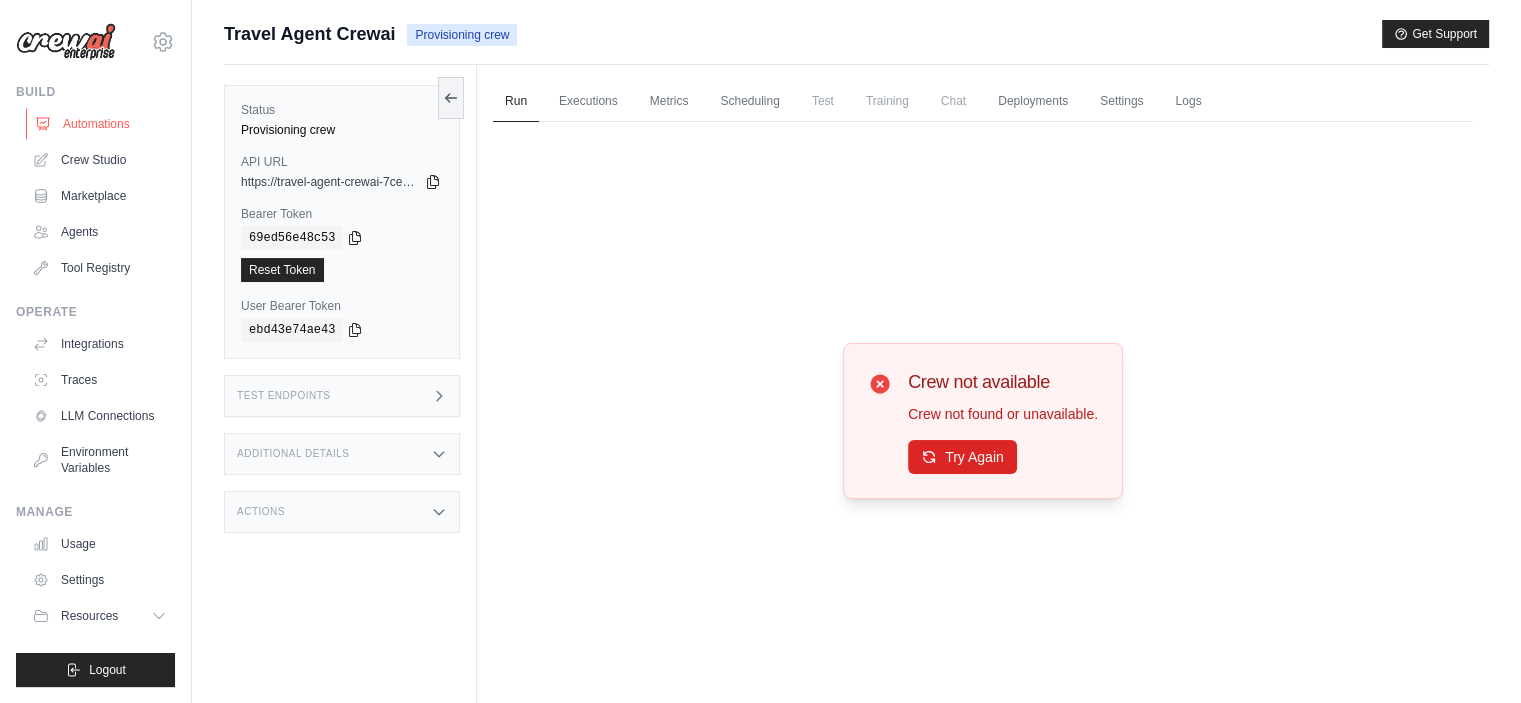 click on "Automations" at bounding box center [101, 124] 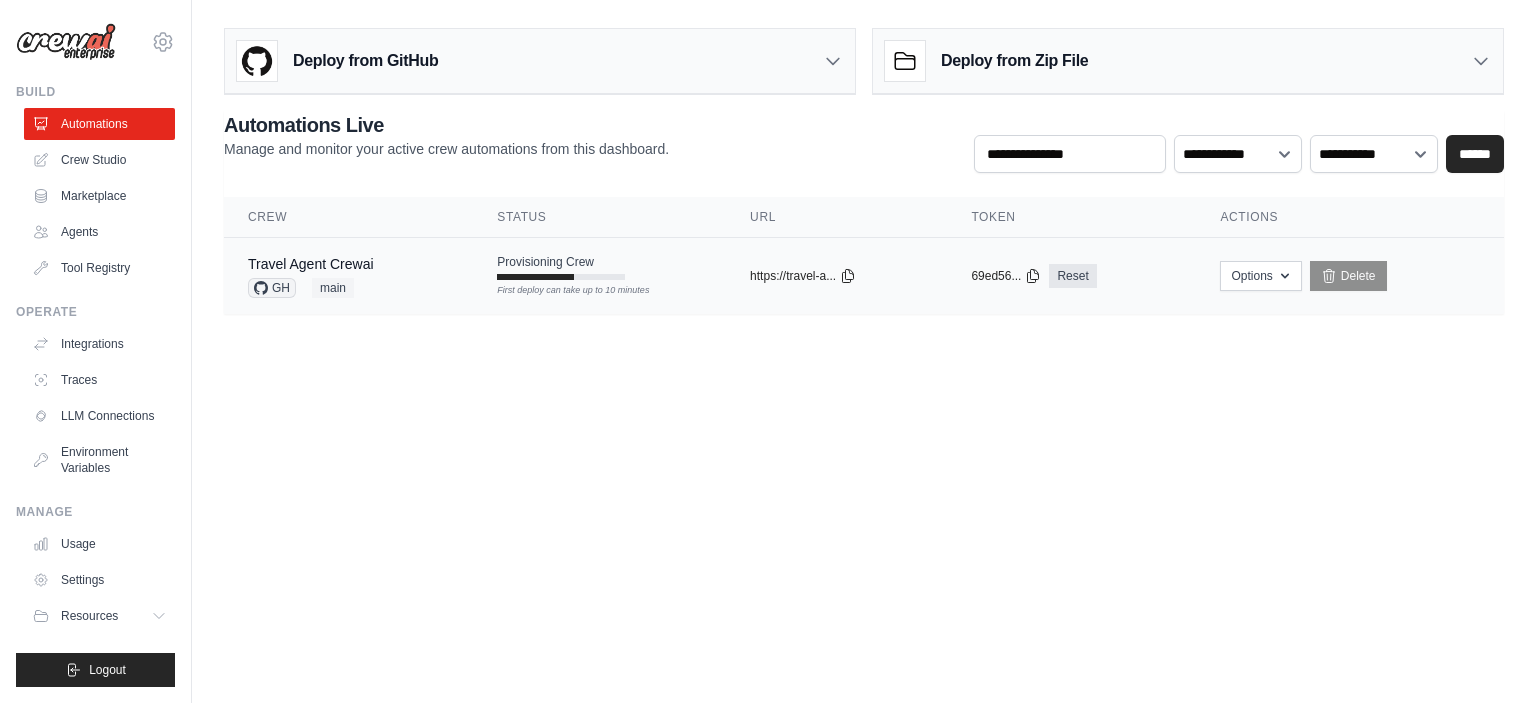 click on "Provisioning Crew
First deploy can take up to 10 minutes" at bounding box center (561, 267) 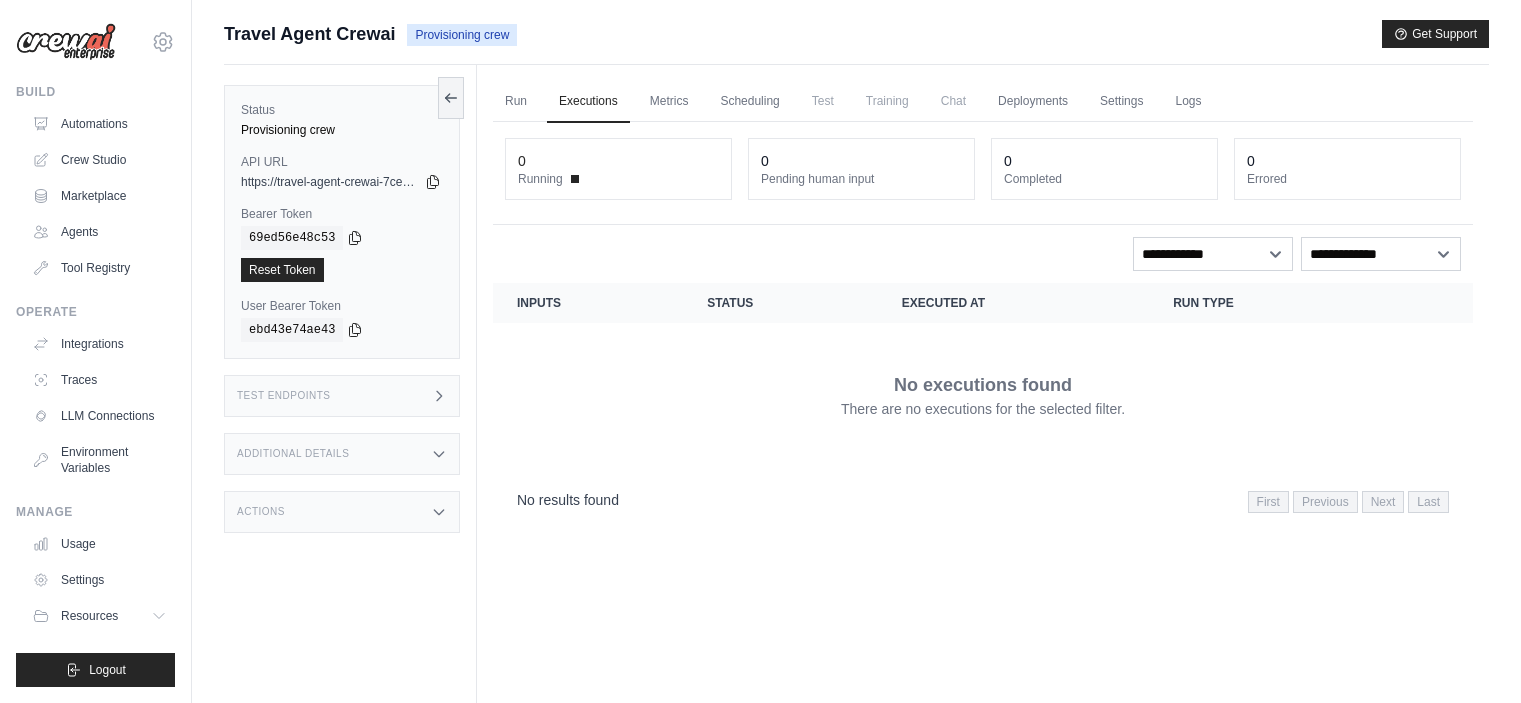 scroll, scrollTop: 0, scrollLeft: 0, axis: both 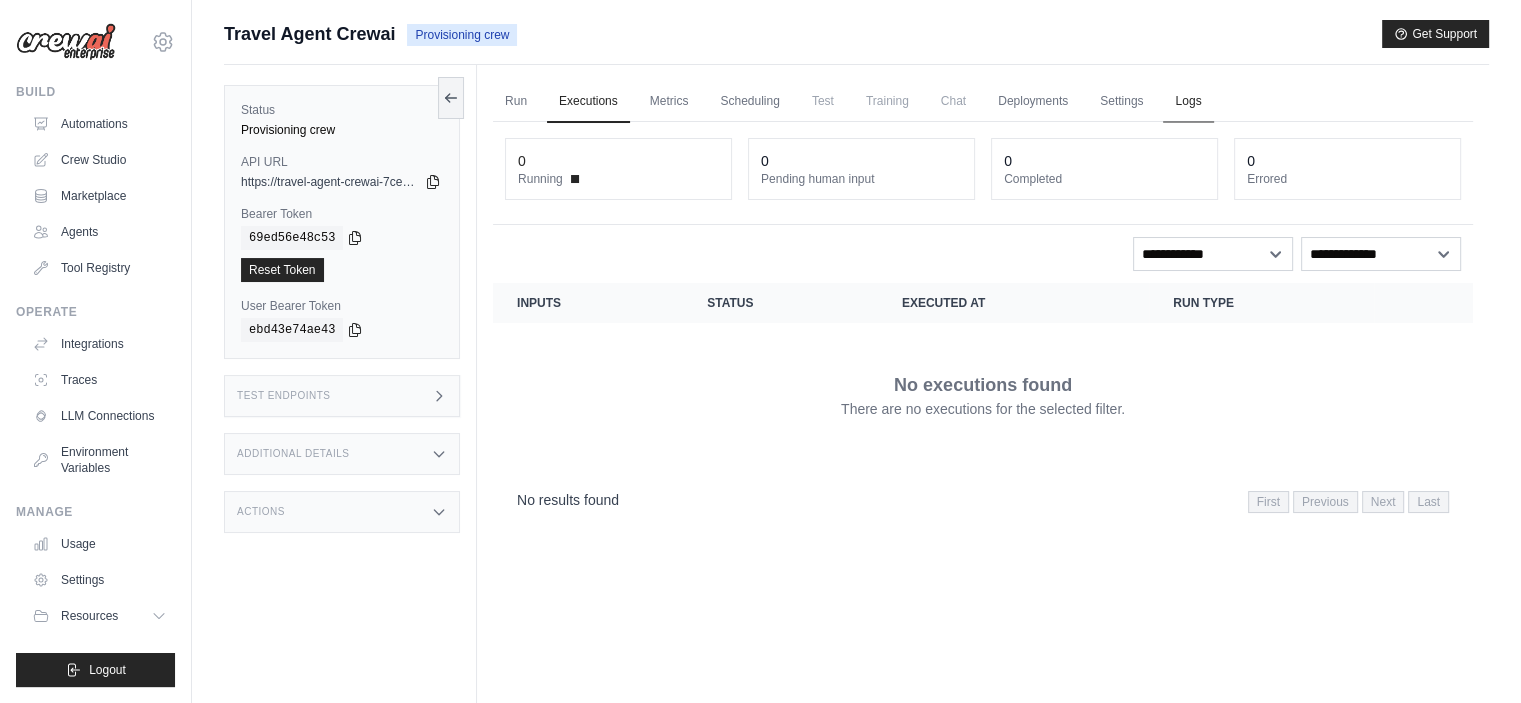 click on "Logs" at bounding box center [1188, 102] 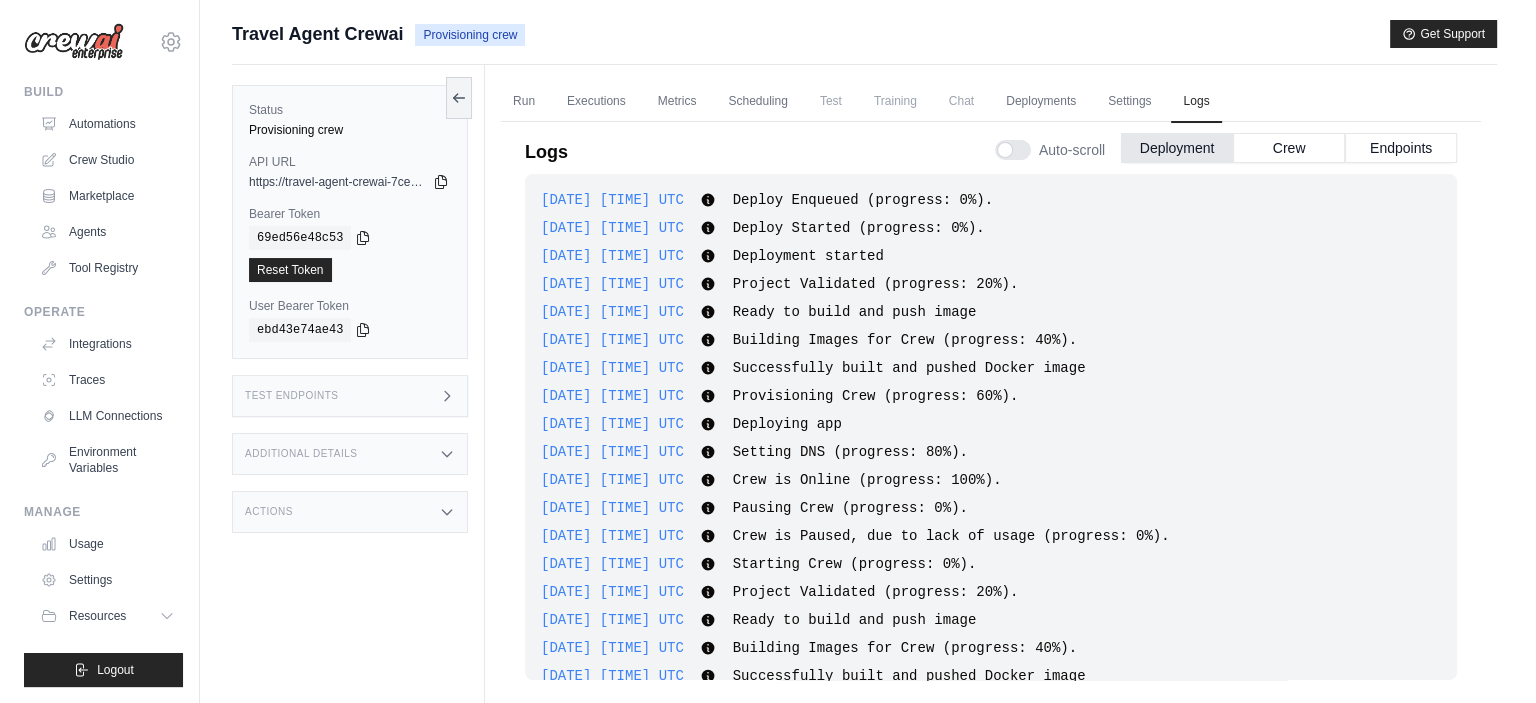 scroll, scrollTop: 105, scrollLeft: 0, axis: vertical 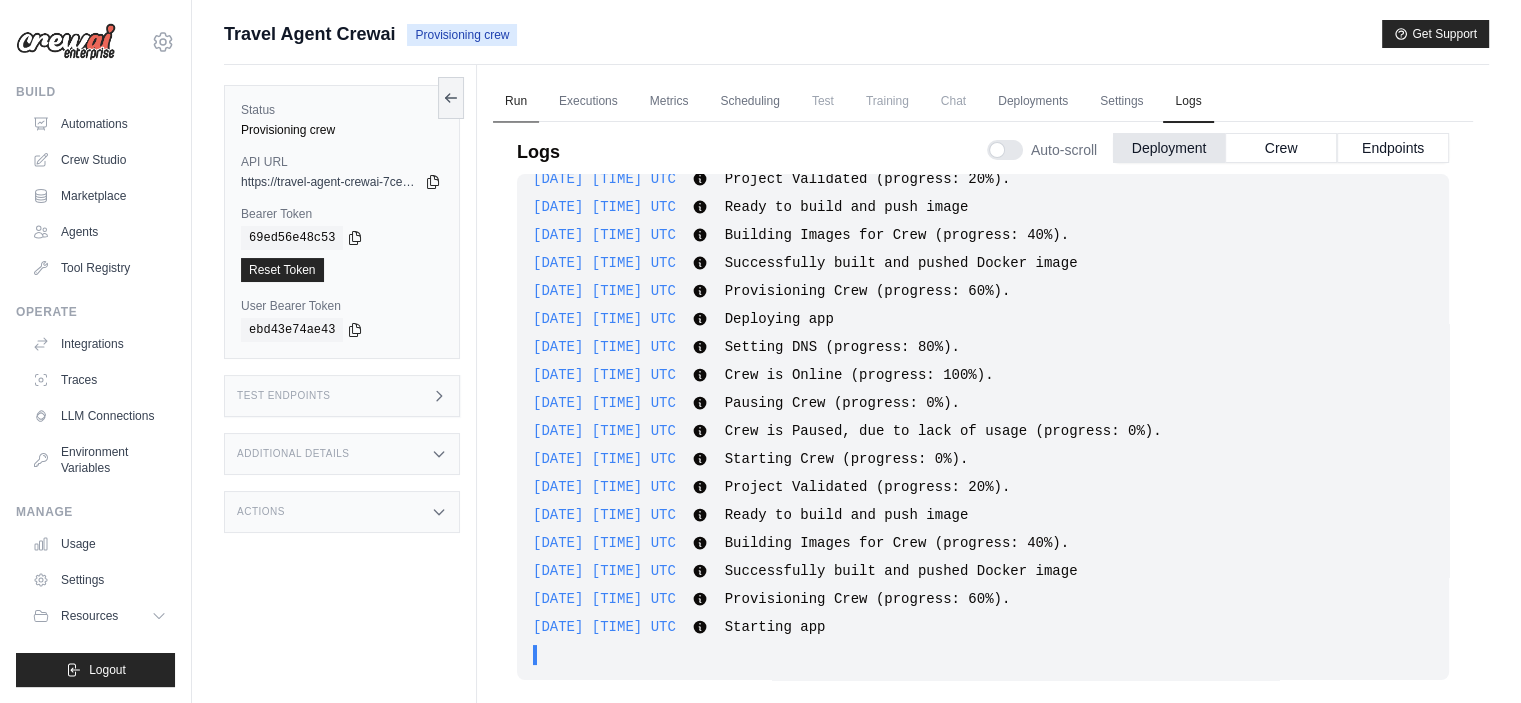 click on "Run" at bounding box center [516, 102] 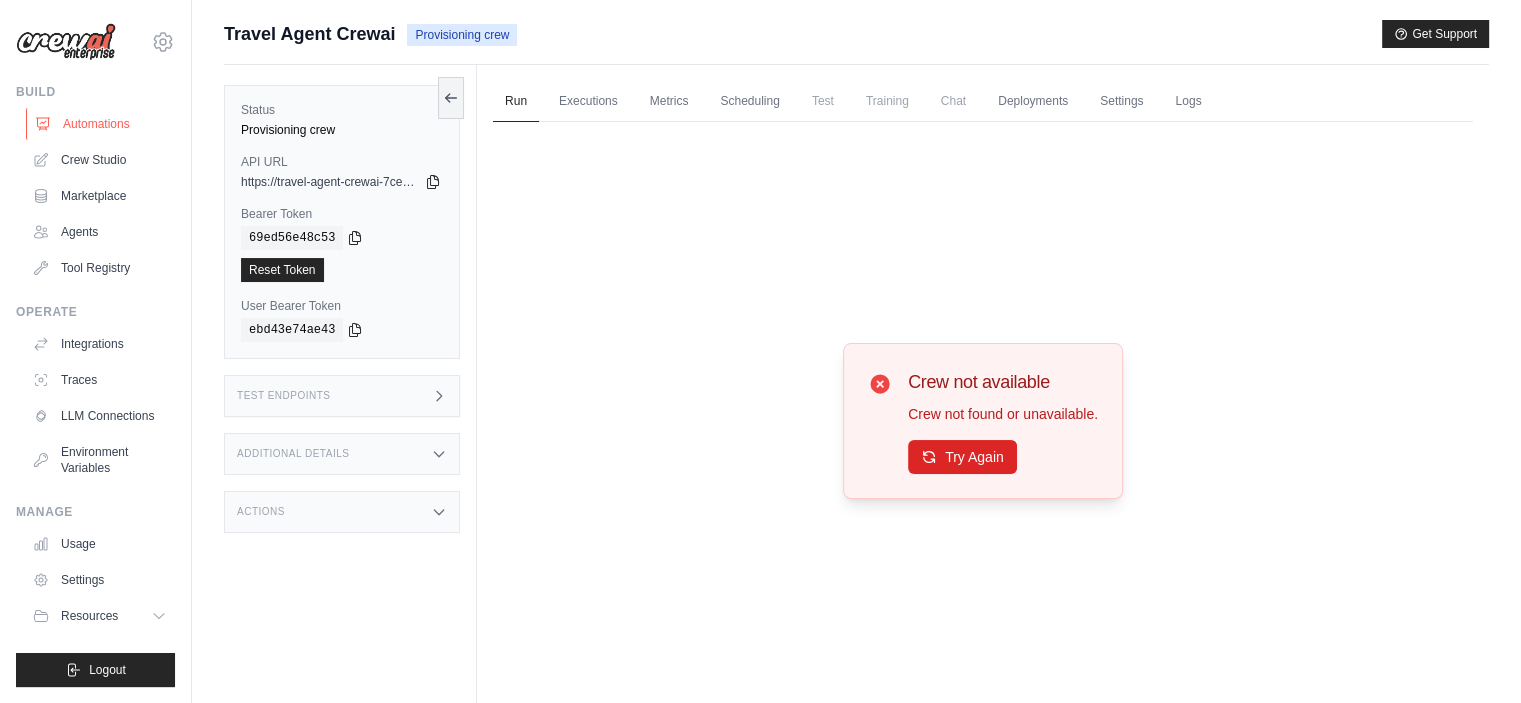 click on "Automations" at bounding box center (101, 124) 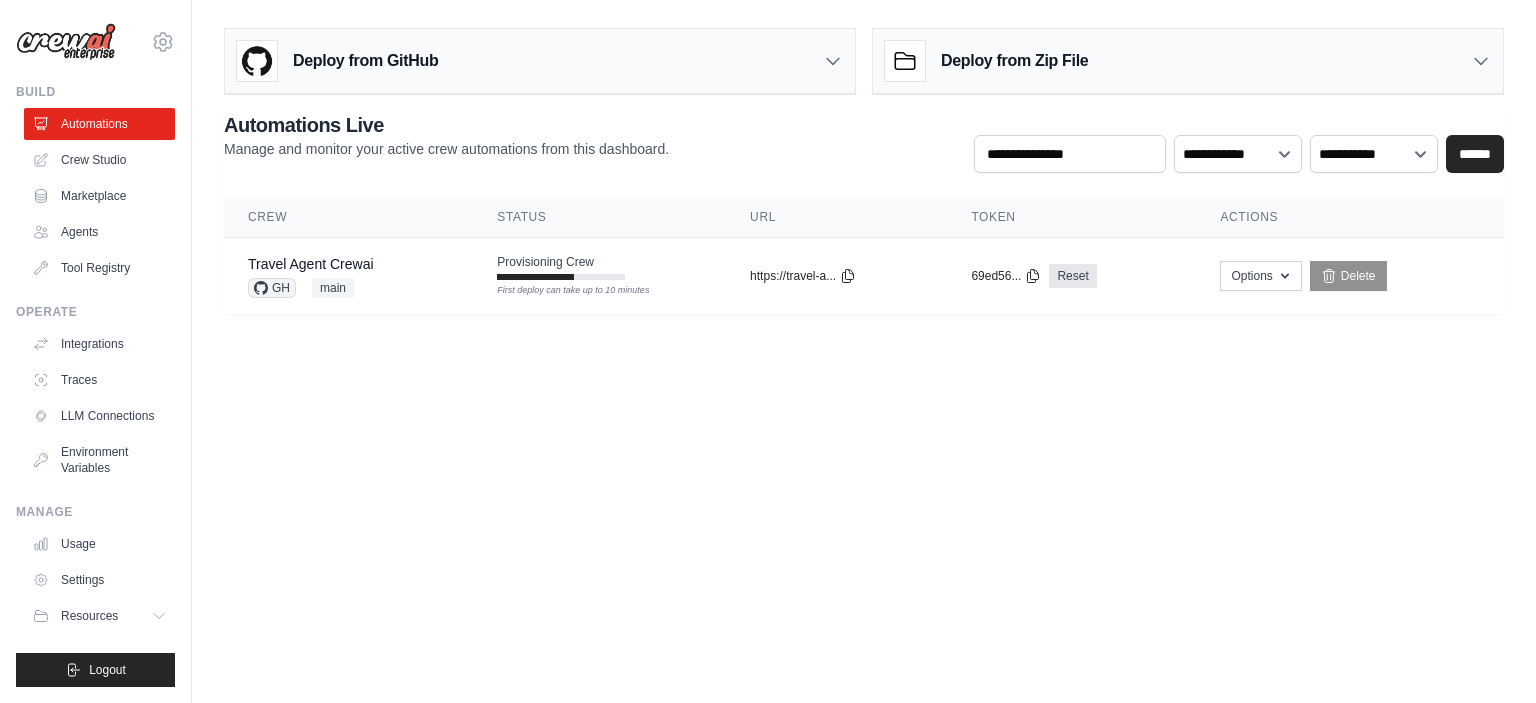 click on "[EMAIL]
Settings
Build
Automations
Crew Studio" at bounding box center [768, 351] 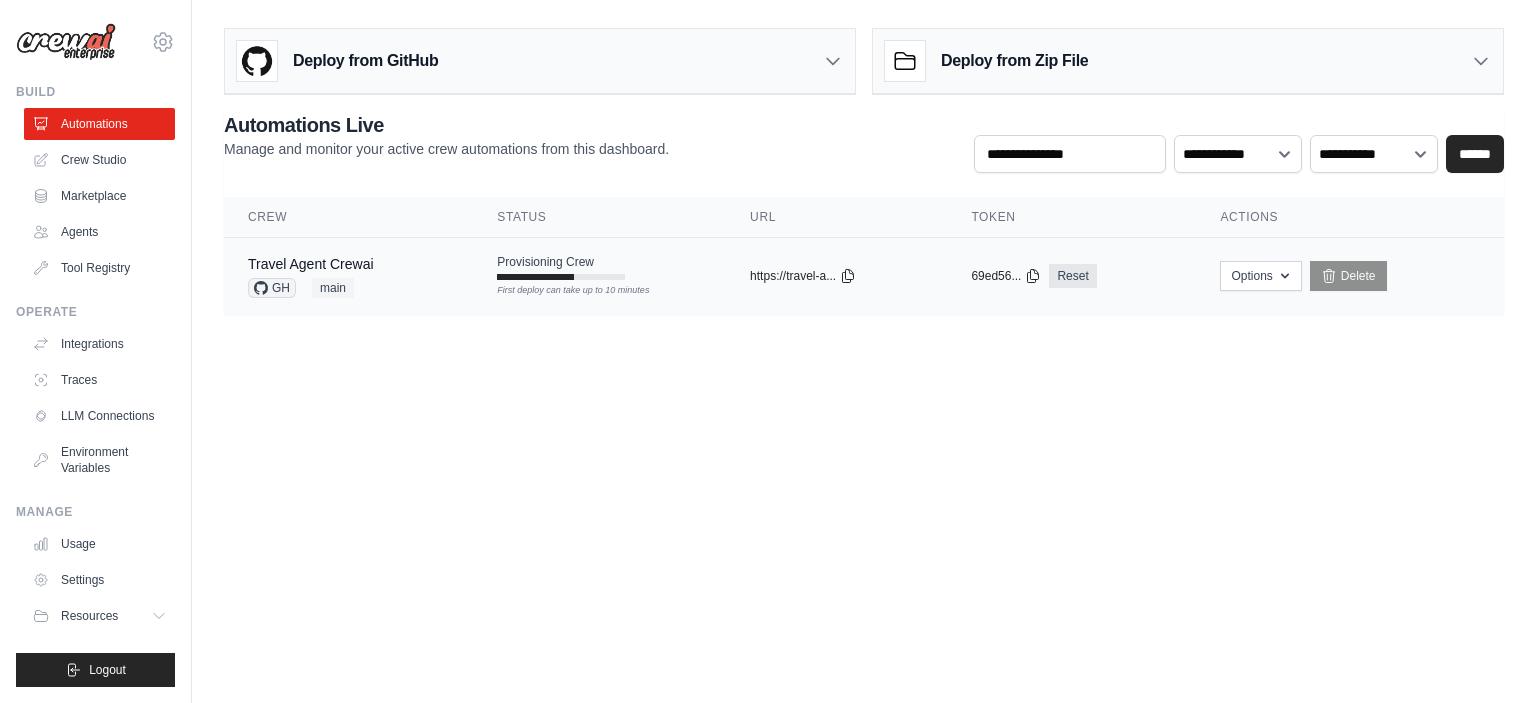 click on "First deploy can take up to 10 minutes" at bounding box center [561, 291] 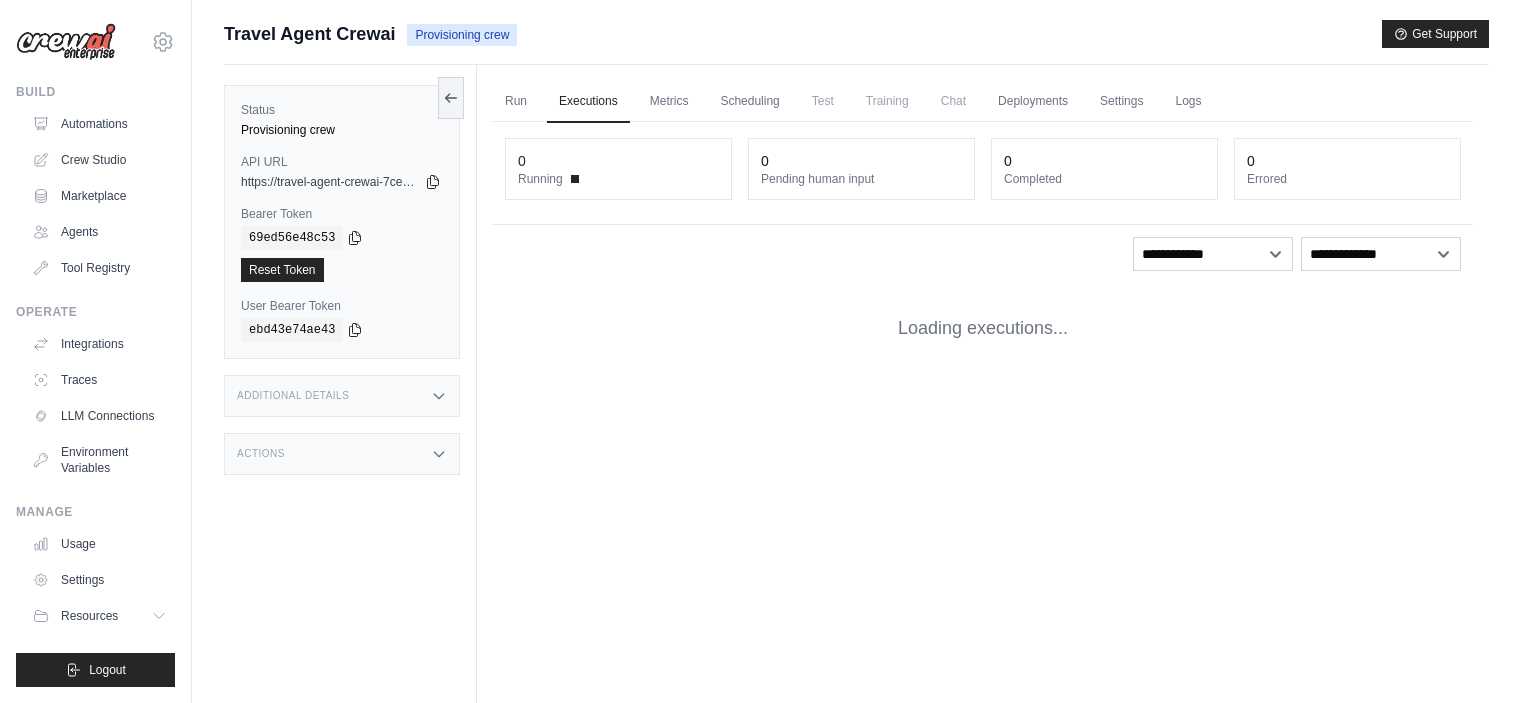scroll, scrollTop: 0, scrollLeft: 0, axis: both 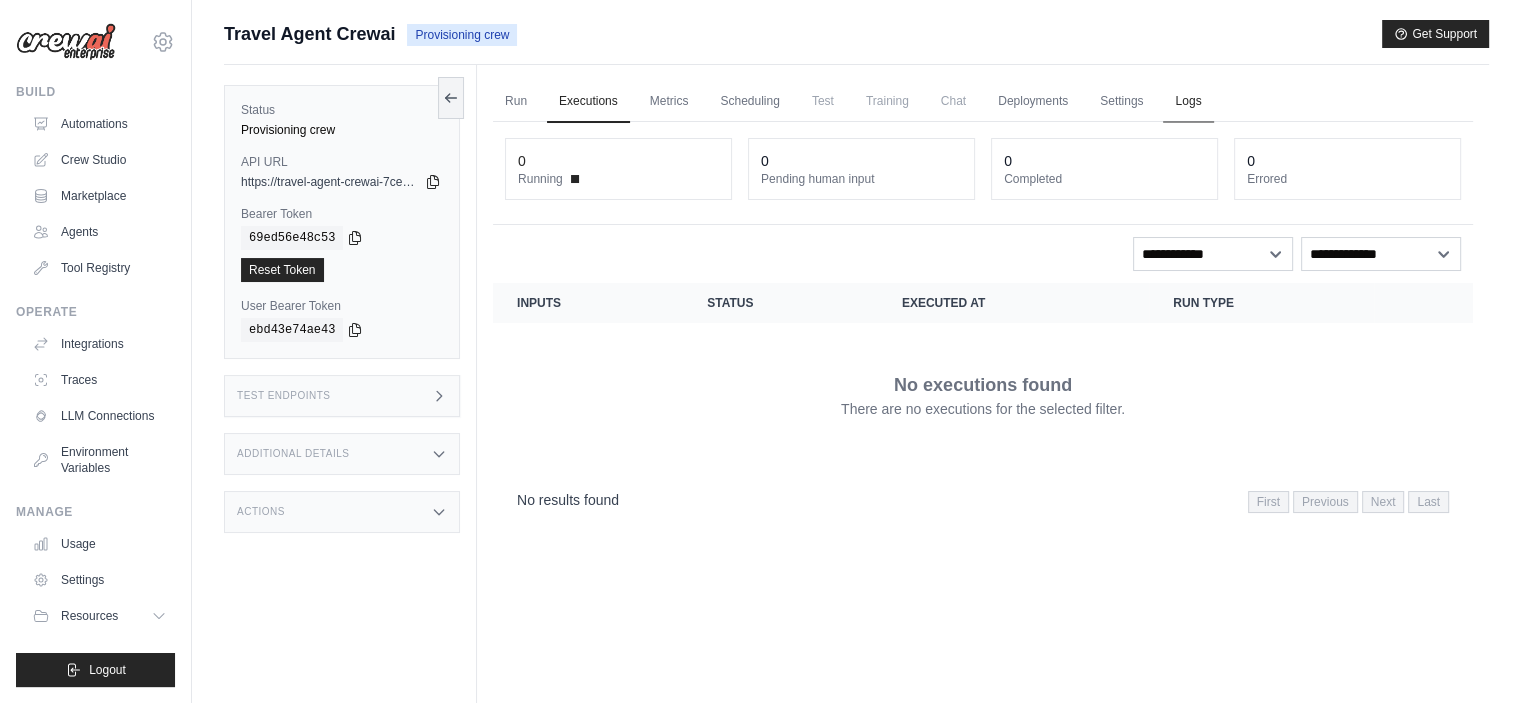 click on "Logs" at bounding box center [1188, 102] 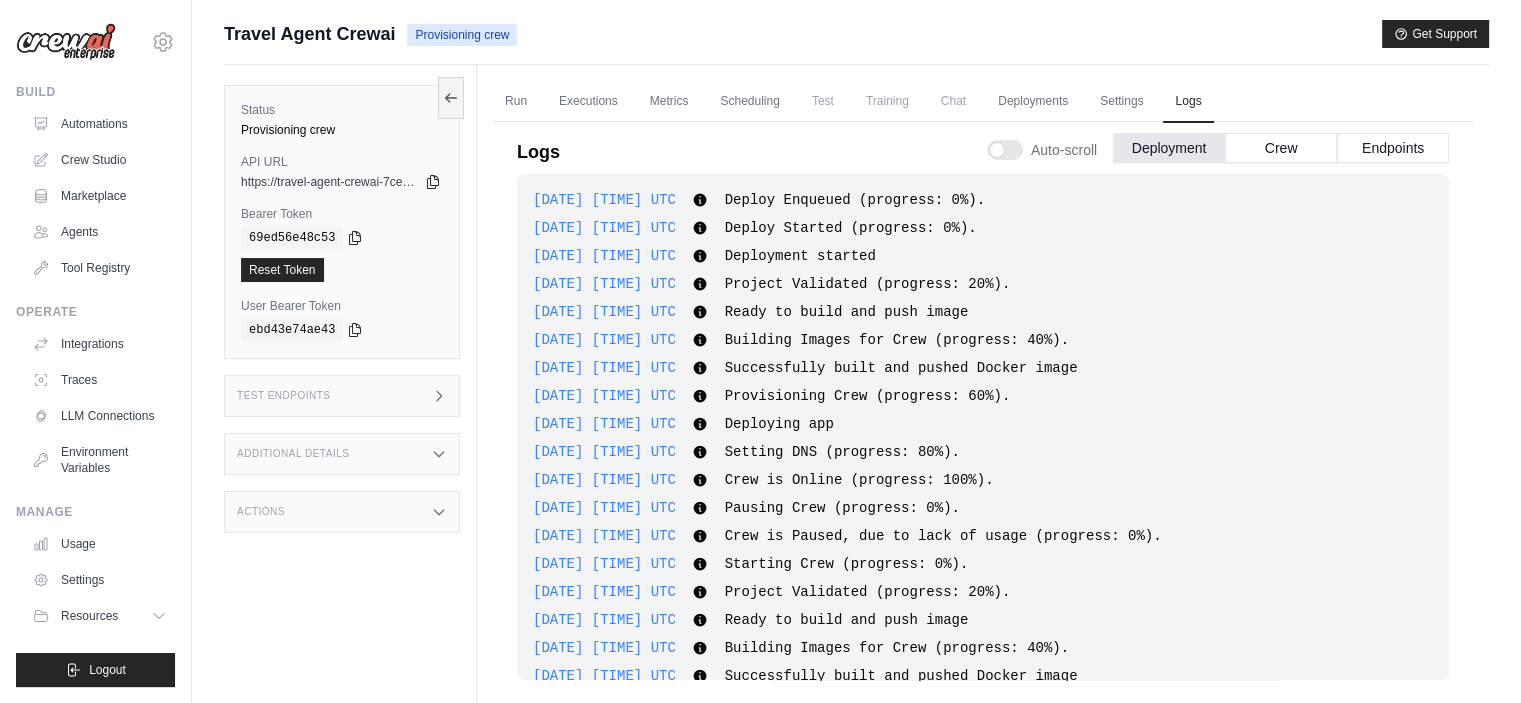 scroll, scrollTop: 105, scrollLeft: 0, axis: vertical 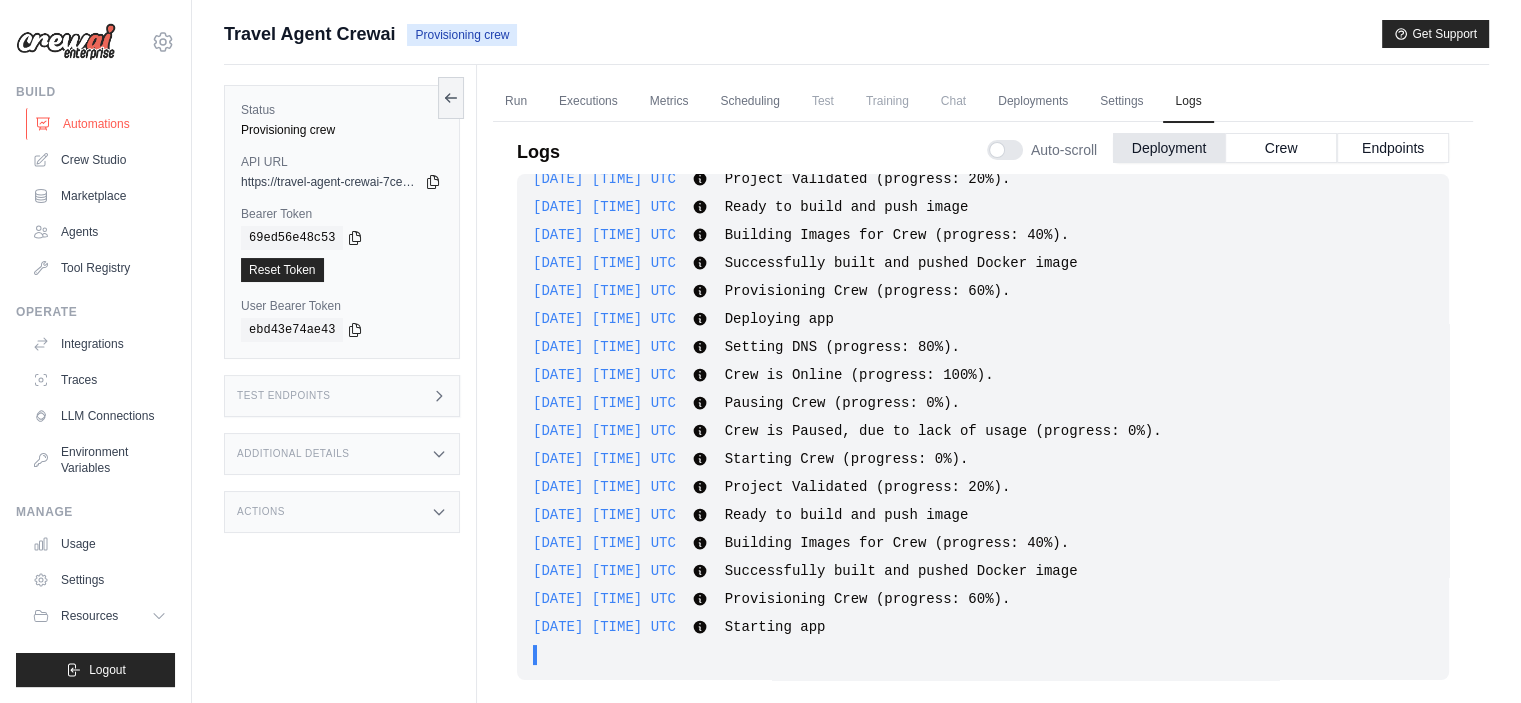 click on "Automations" at bounding box center (101, 124) 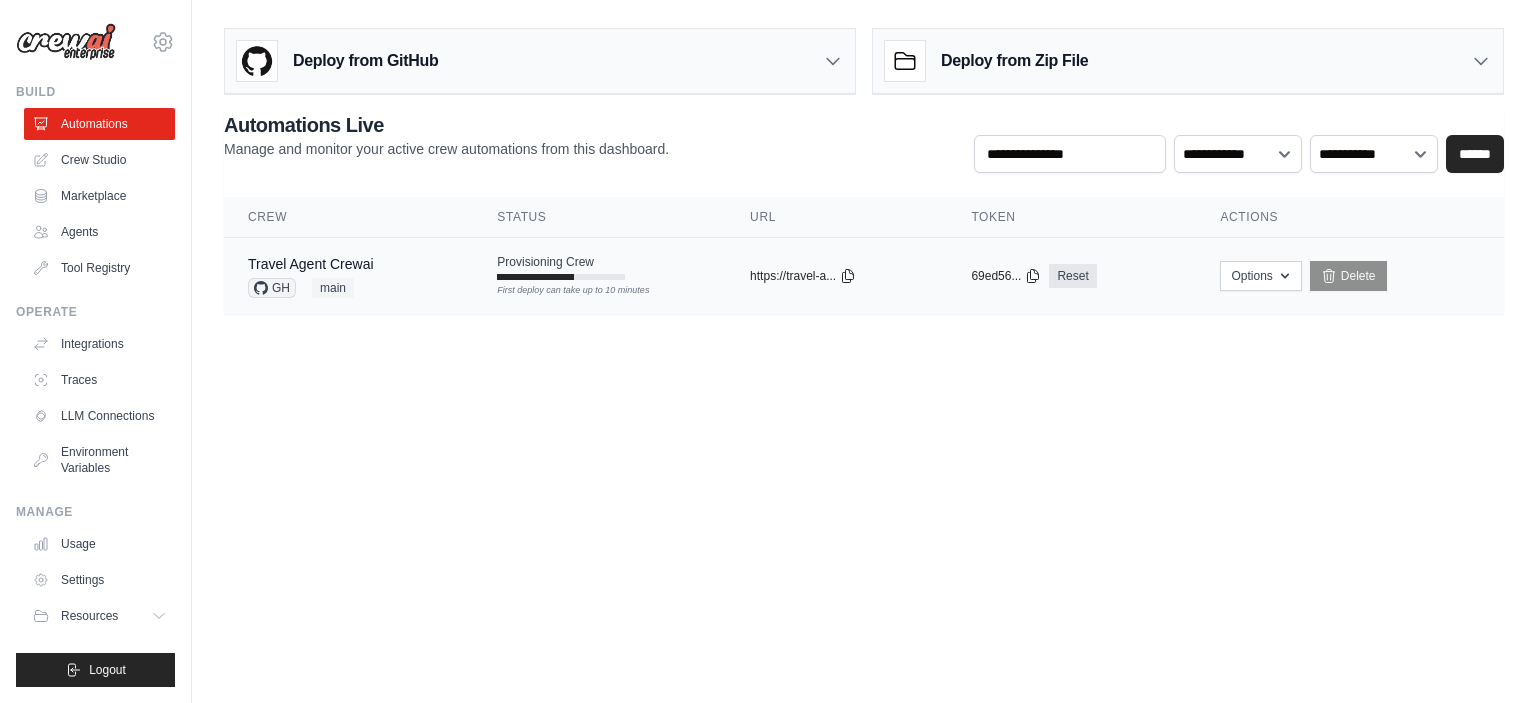 click at bounding box center (535, 277) 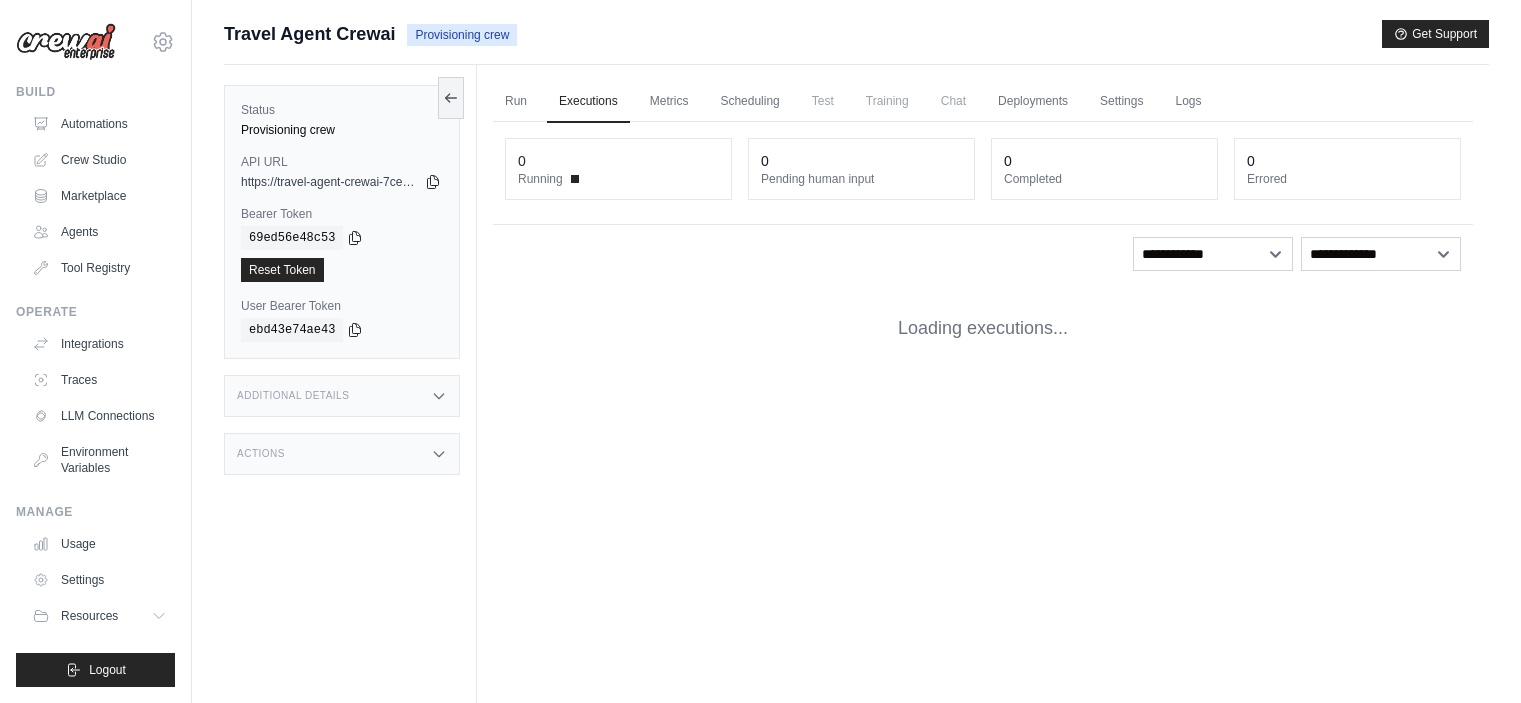 scroll, scrollTop: 0, scrollLeft: 0, axis: both 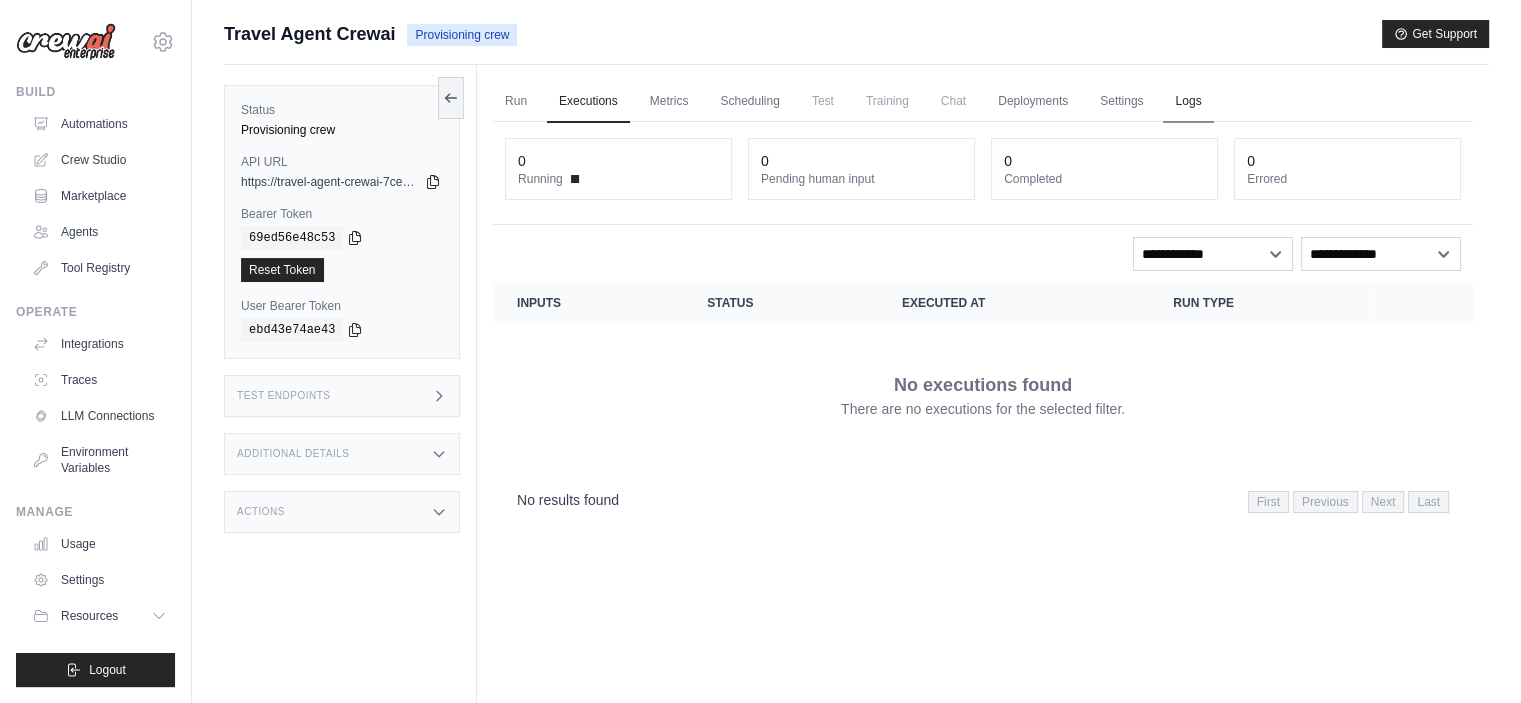 click on "Logs" at bounding box center [1188, 102] 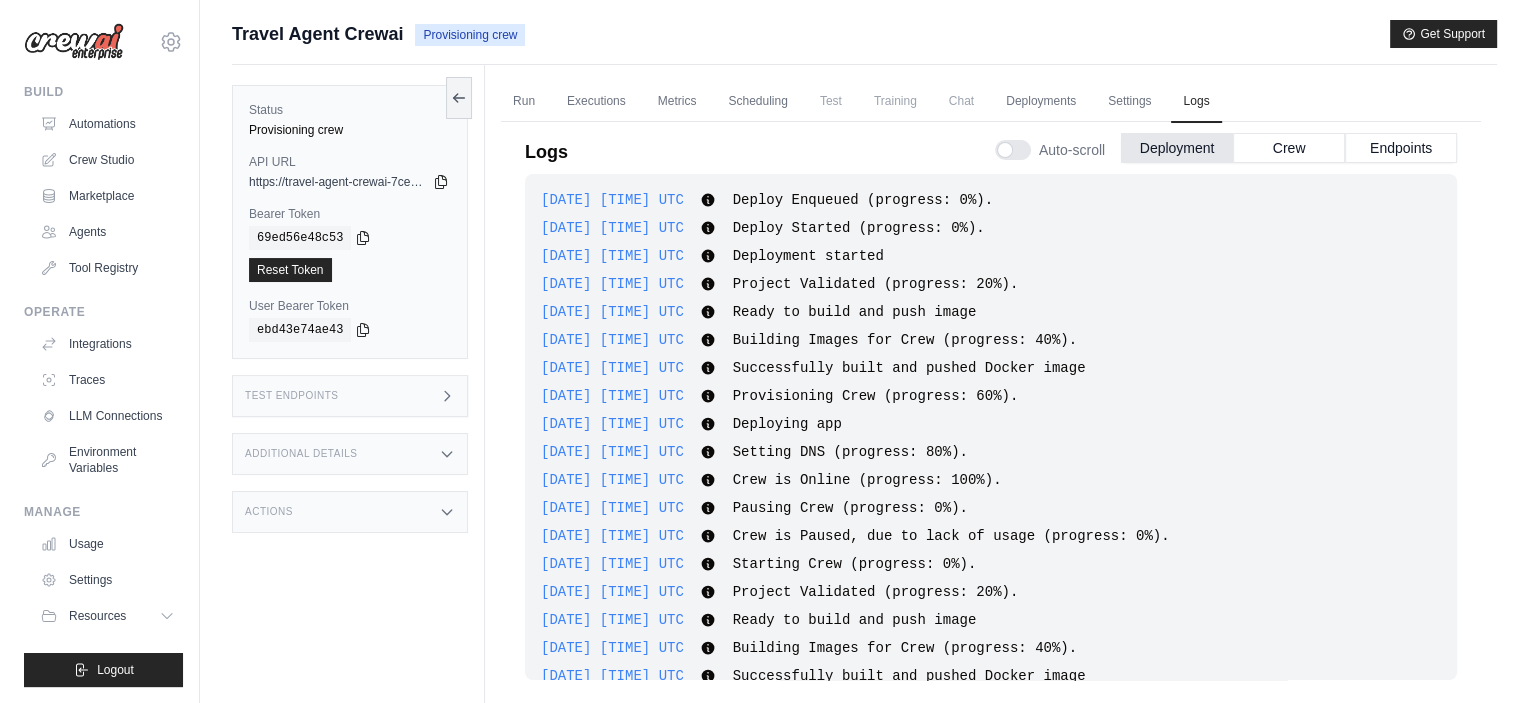 scroll, scrollTop: 105, scrollLeft: 0, axis: vertical 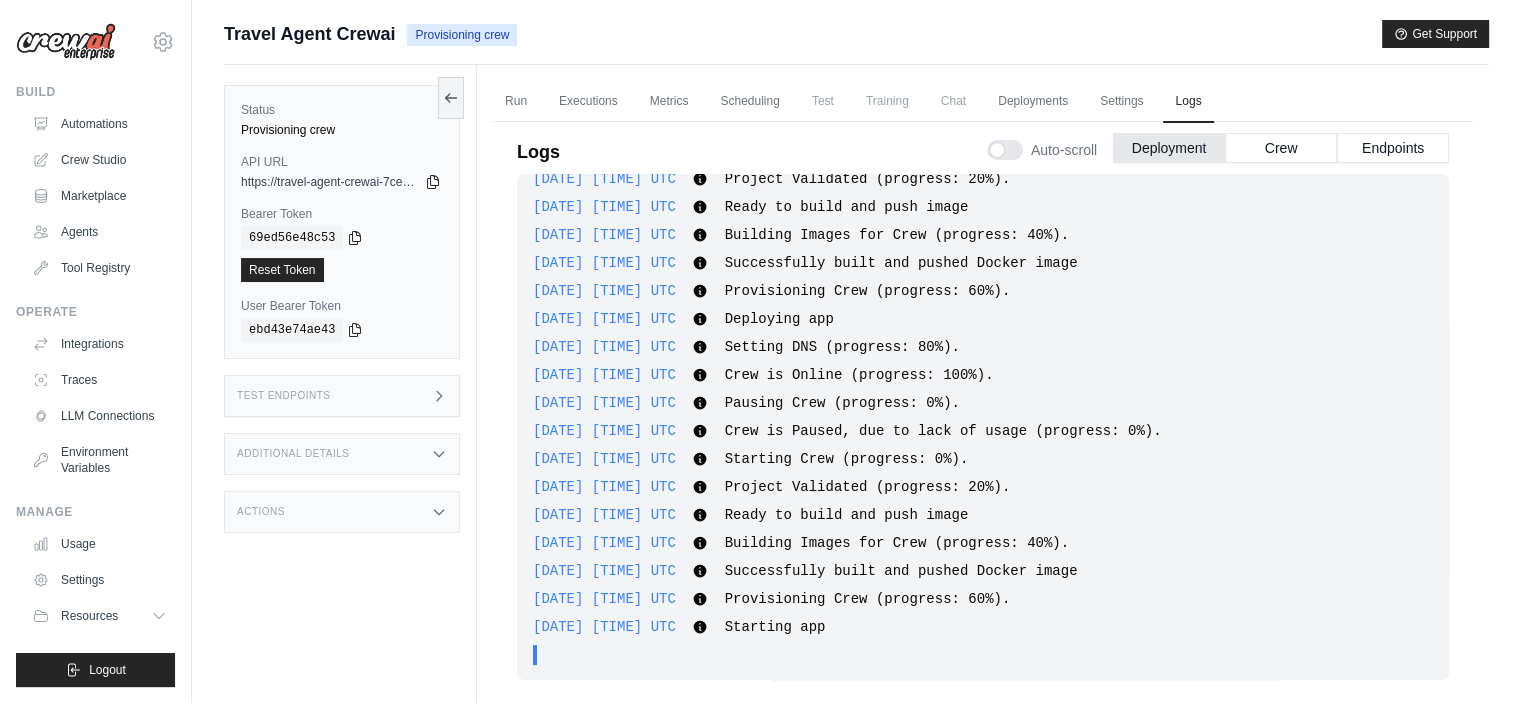 click on ".
.
." at bounding box center (983, 655) 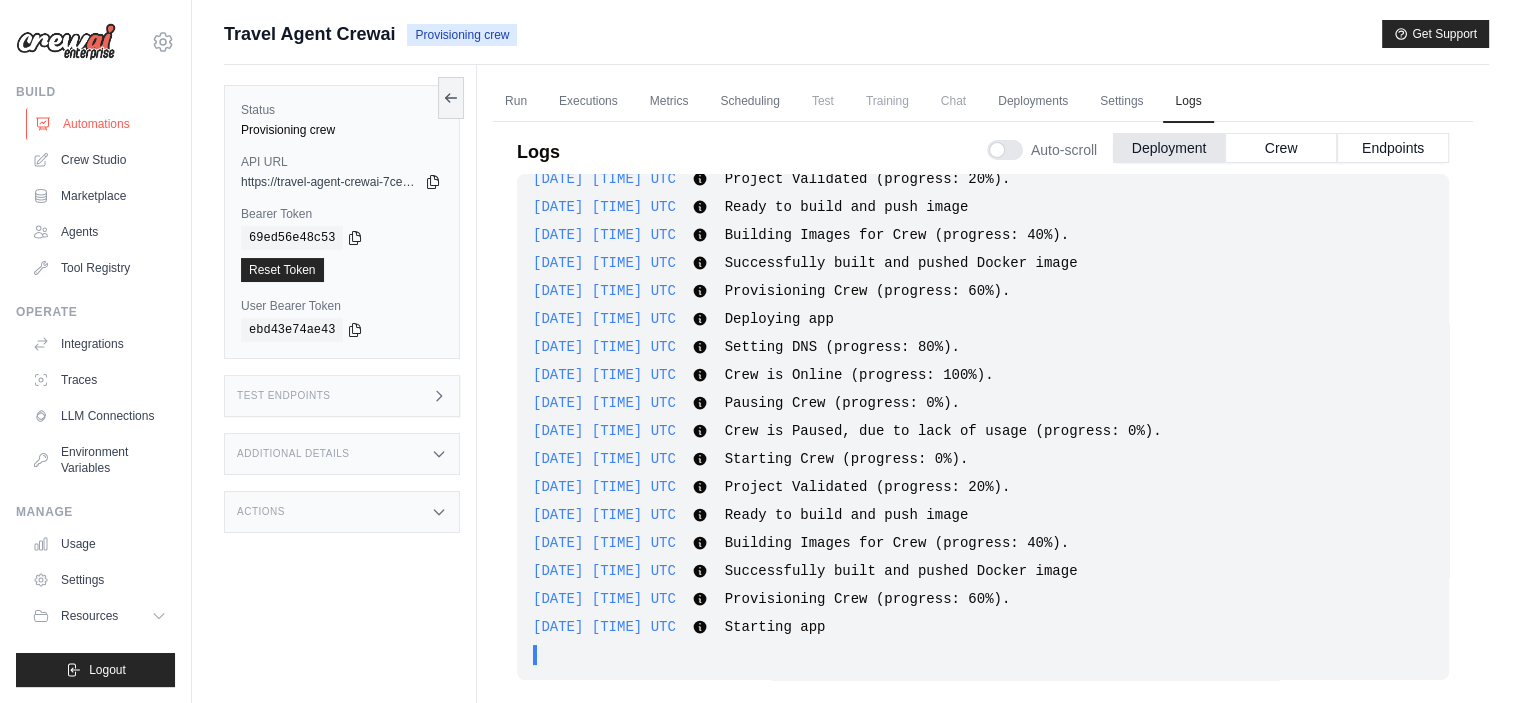 click on "Automations" at bounding box center (101, 124) 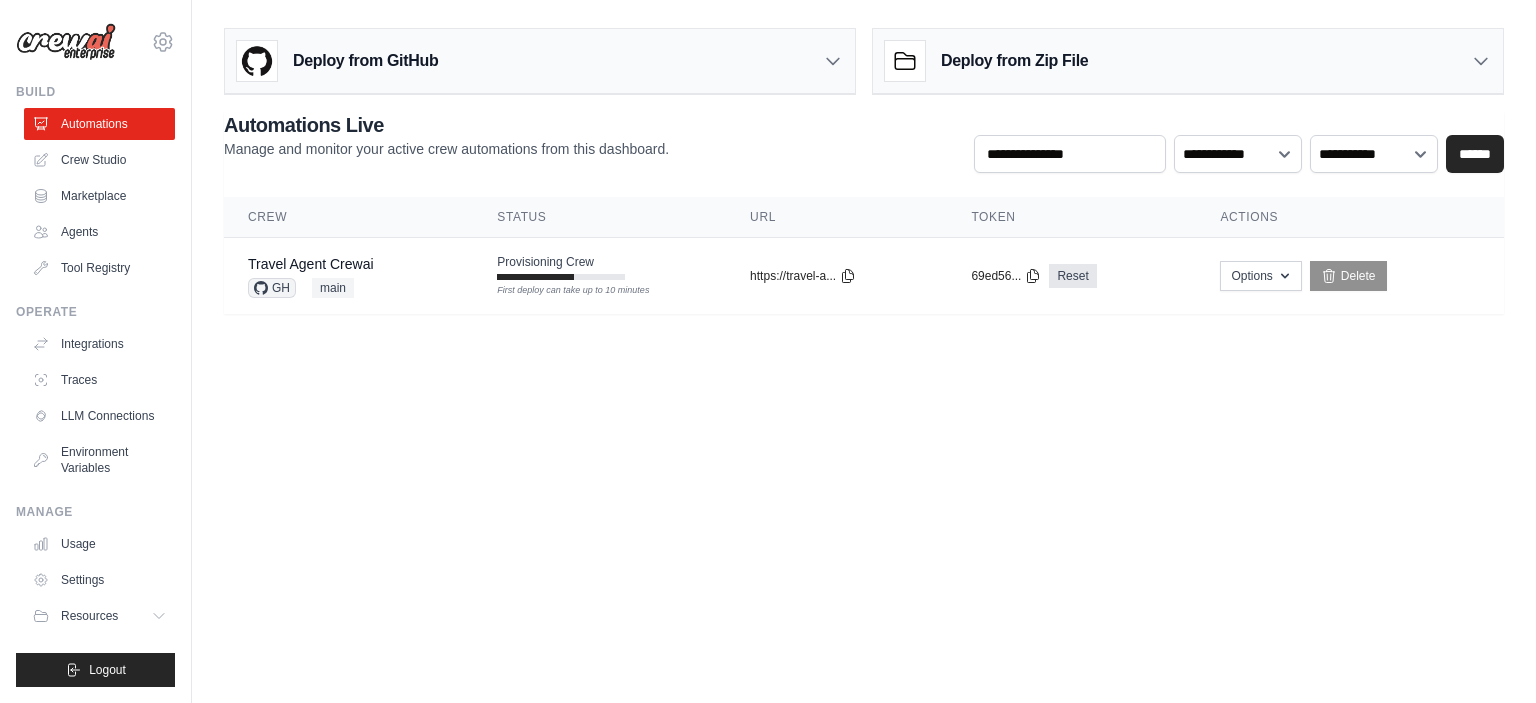 click on "[EMAIL]
Settings
Build
Automations
Crew Studio" at bounding box center (768, 351) 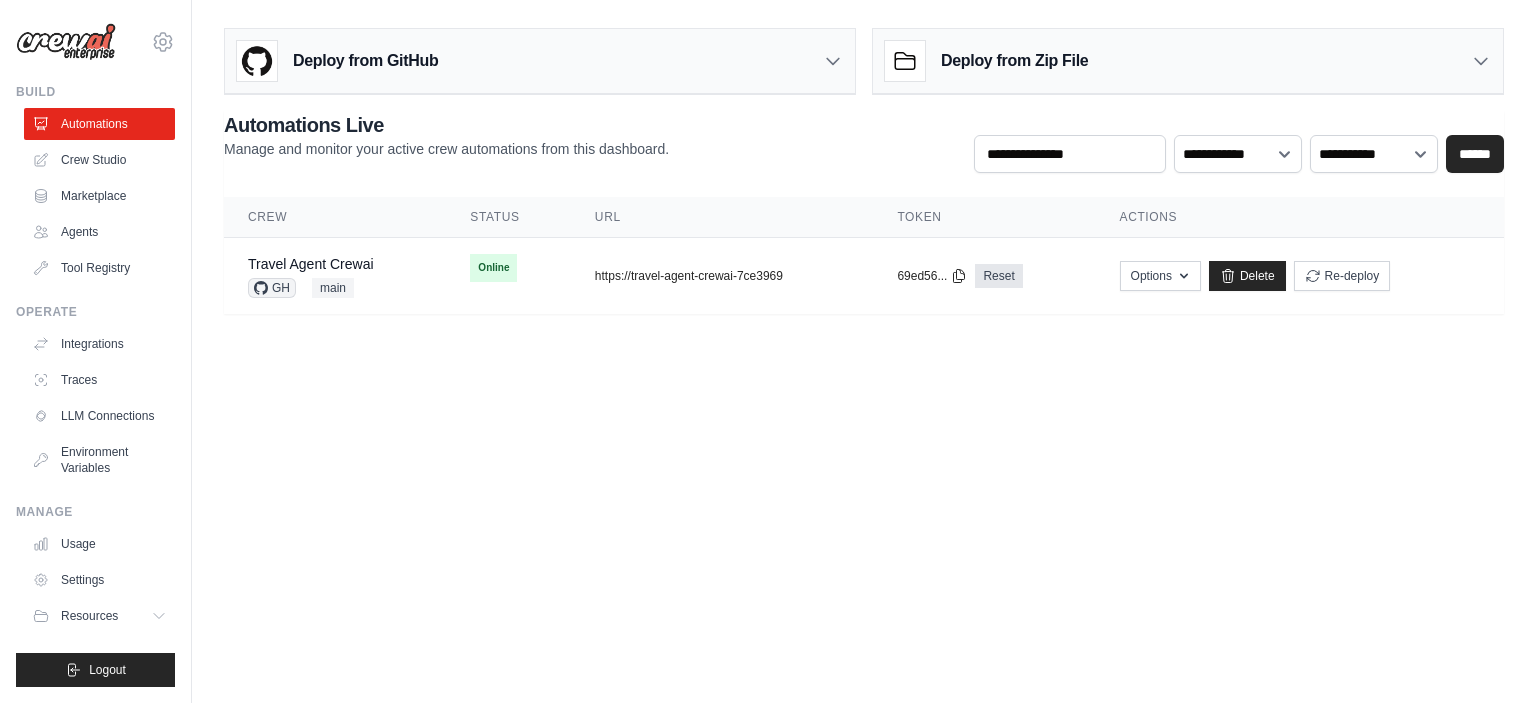 scroll, scrollTop: 0, scrollLeft: 0, axis: both 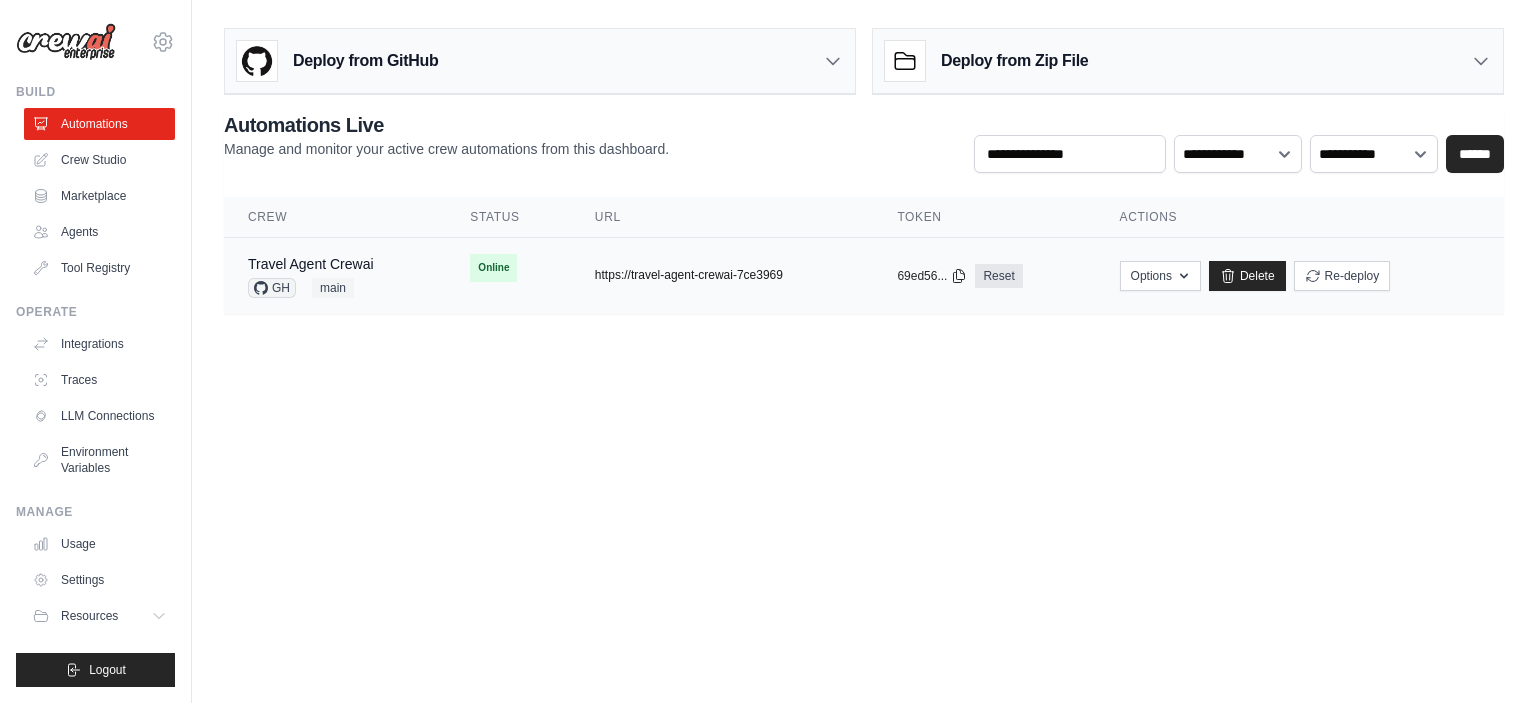 click on "https://travel-agent-crewai-7ce3969" at bounding box center (689, 275) 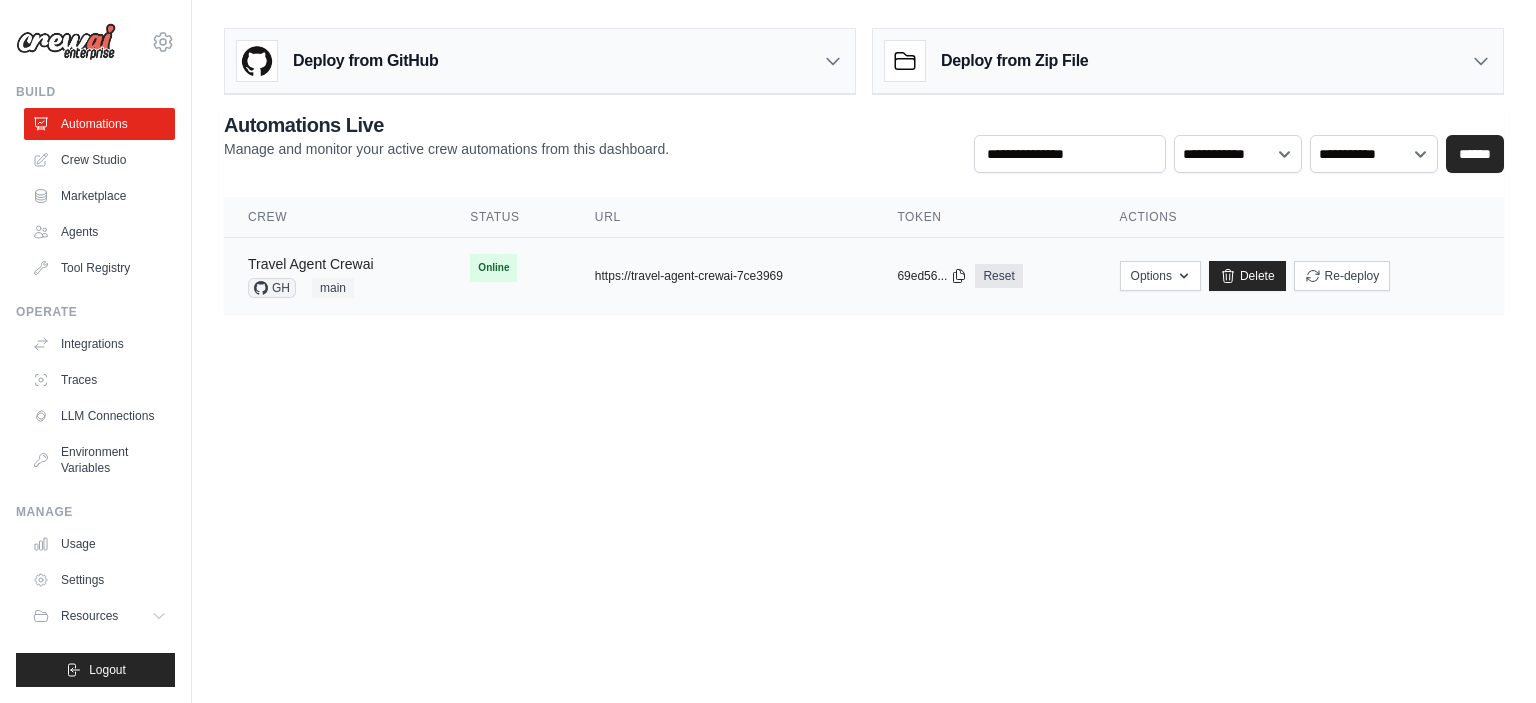 click on "Travel Agent Crewai" at bounding box center [311, 264] 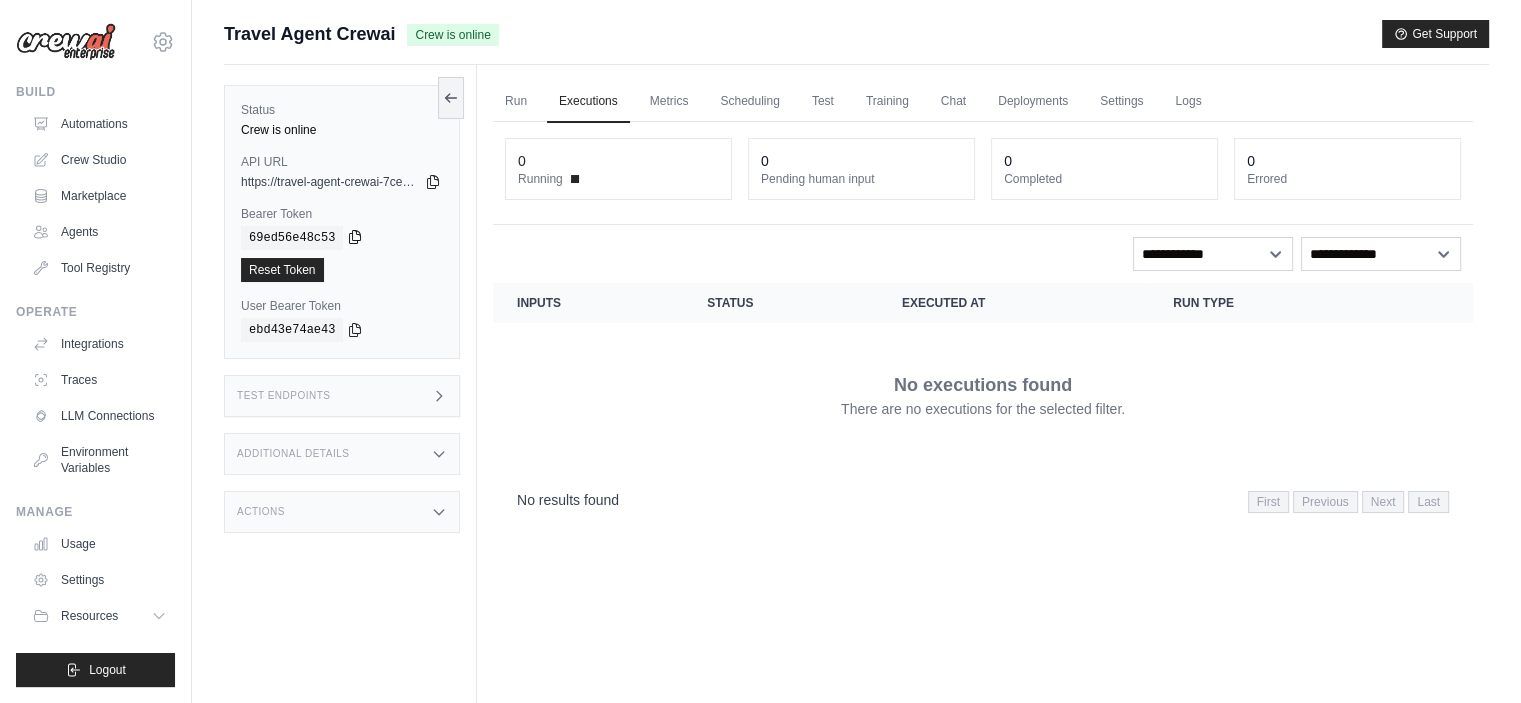 click 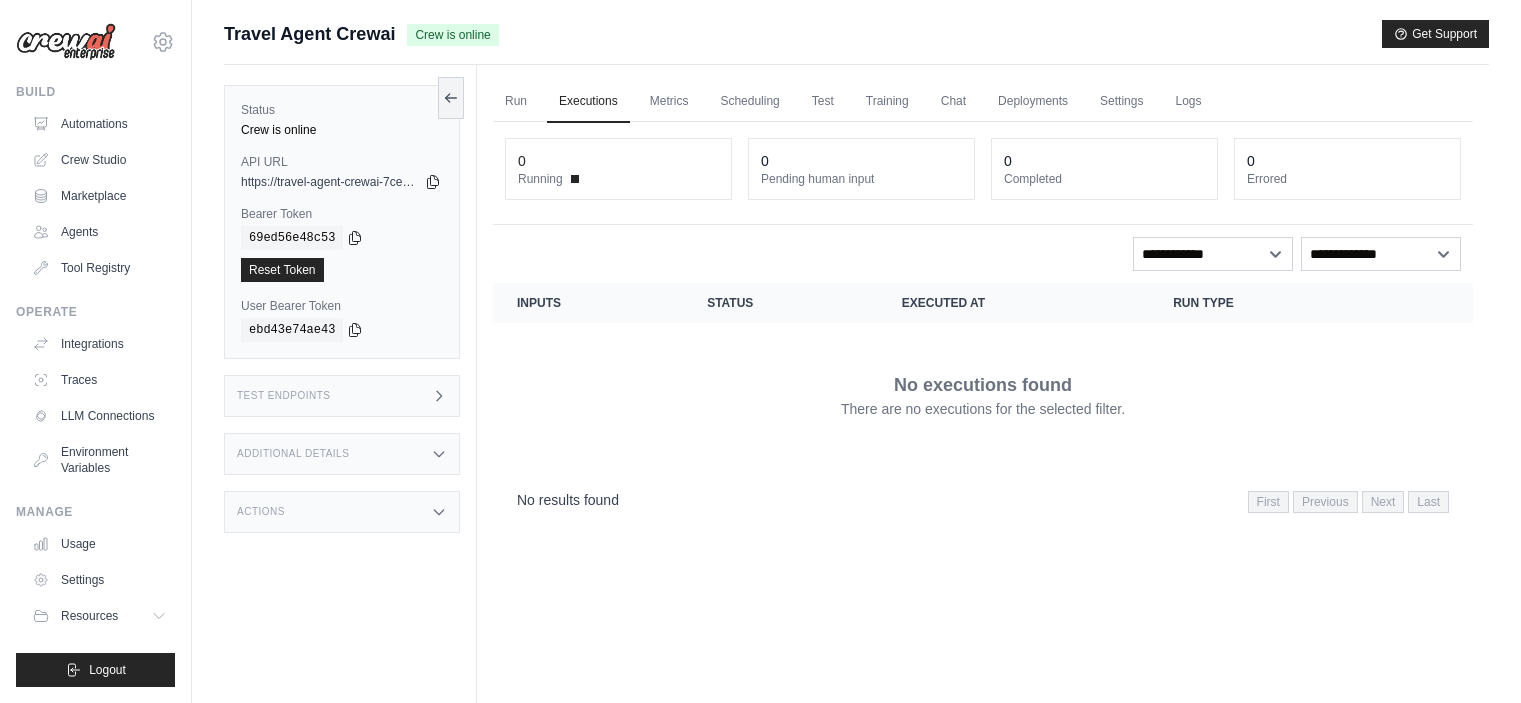 scroll, scrollTop: 0, scrollLeft: 0, axis: both 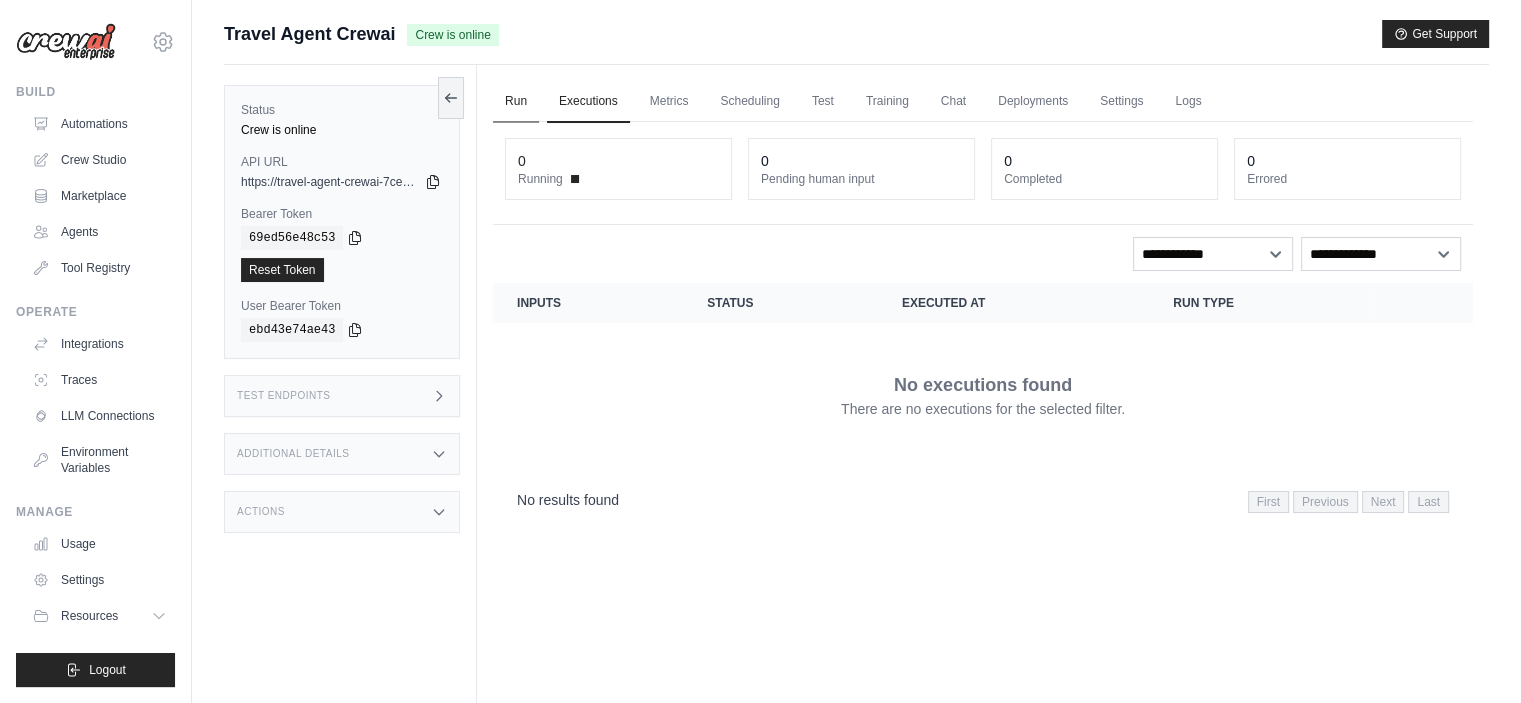 click on "Run" at bounding box center [516, 102] 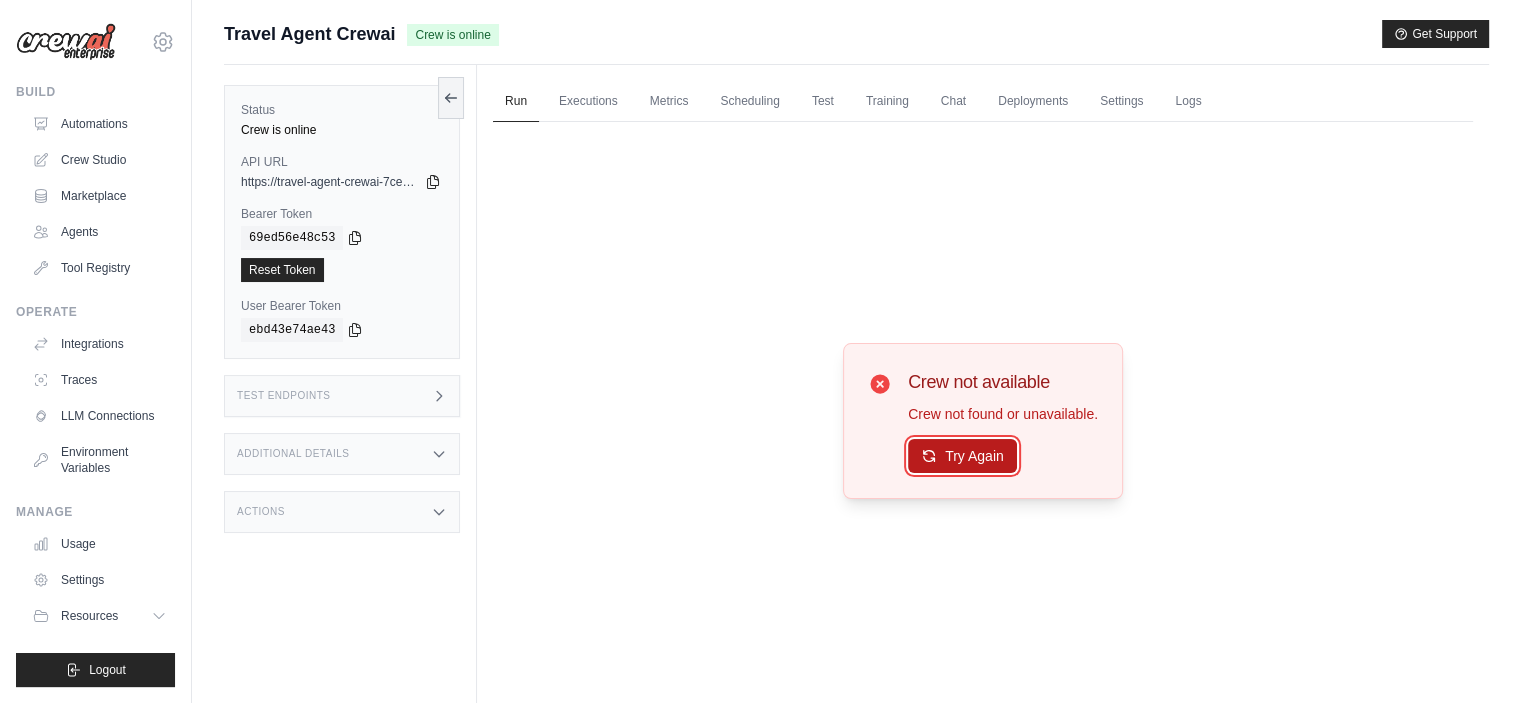 click on "Try Again" at bounding box center [962, 456] 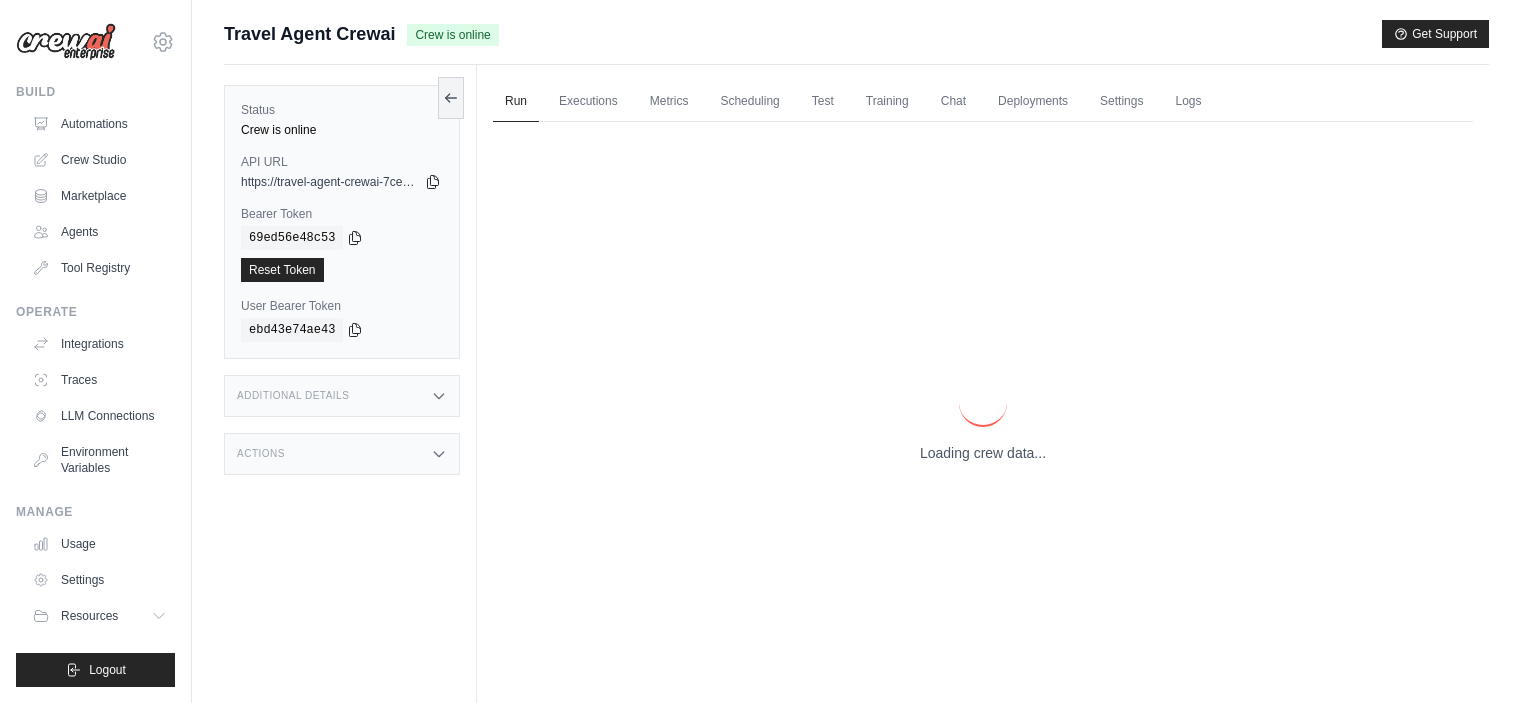 scroll, scrollTop: 0, scrollLeft: 0, axis: both 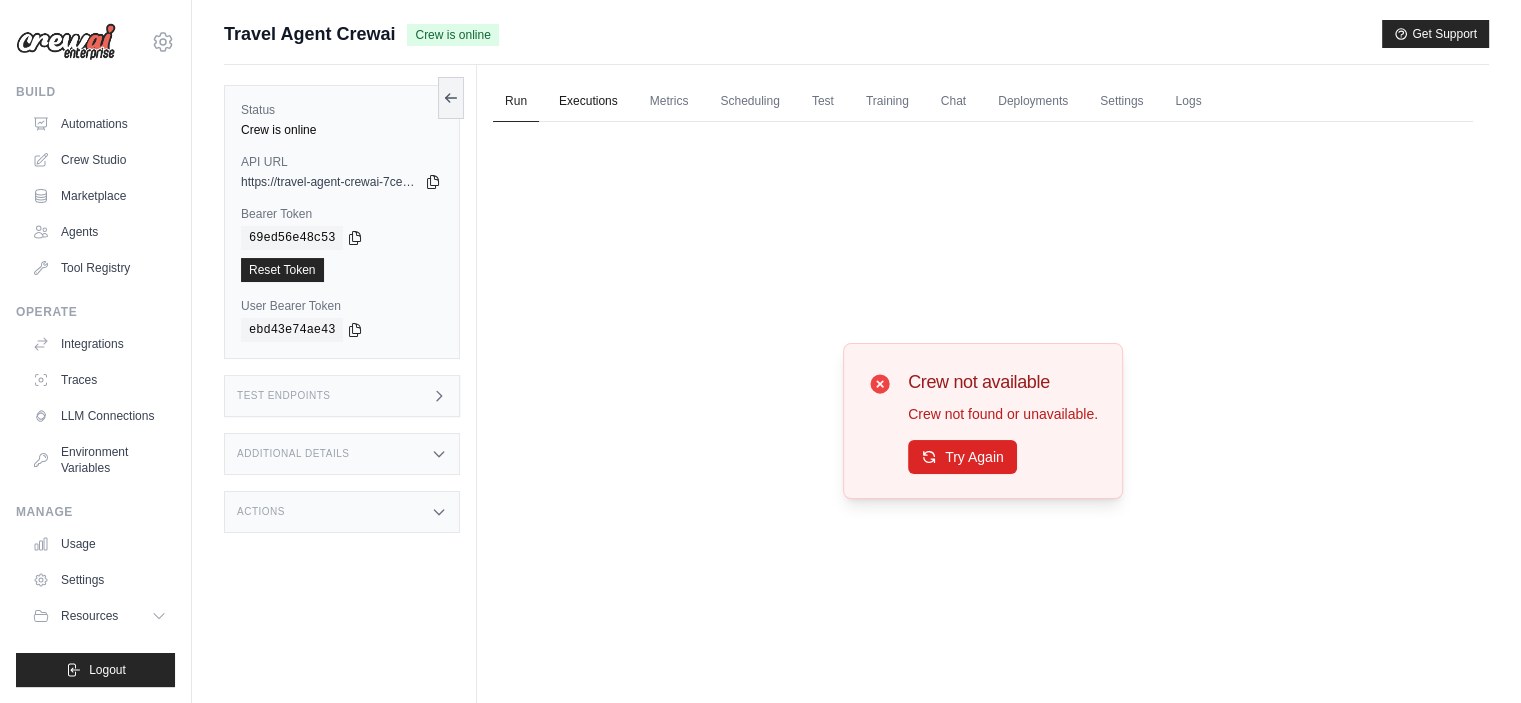 click on "Executions" at bounding box center (588, 102) 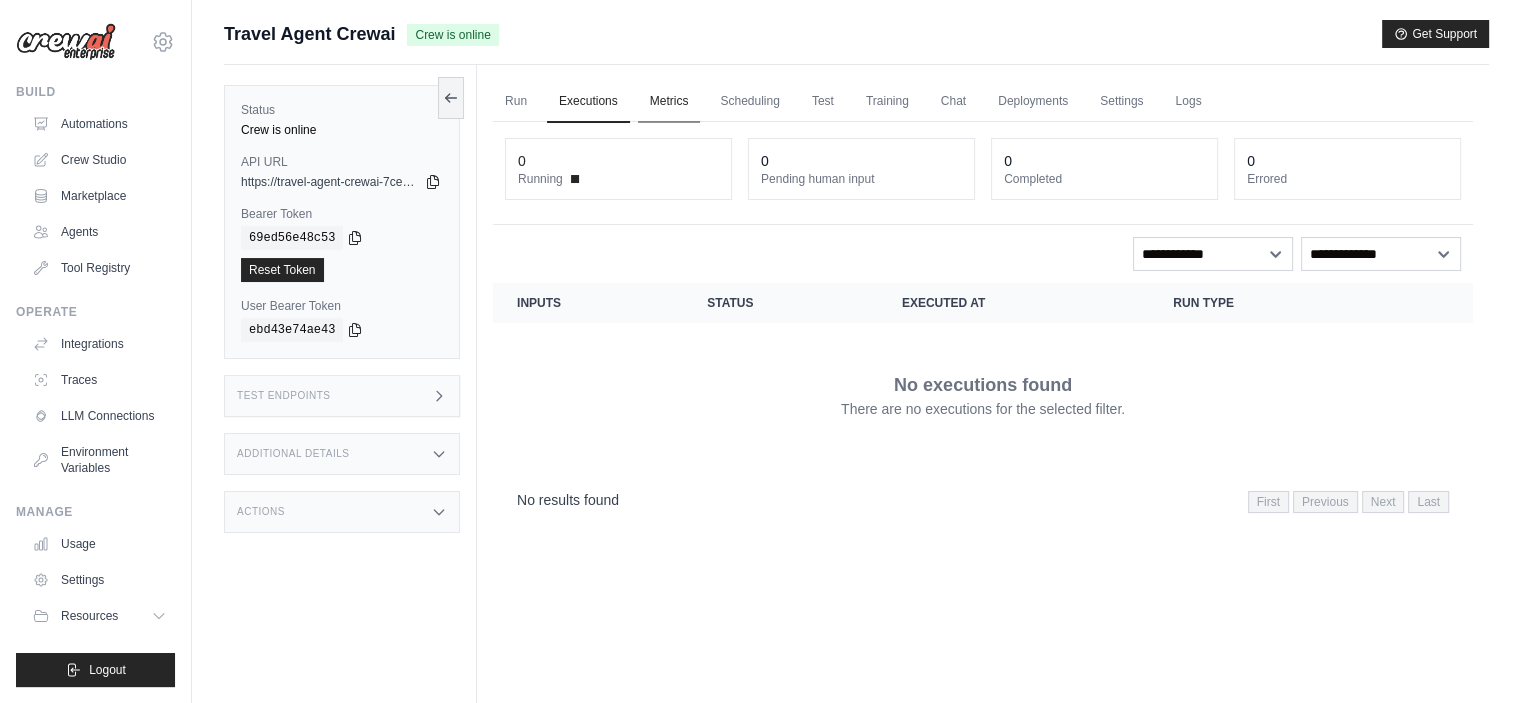 click on "Metrics" at bounding box center (669, 102) 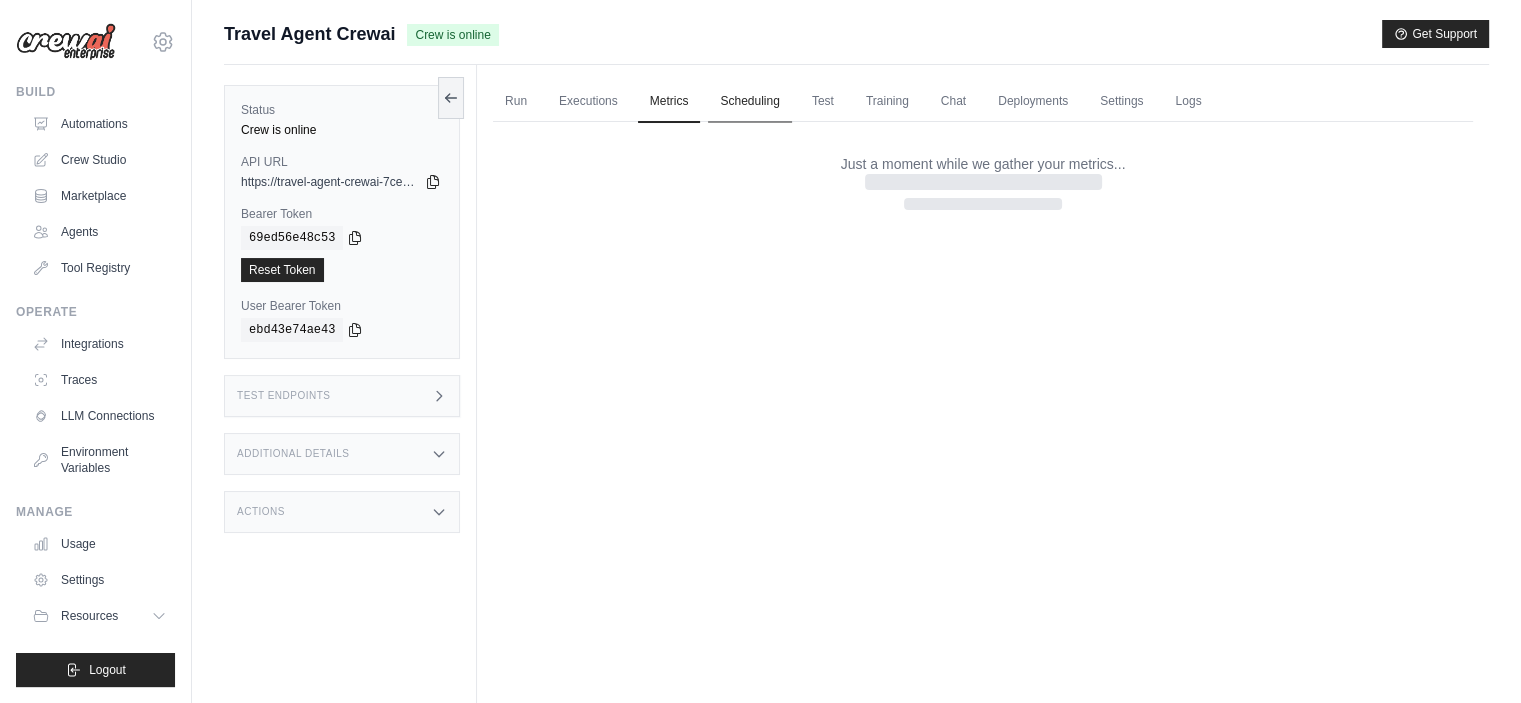 click on "Scheduling" at bounding box center [749, 102] 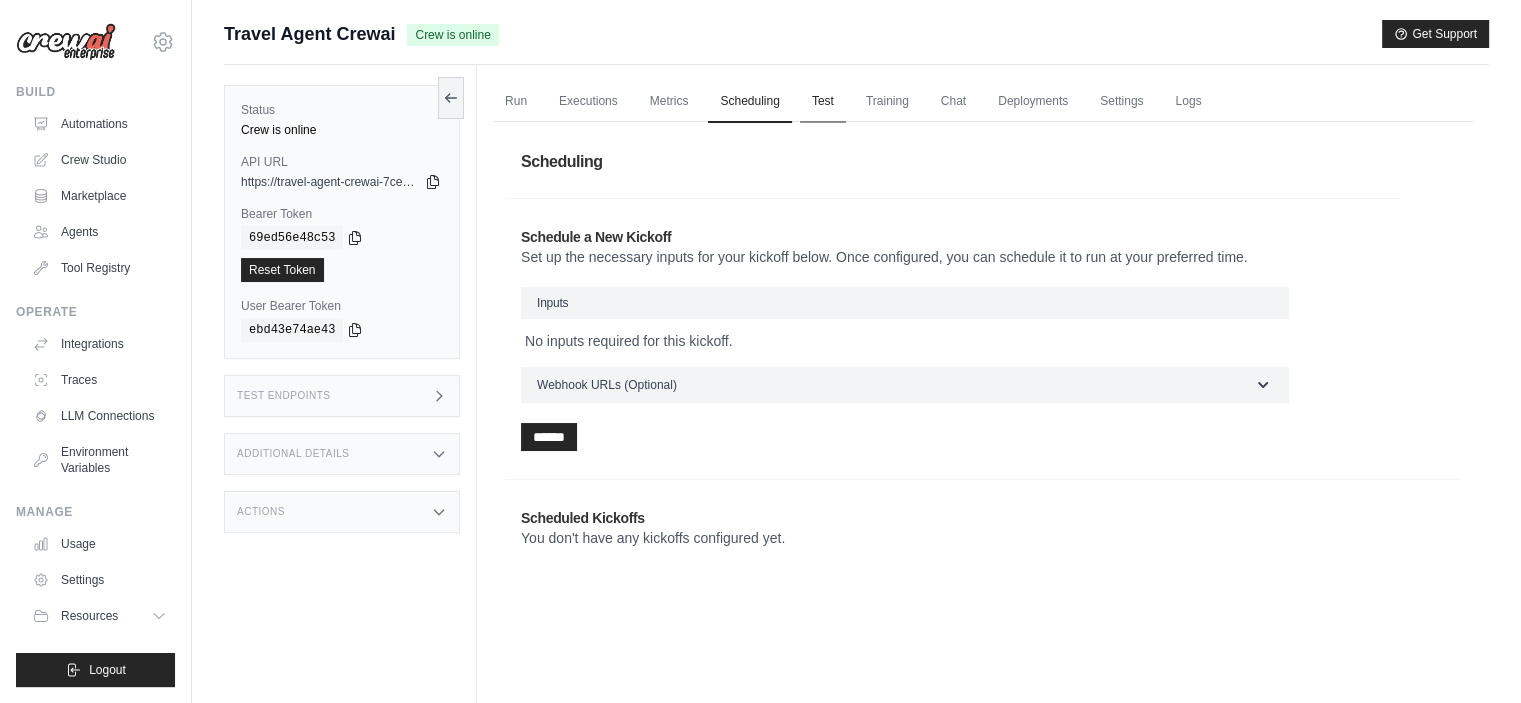 click on "Test" at bounding box center [823, 102] 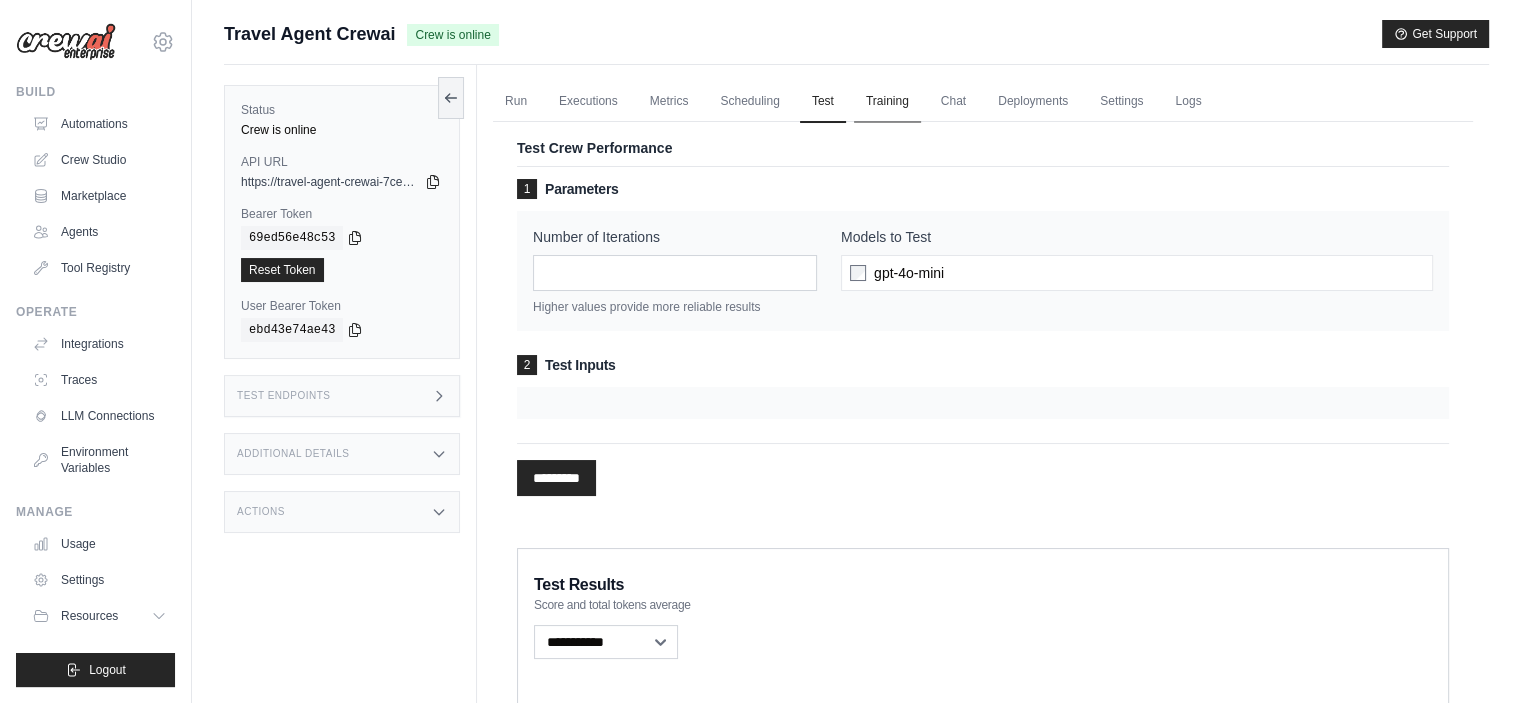 click on "Training" at bounding box center (887, 102) 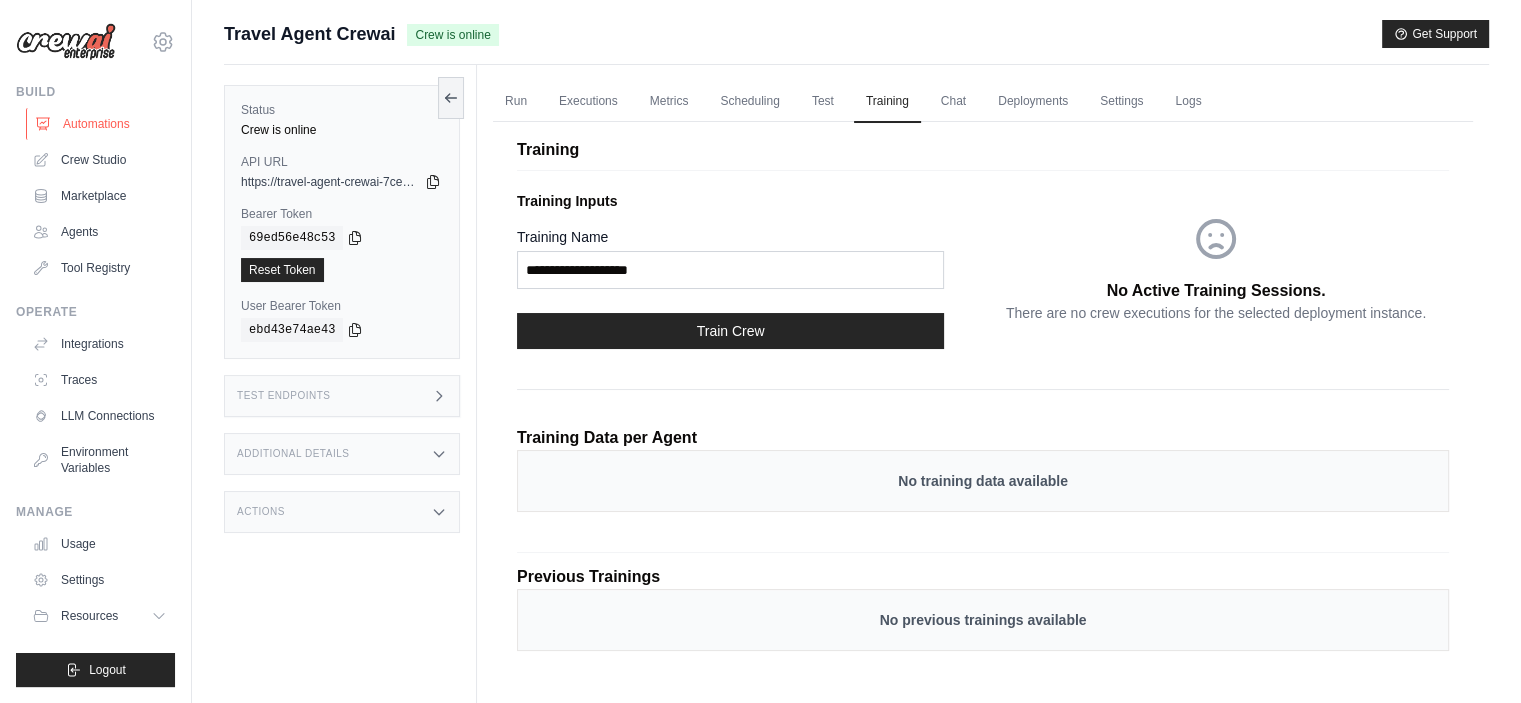 click on "Automations" at bounding box center (101, 124) 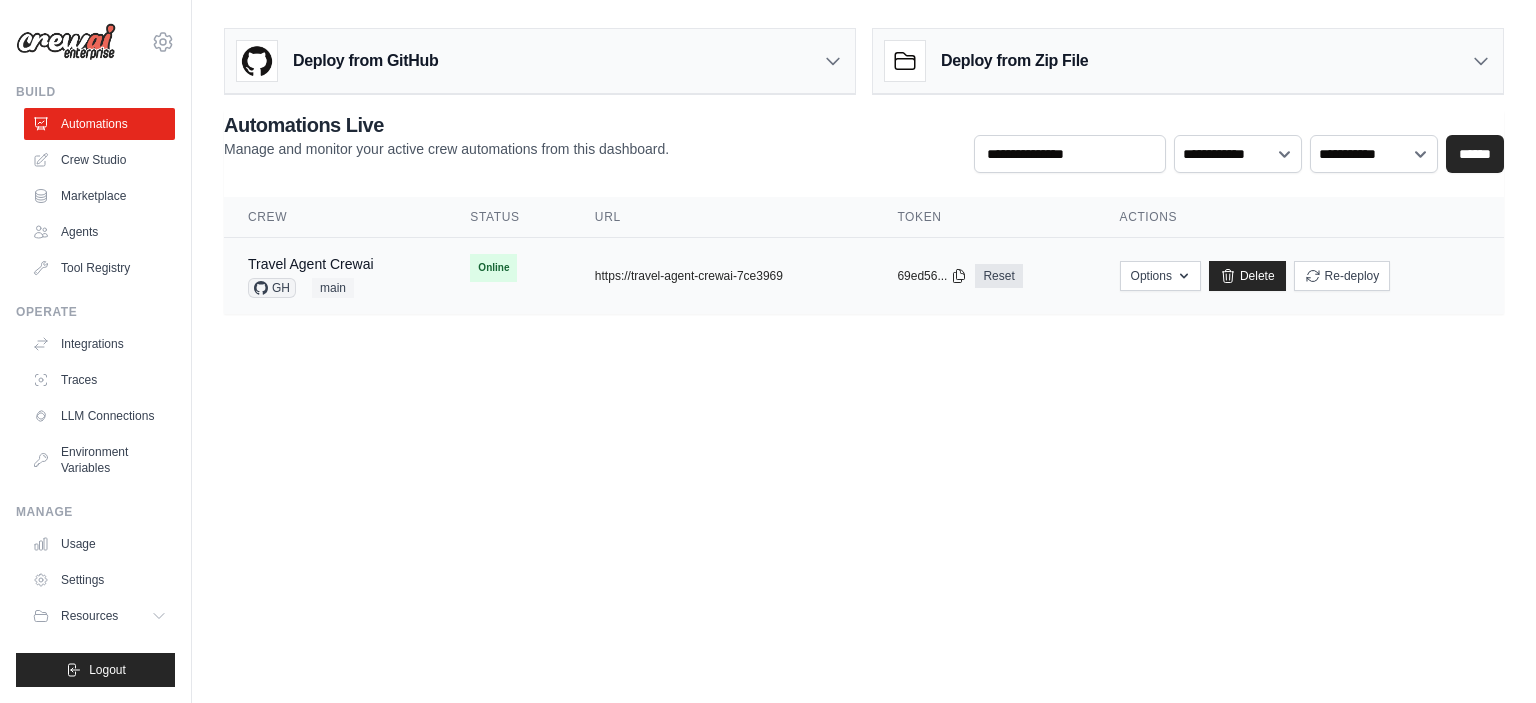 click on "Online" at bounding box center [493, 268] 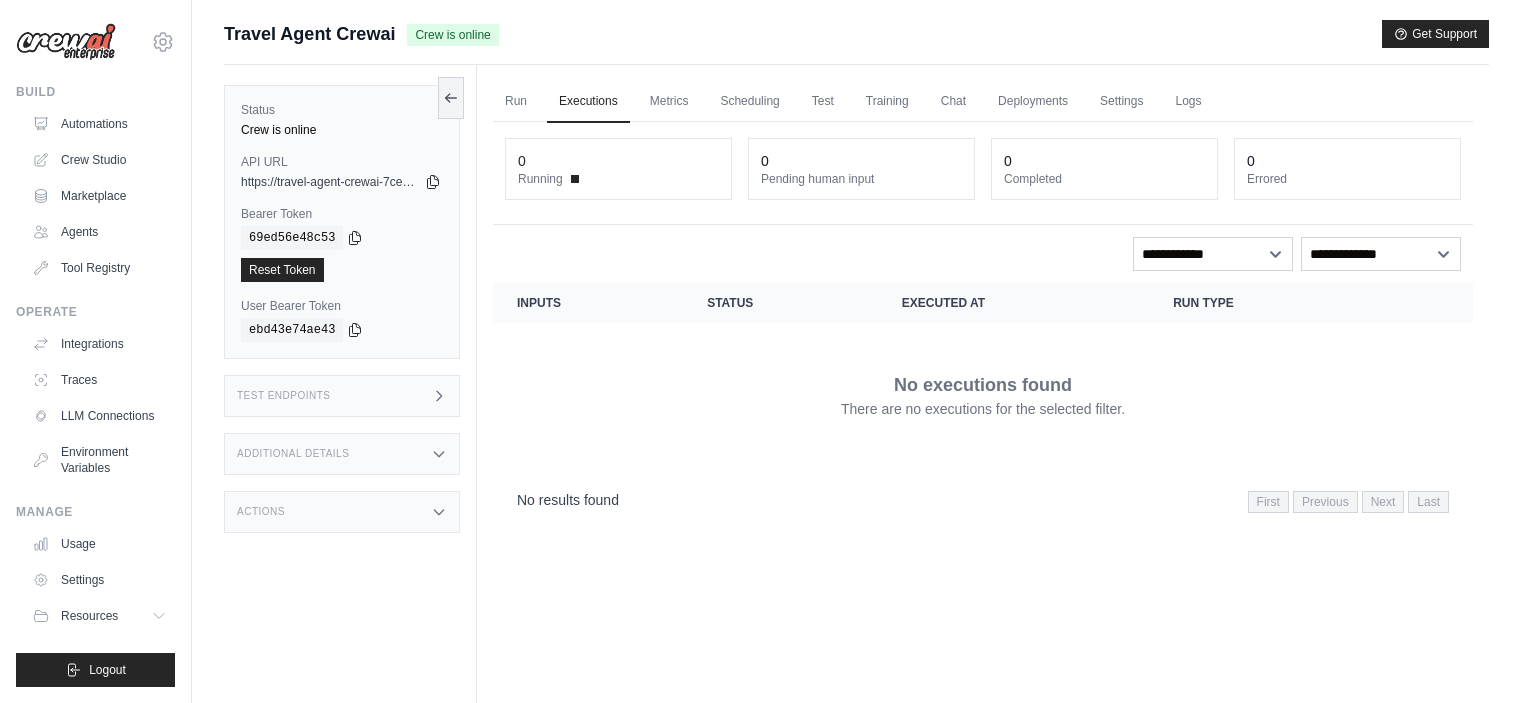 scroll, scrollTop: 0, scrollLeft: 0, axis: both 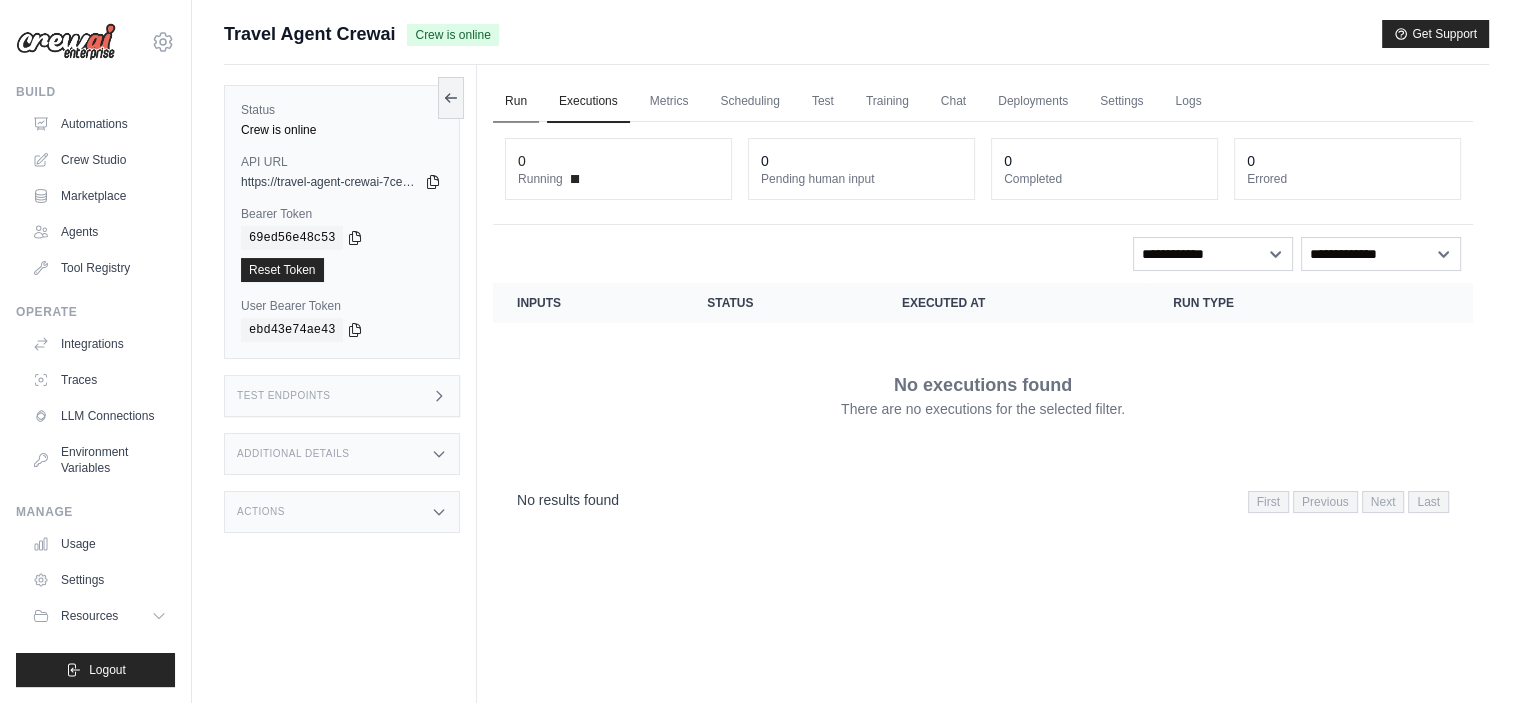 click on "Run" at bounding box center [516, 102] 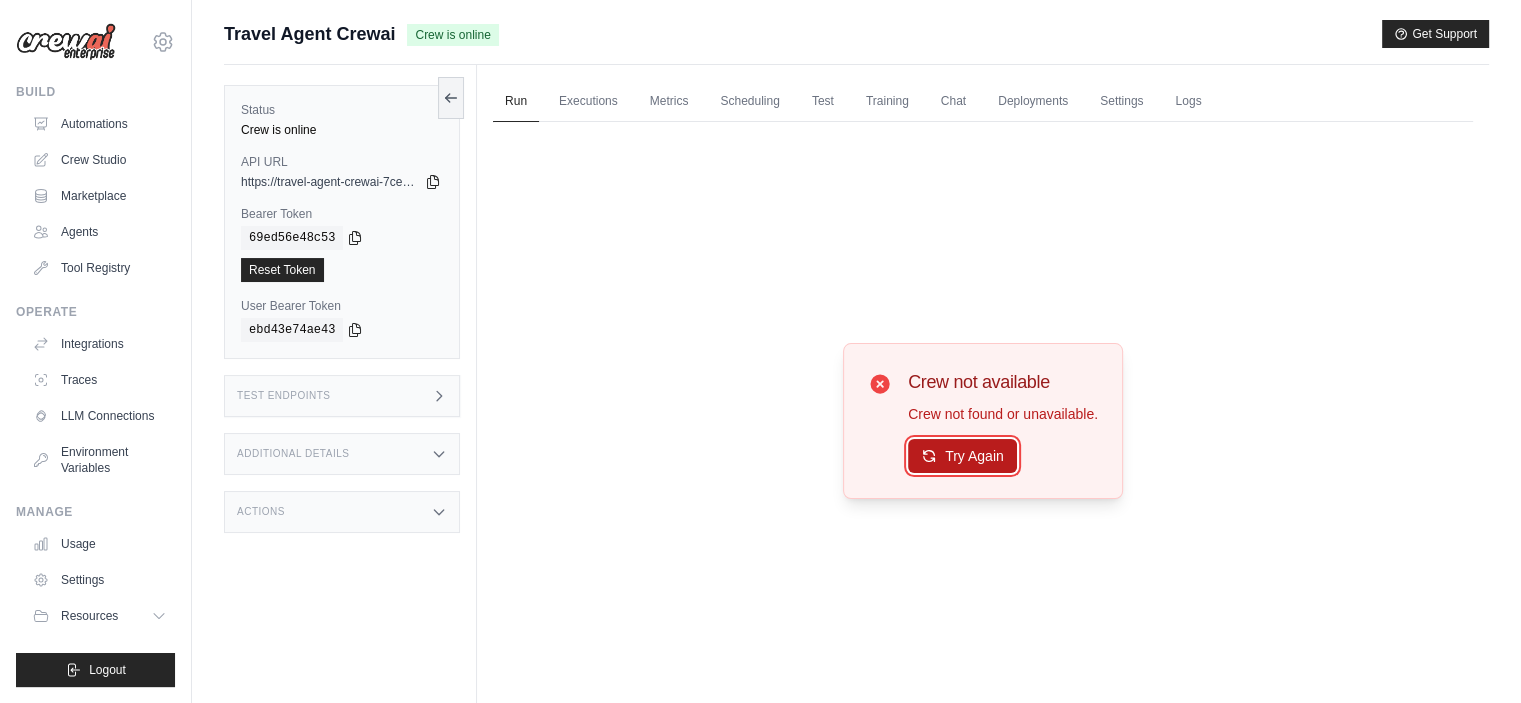 click on "Try Again" at bounding box center (962, 456) 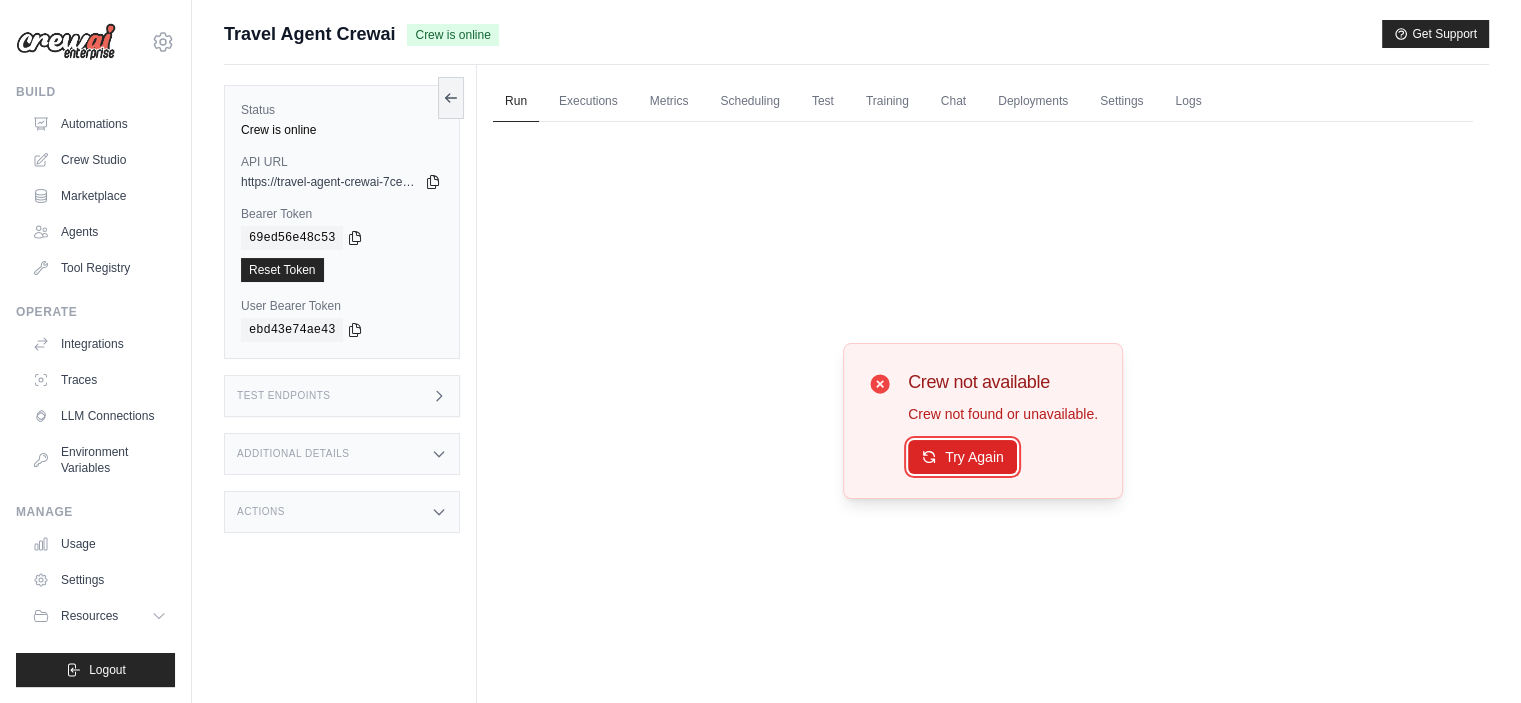 click on "Try Again" at bounding box center [962, 457] 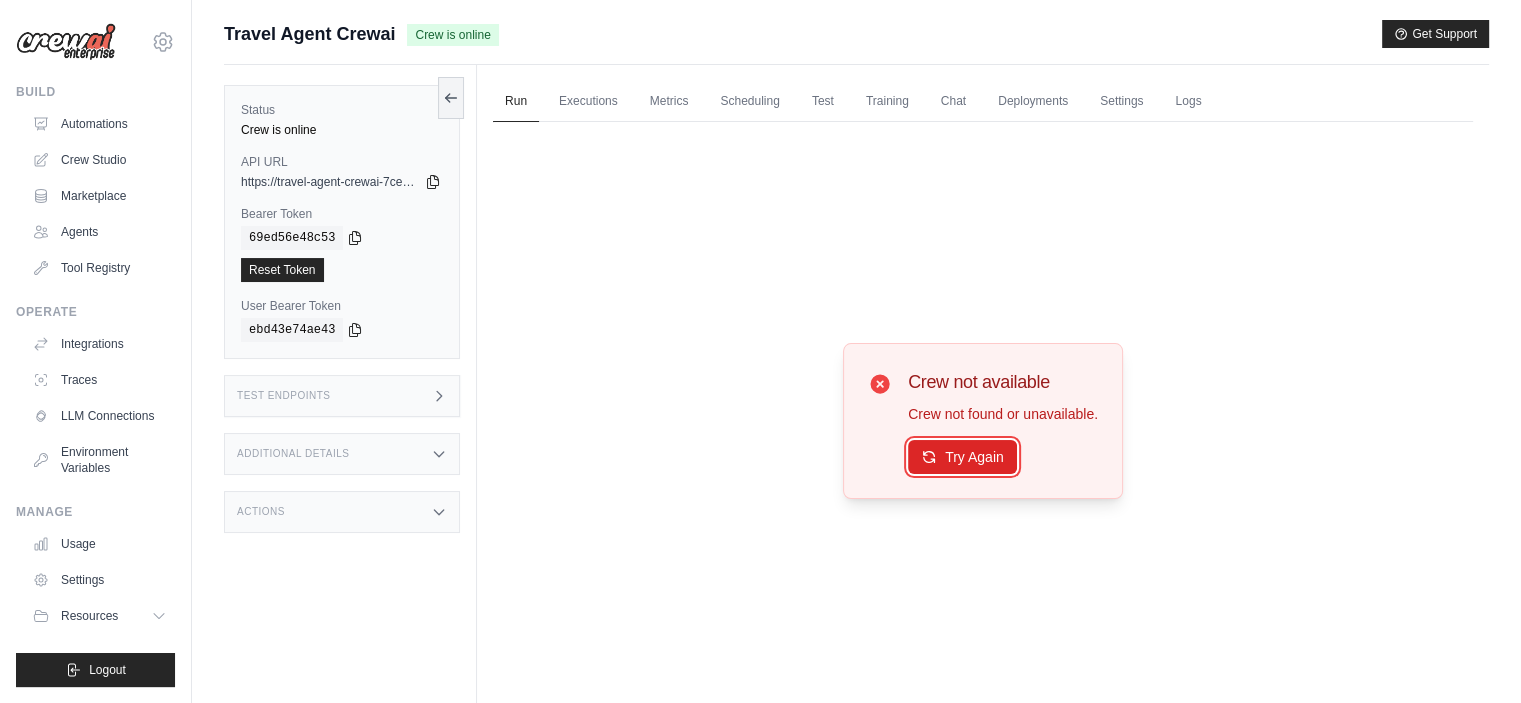 click on "Try Again" at bounding box center [962, 457] 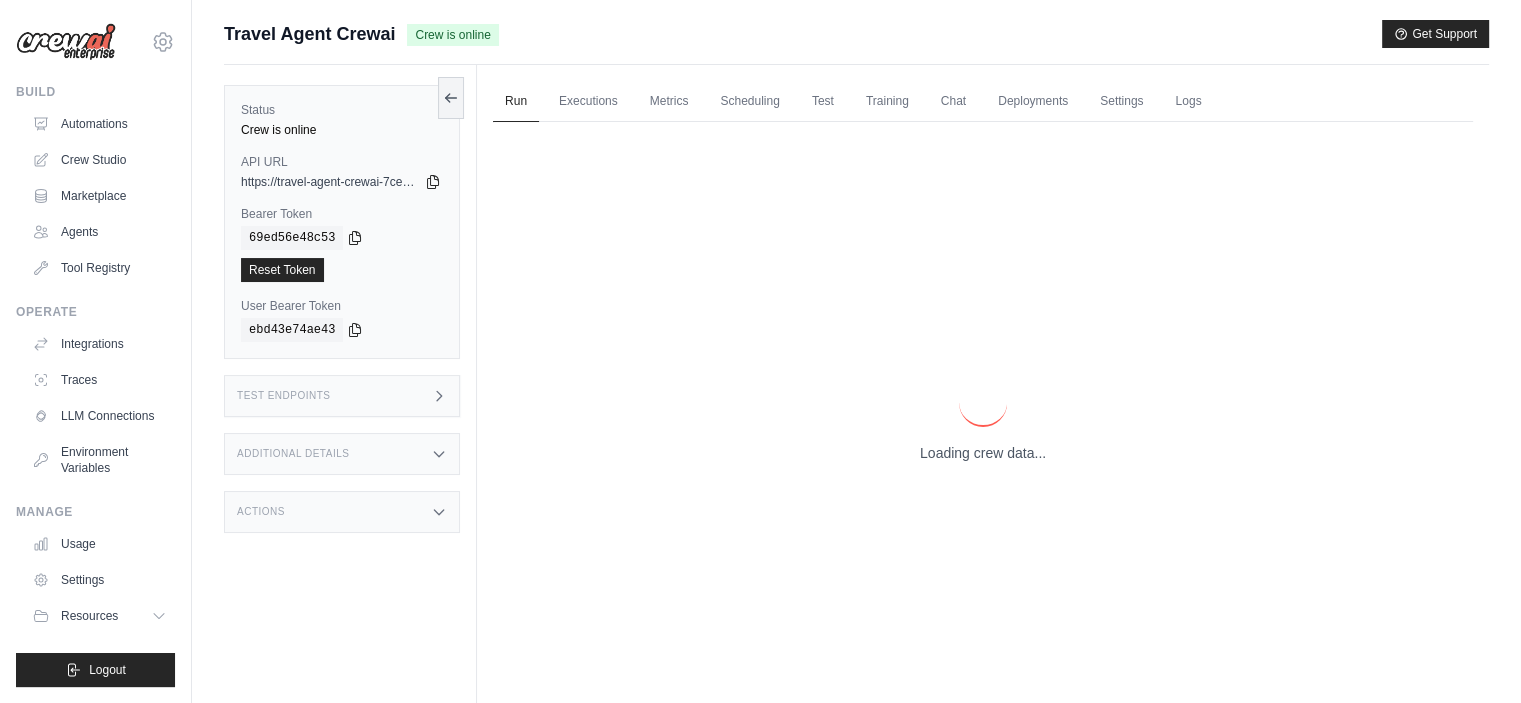 click on "Loading crew data..." at bounding box center [983, 453] 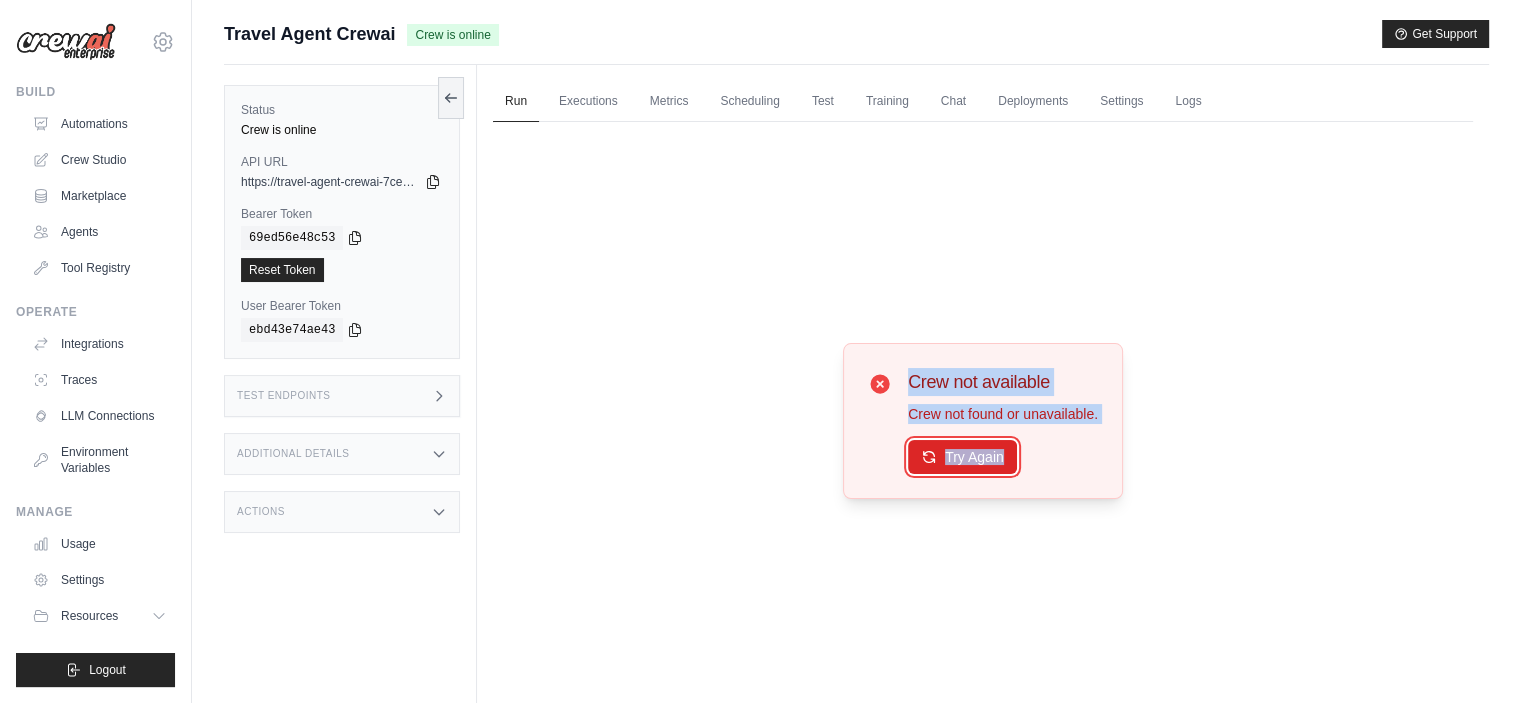 click on "Try Again" at bounding box center (962, 457) 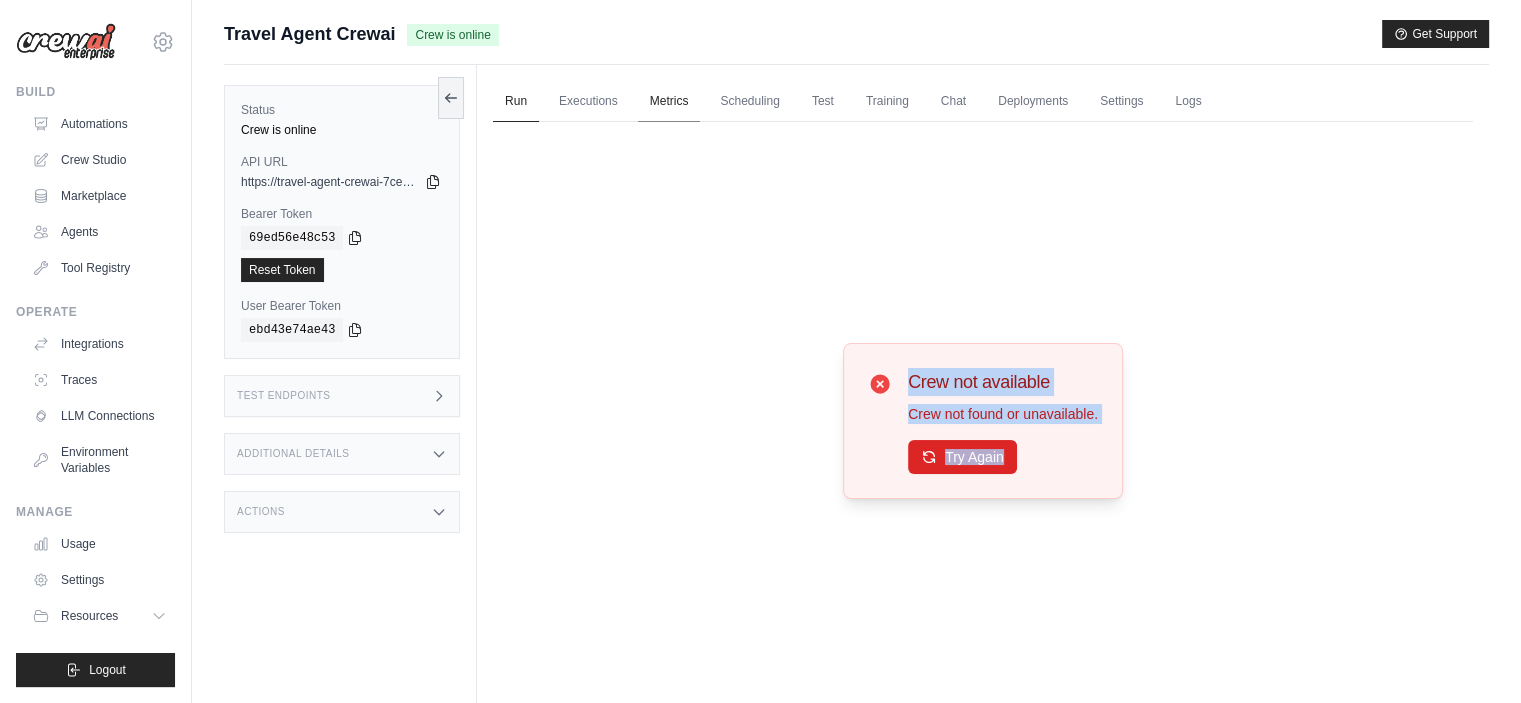 click on "Metrics" at bounding box center [669, 102] 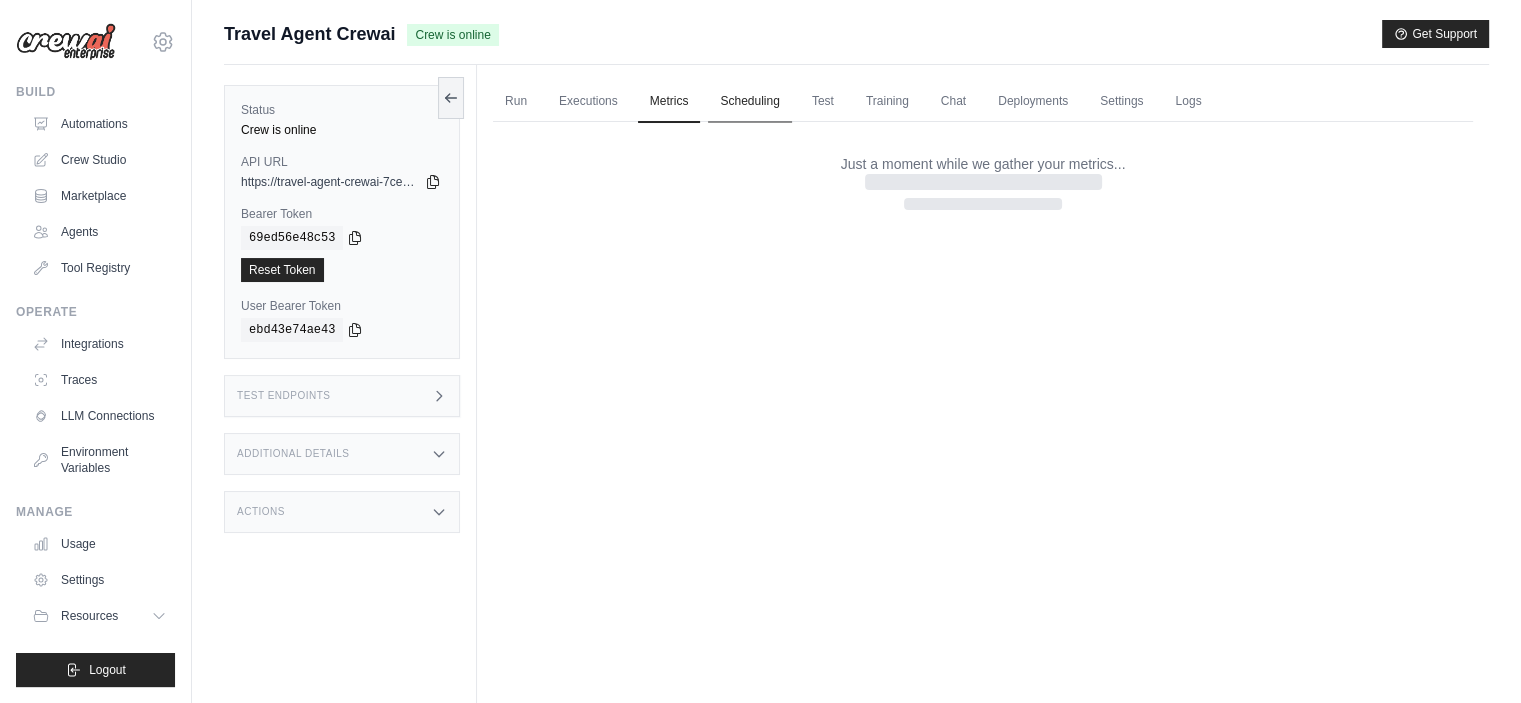 click on "Scheduling" at bounding box center [749, 102] 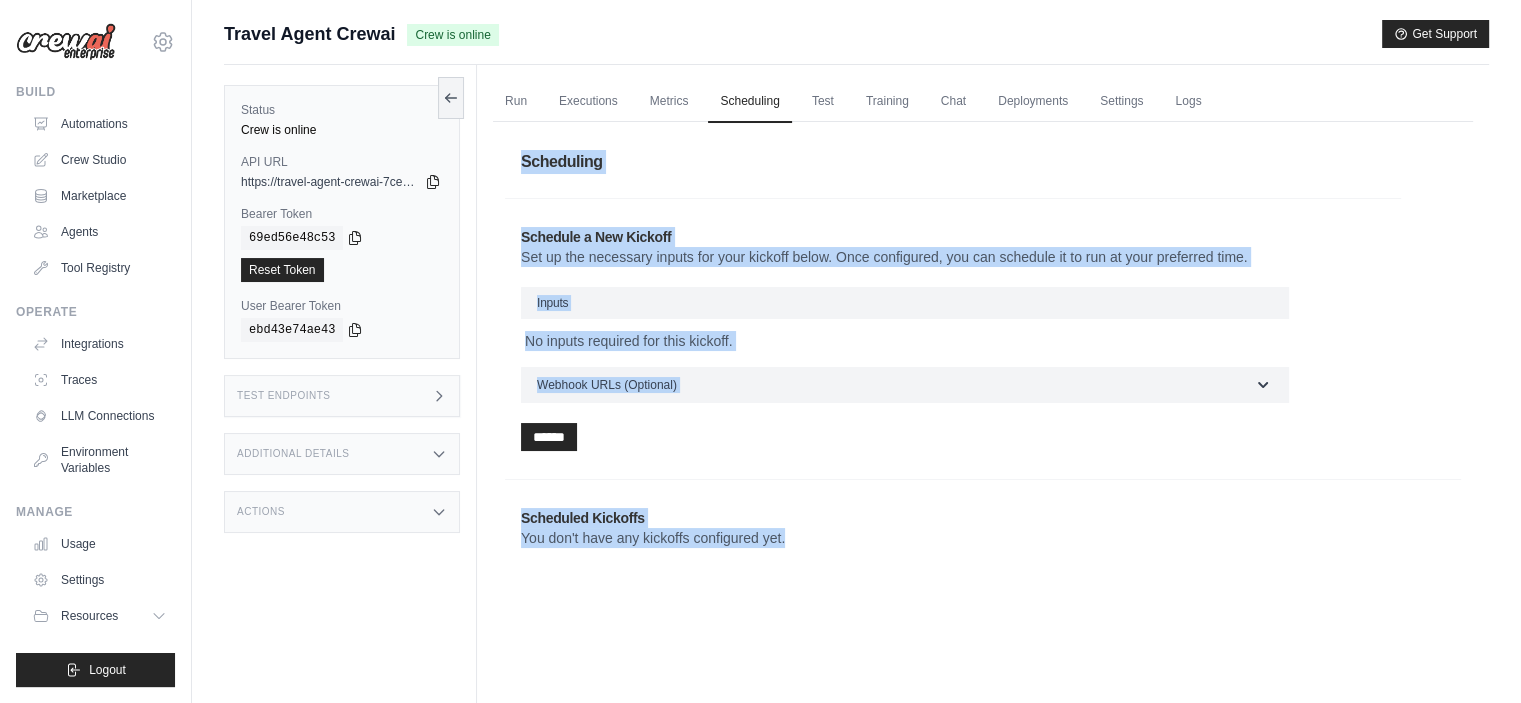 click on "Run
Executions
Metrics
Scheduling
Test
Training
Chat
Deployments
Settings
Logs
0
Running
0
Pending human input
0" at bounding box center (983, 416) 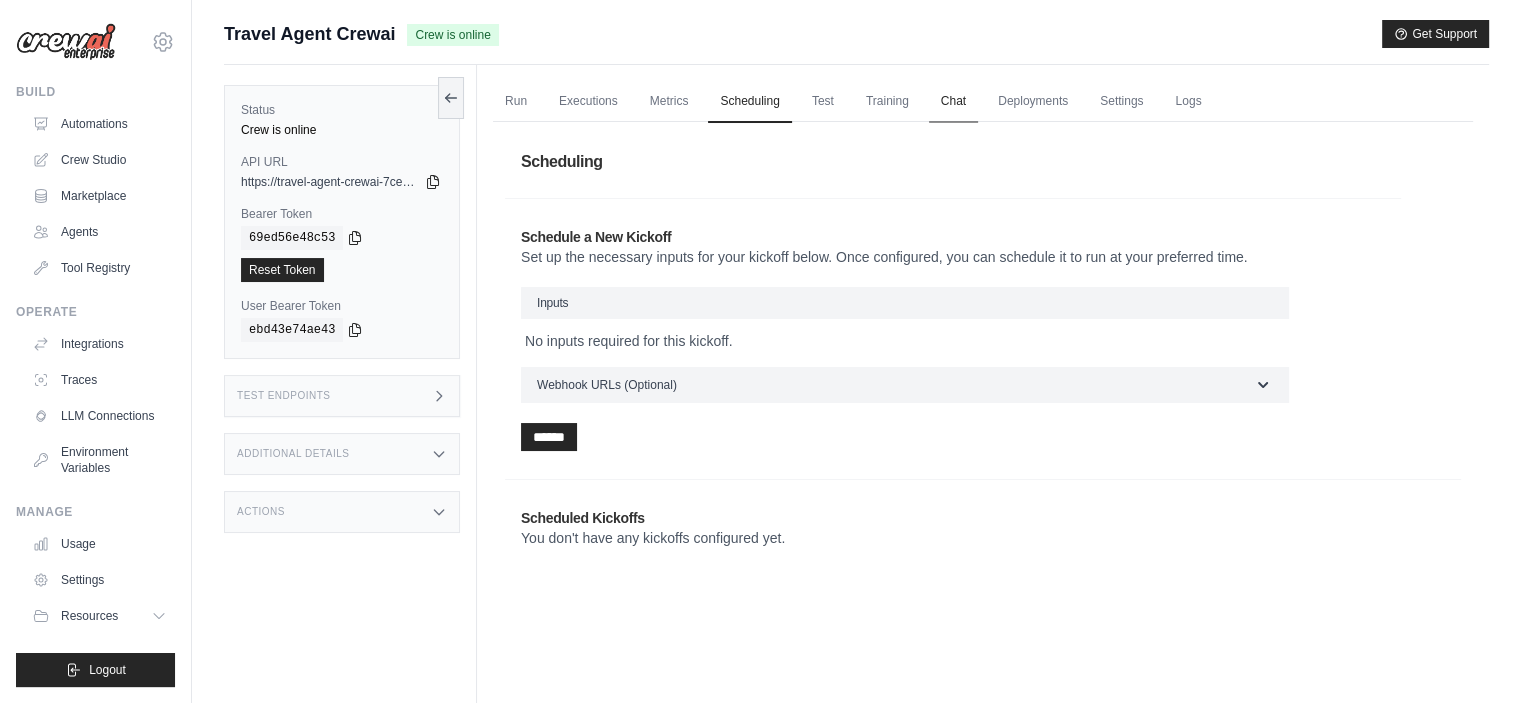 click on "Chat" at bounding box center (953, 102) 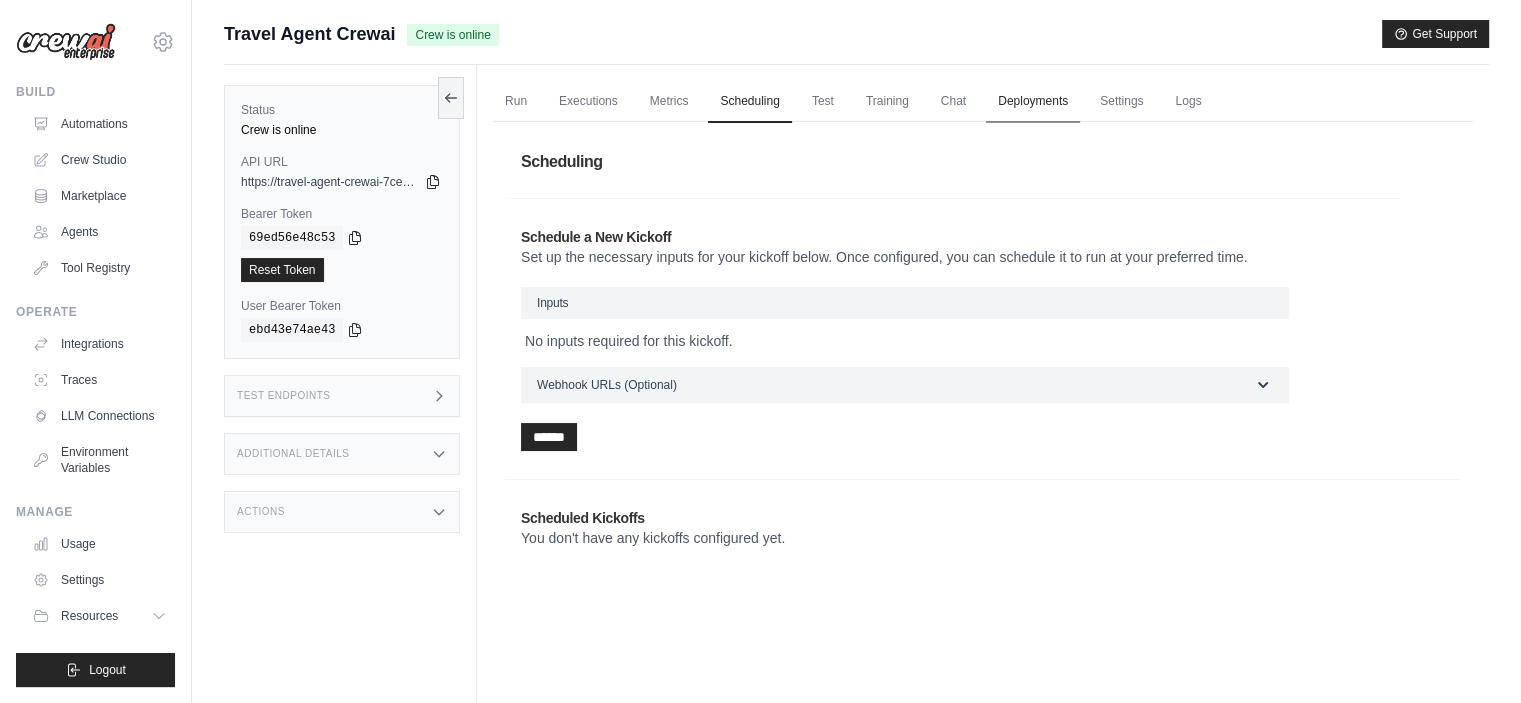 click on "Deployments" at bounding box center (1033, 102) 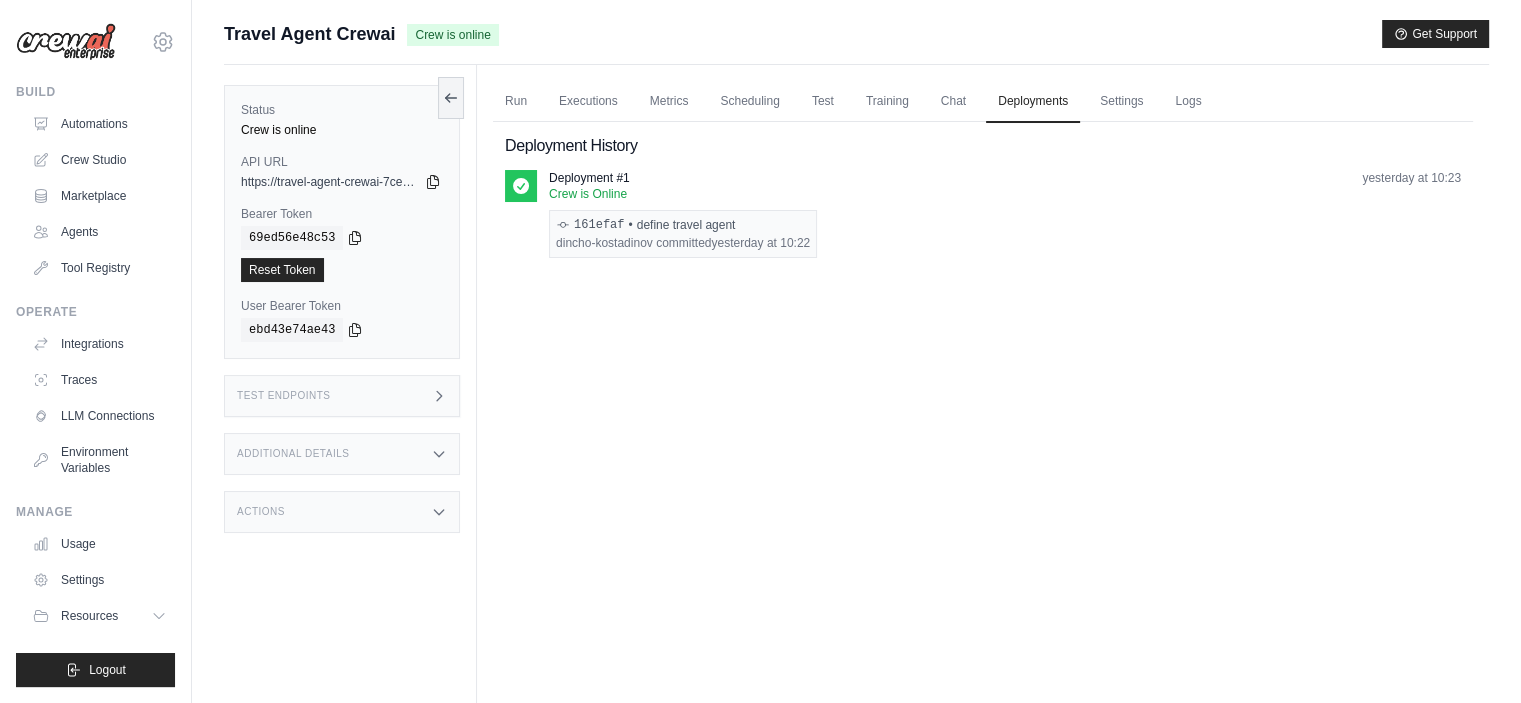 click on "dincho-kostadinov
committed
yesterday at 10:22" at bounding box center [683, 243] 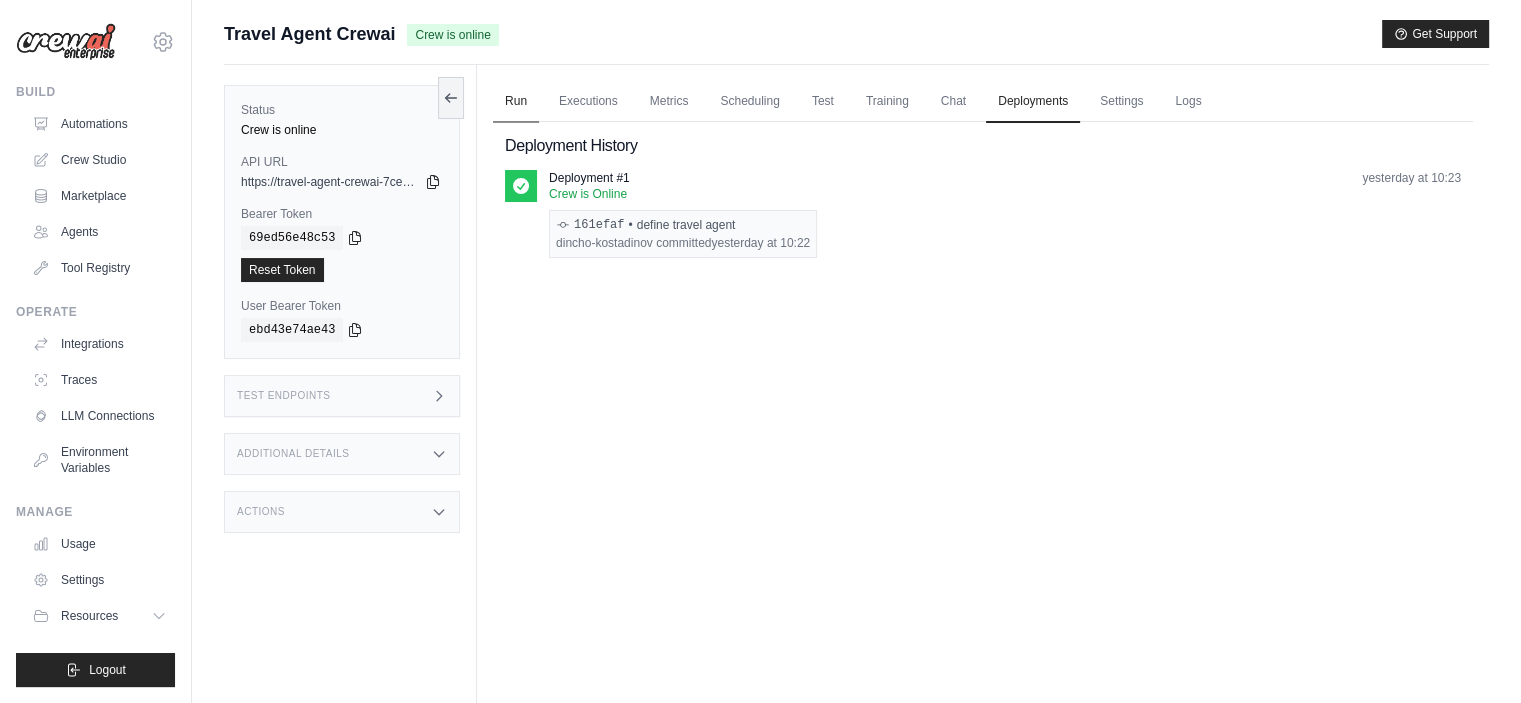 click on "Run" at bounding box center [516, 102] 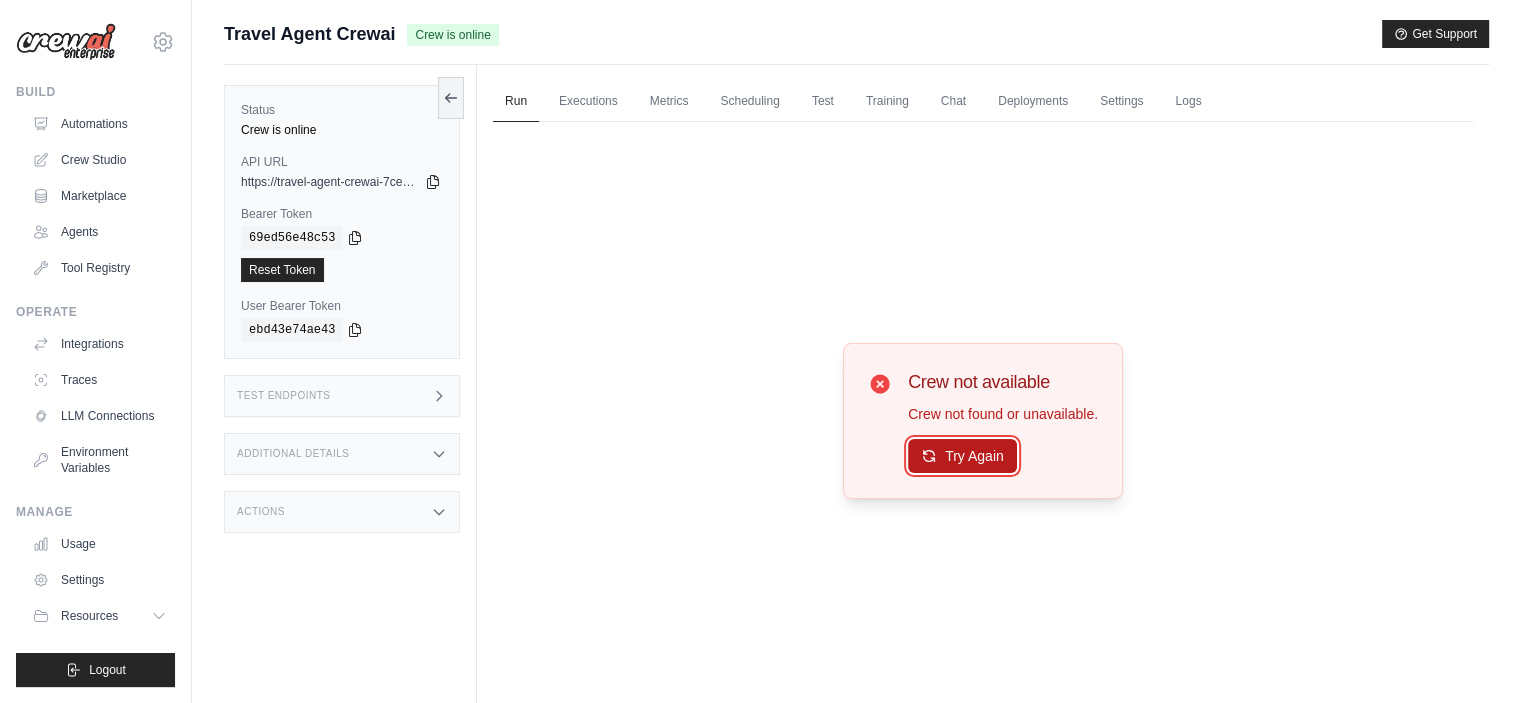 click on "Try Again" at bounding box center (962, 456) 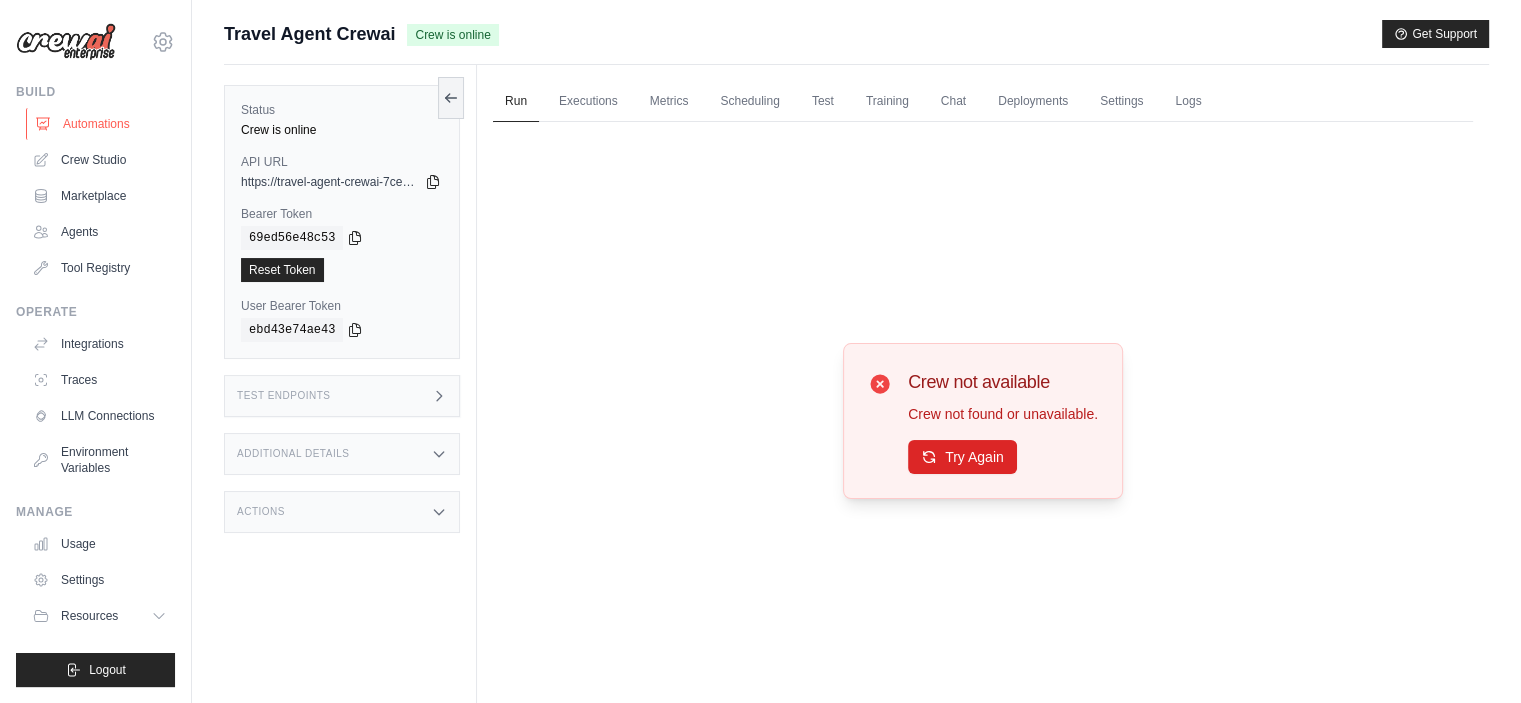 click on "Automations" at bounding box center [101, 124] 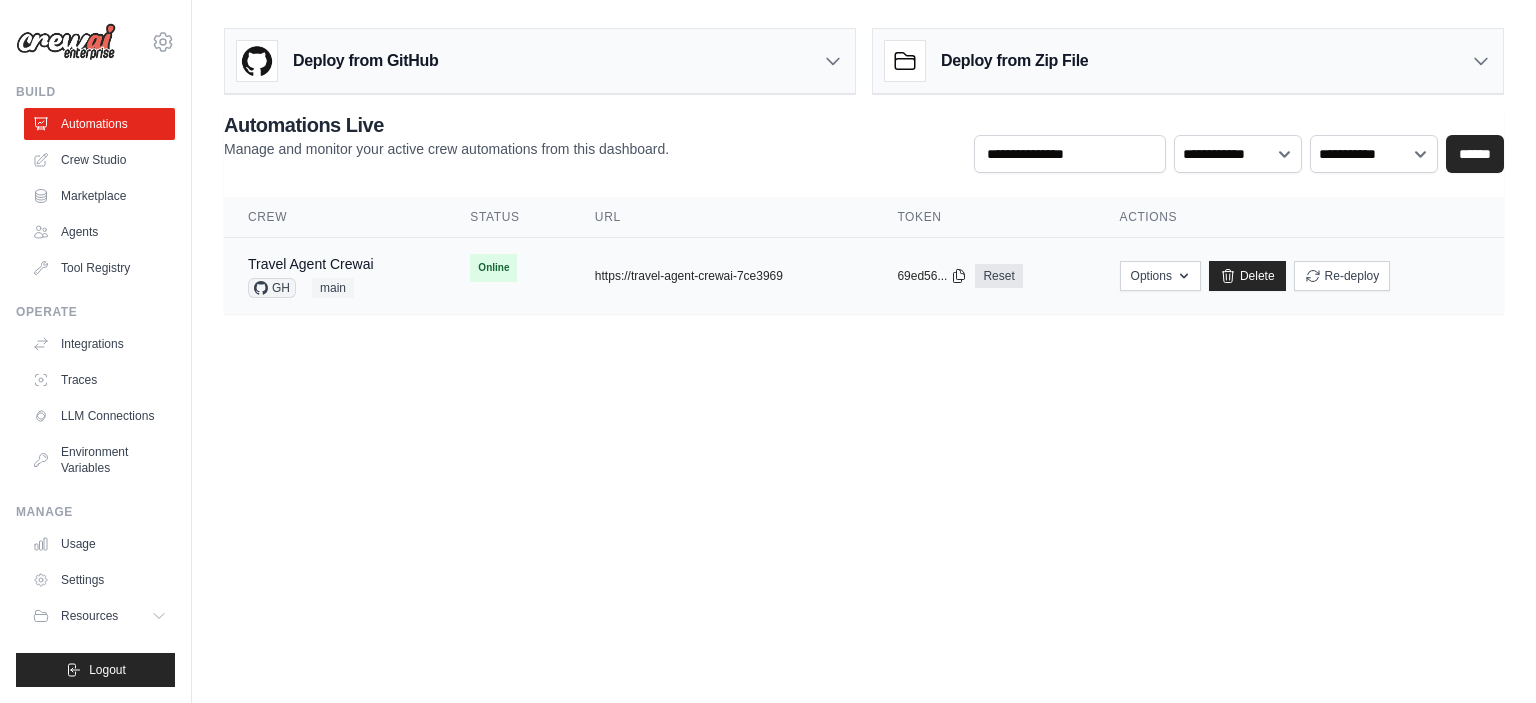 click on "Travel Agent Crewai
GH
main" at bounding box center (335, 276) 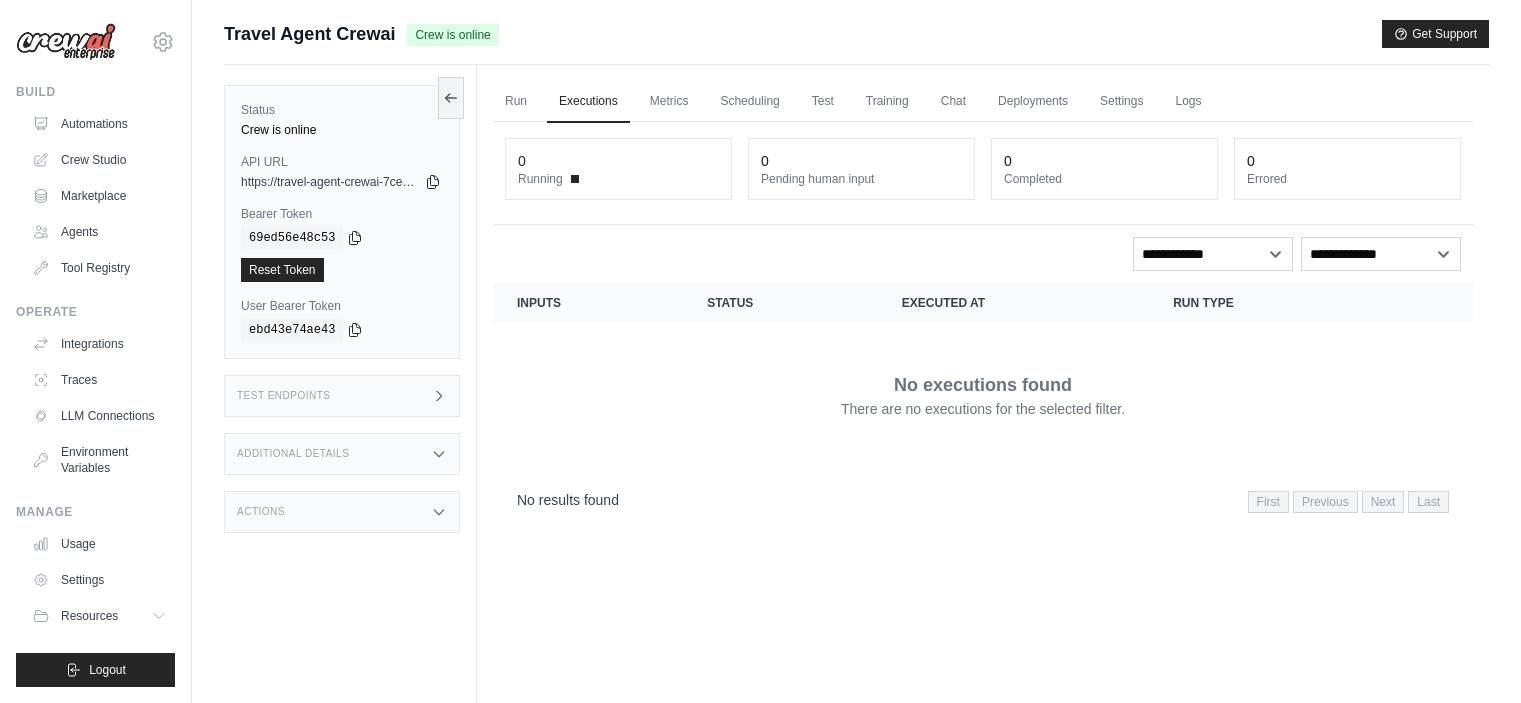 scroll, scrollTop: 0, scrollLeft: 0, axis: both 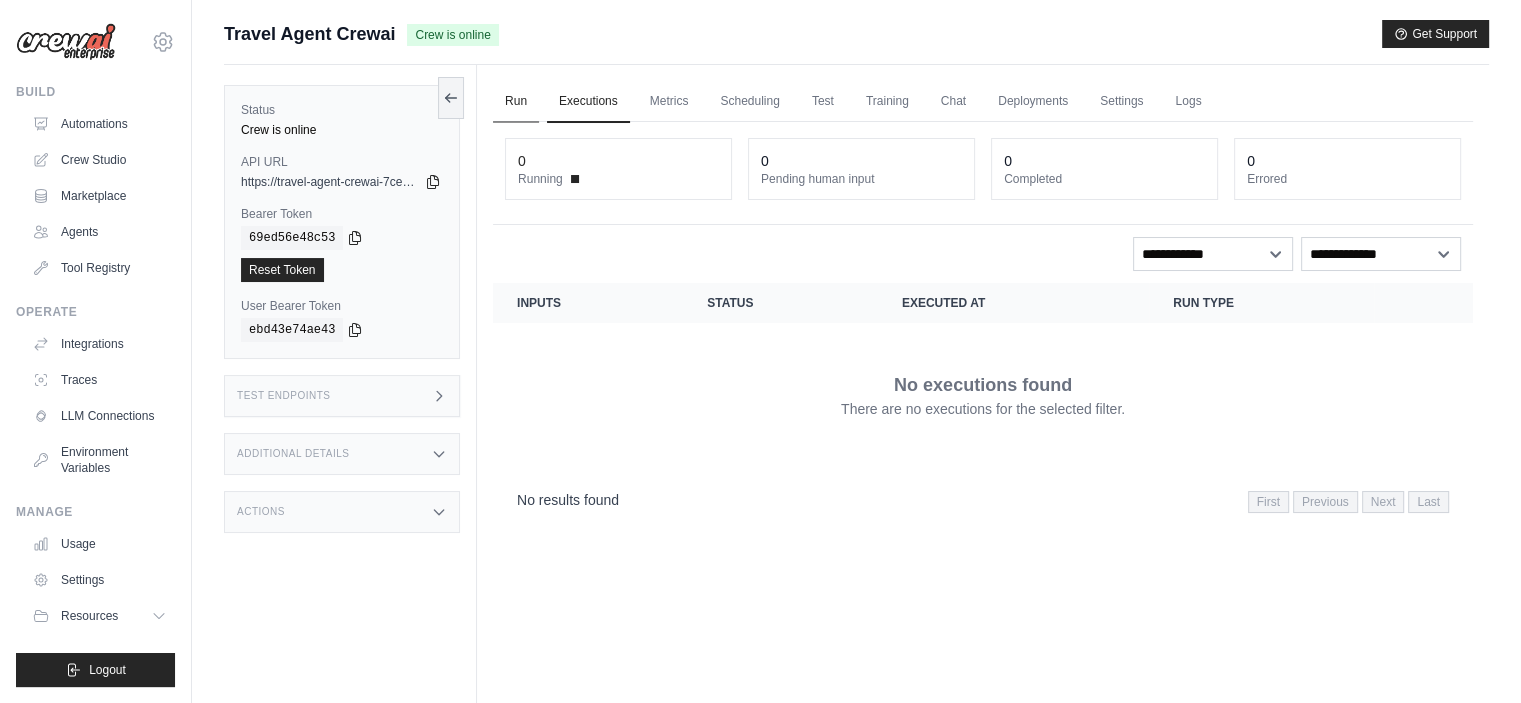 click on "Run" at bounding box center [516, 102] 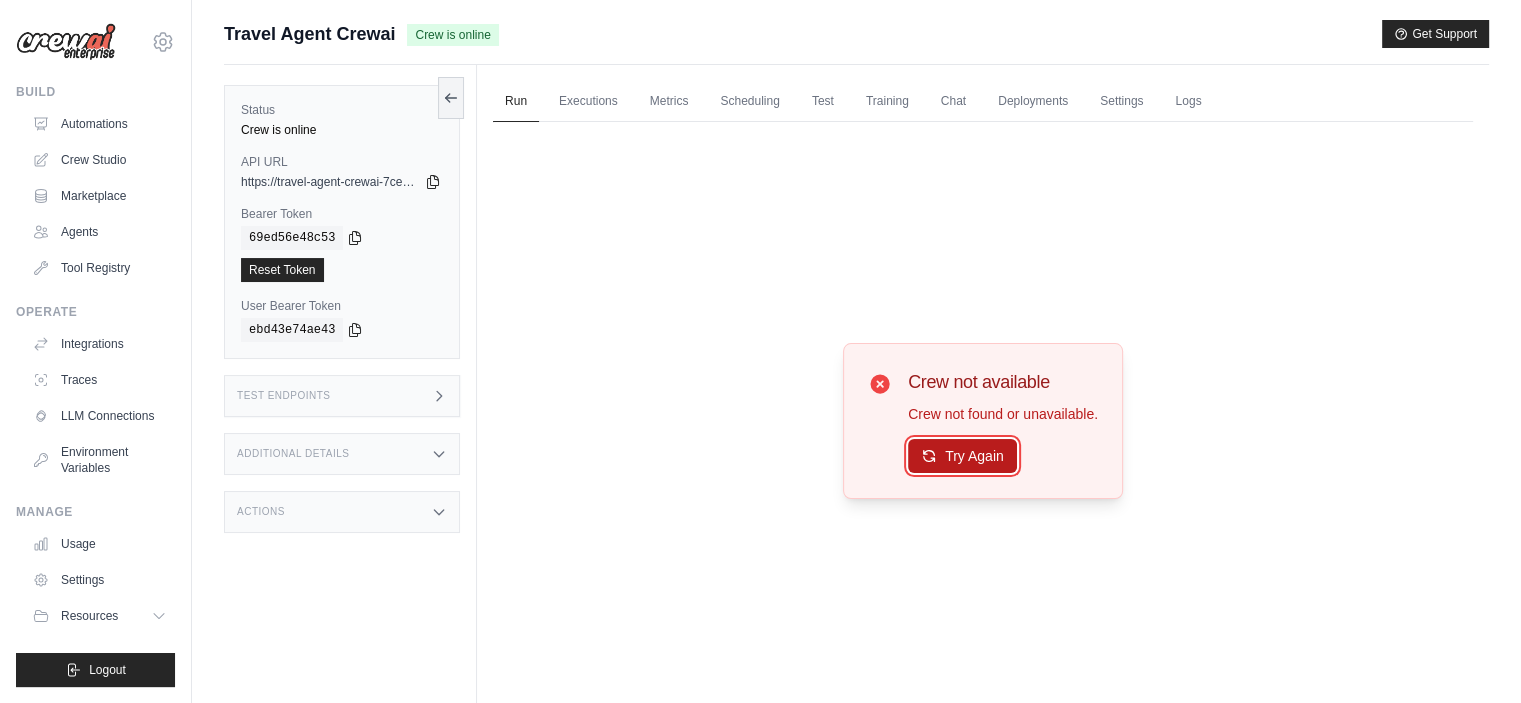 click on "Try Again" at bounding box center [962, 456] 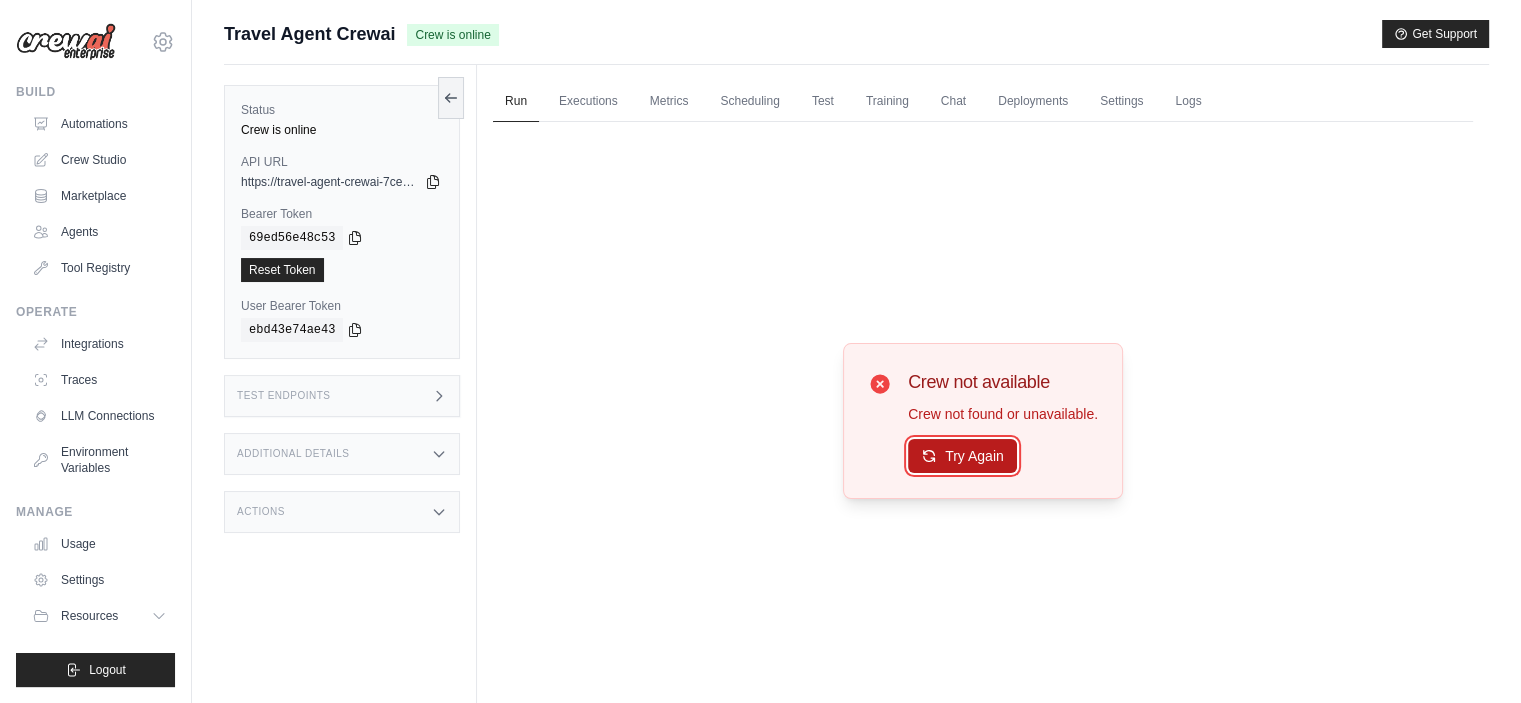click on "Try Again" at bounding box center (962, 456) 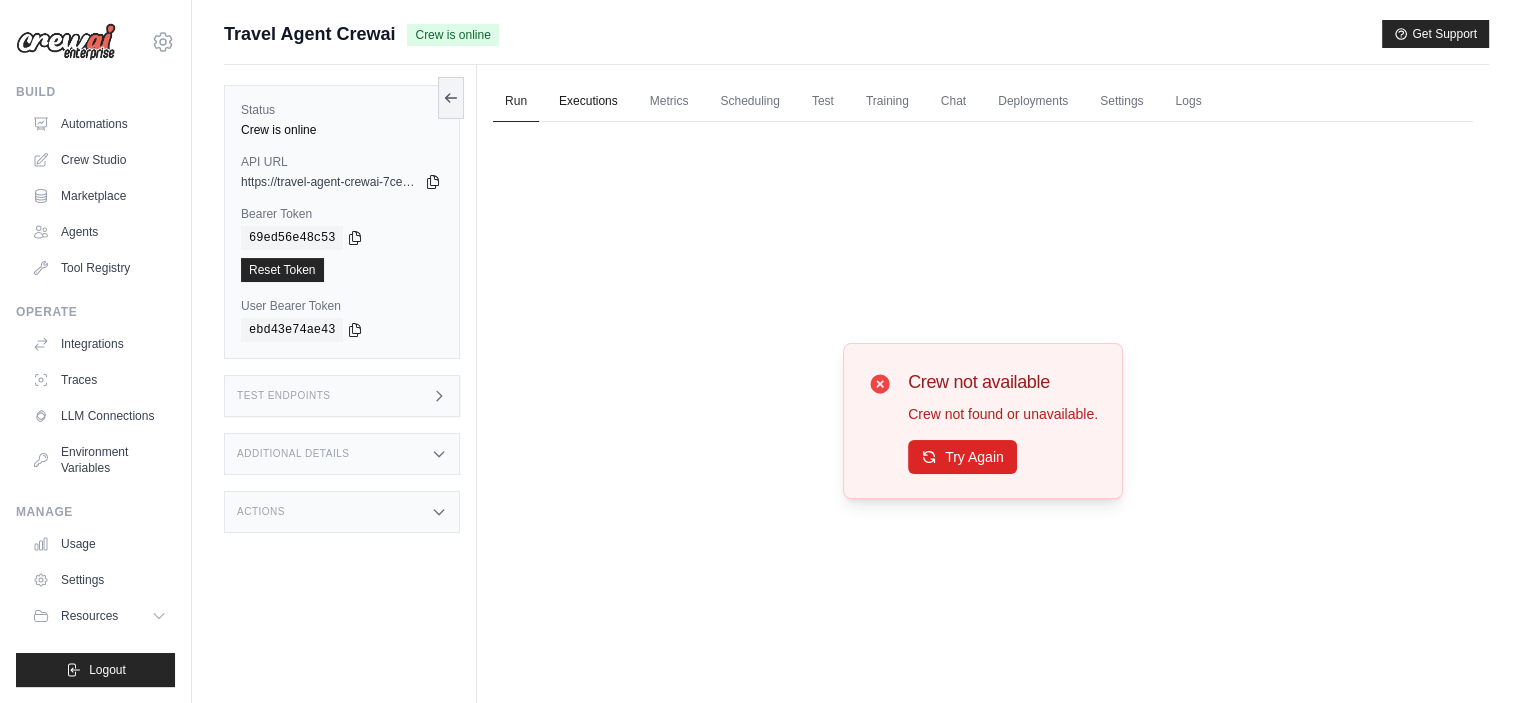 click on "Executions" at bounding box center [588, 102] 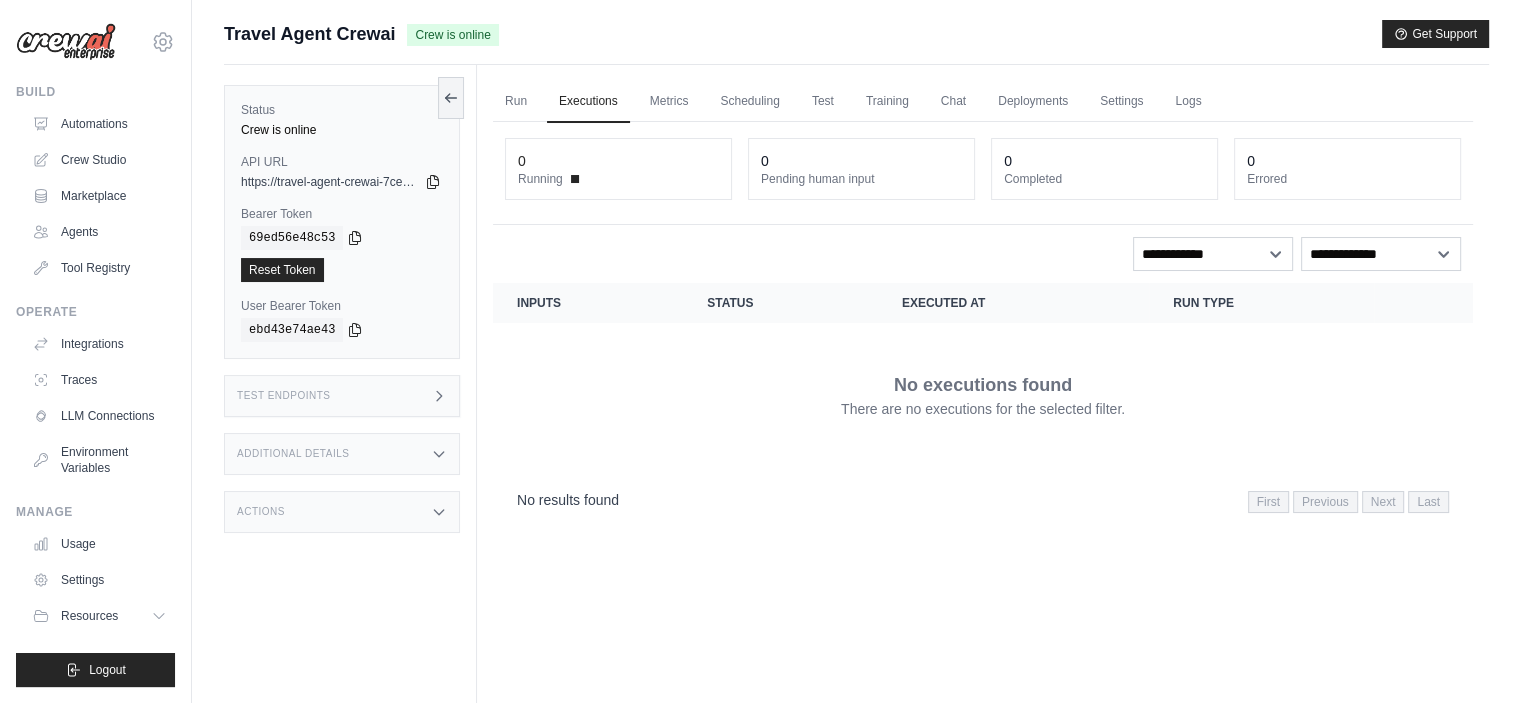 click on "API URL" at bounding box center (342, 162) 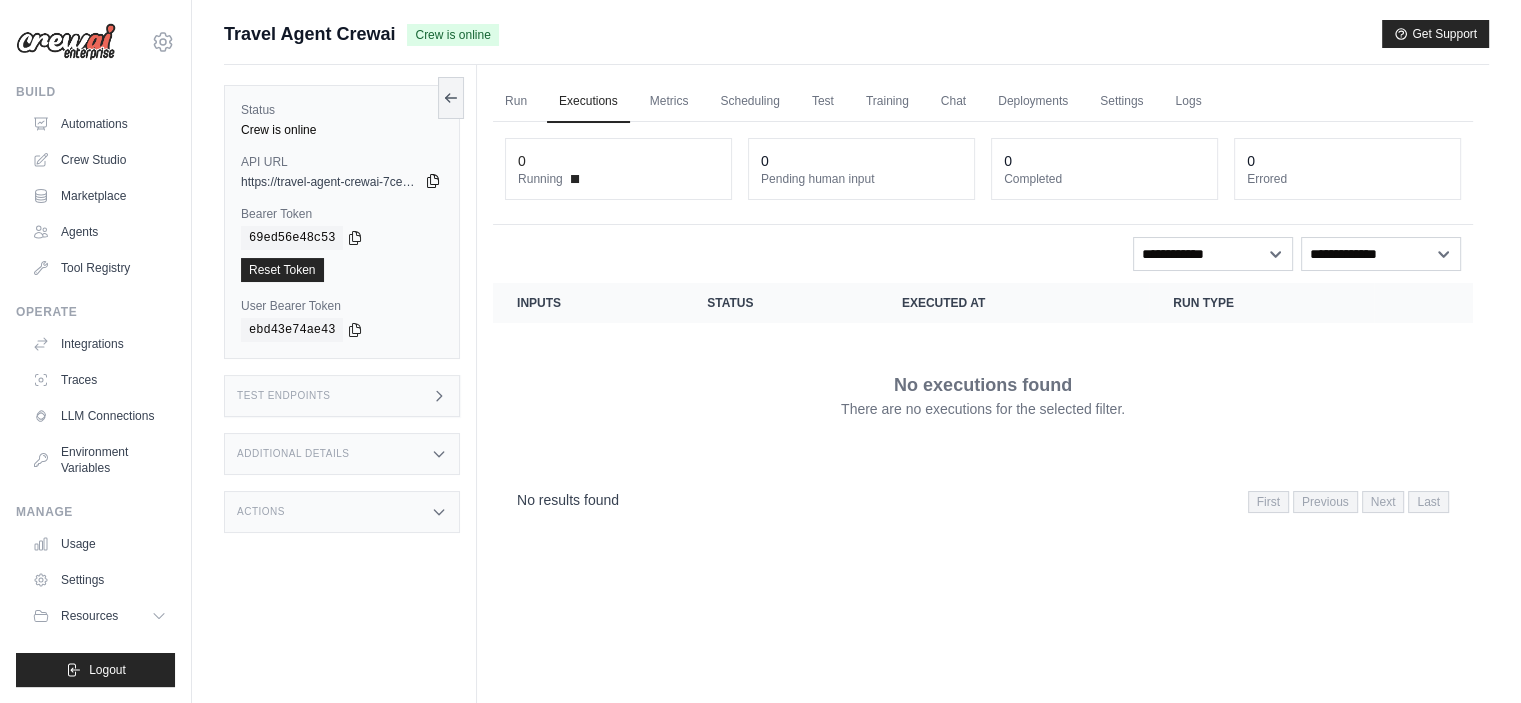 click 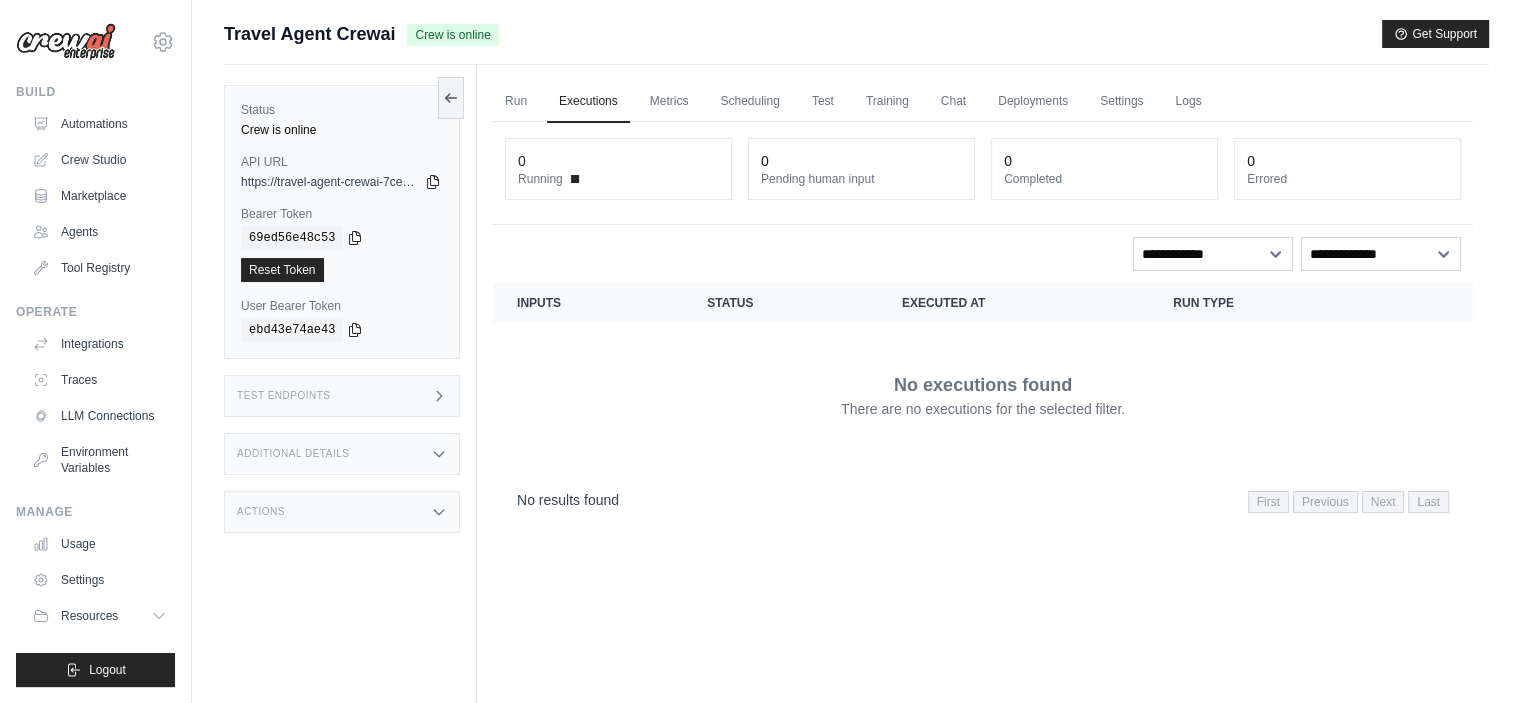 click on "Travel Agent Crewai
Crew is online
Get Support" at bounding box center (856, 34) 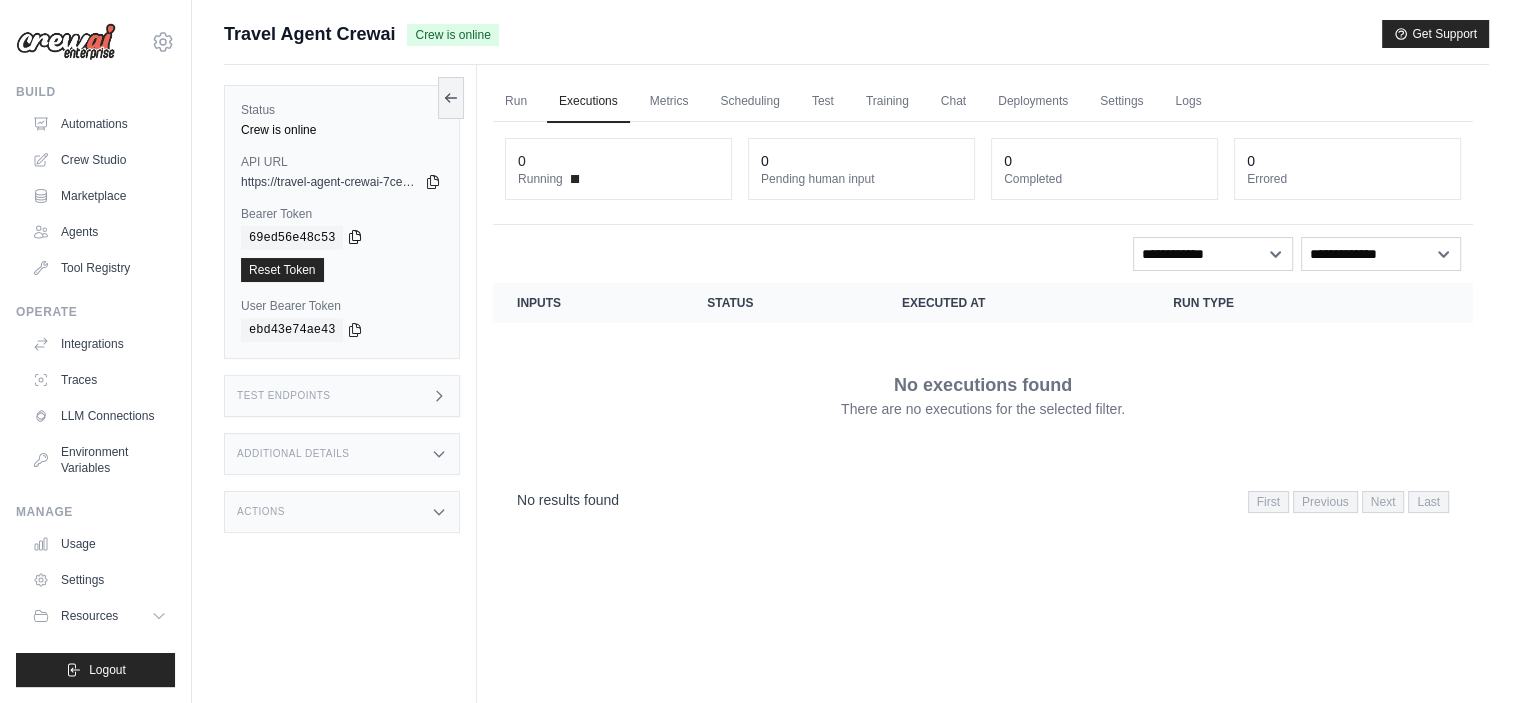 click 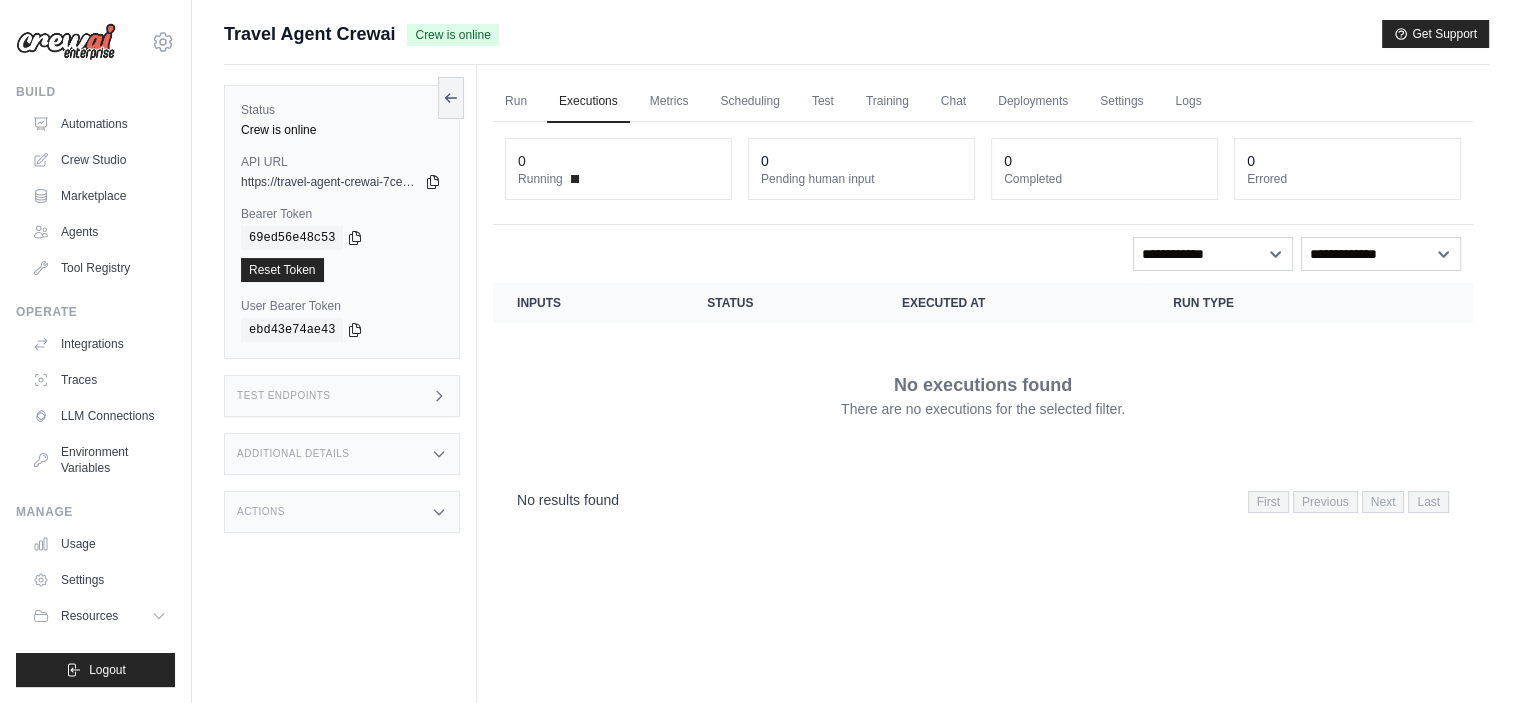 click on "Run
Executions
Metrics
Scheduling
Test
Training
Chat
Deployments
Settings
Logs" at bounding box center [983, 101] 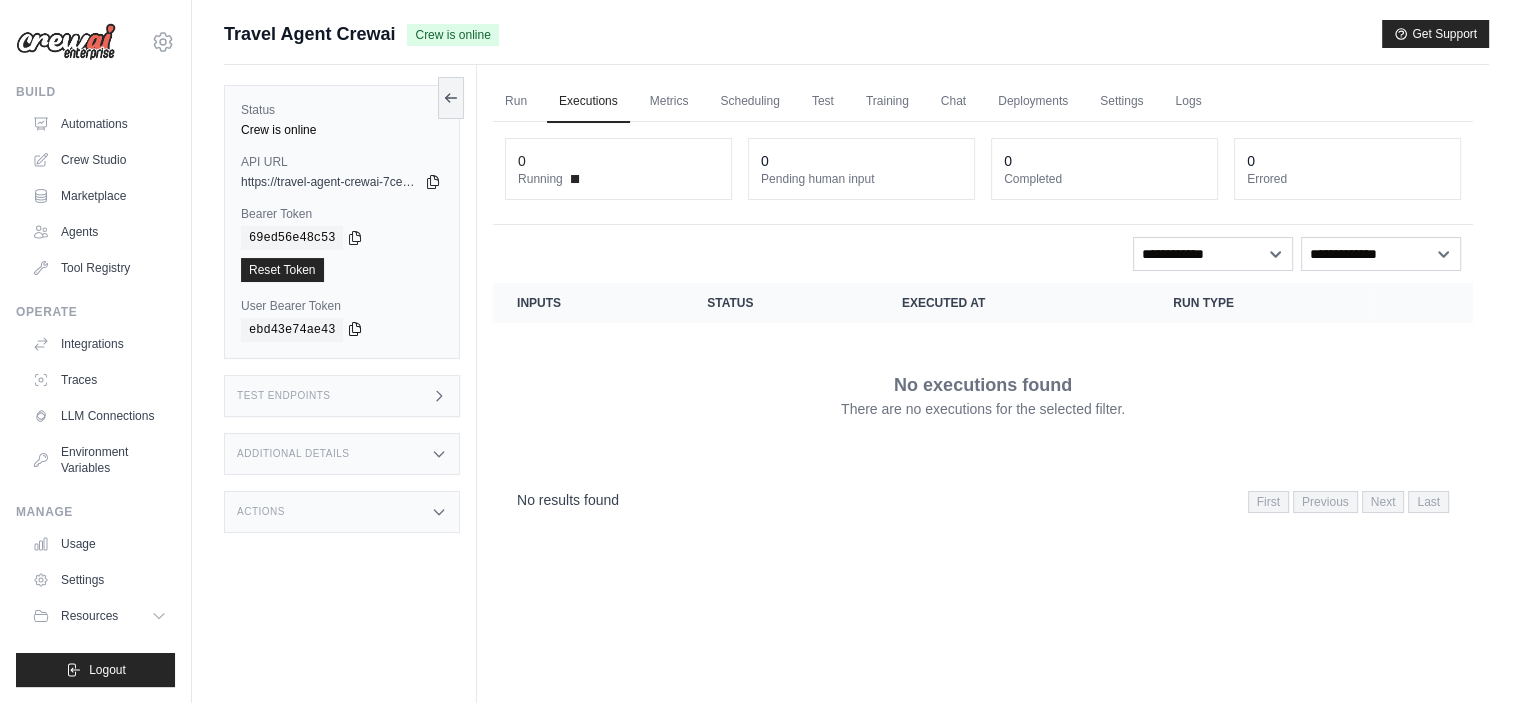 click 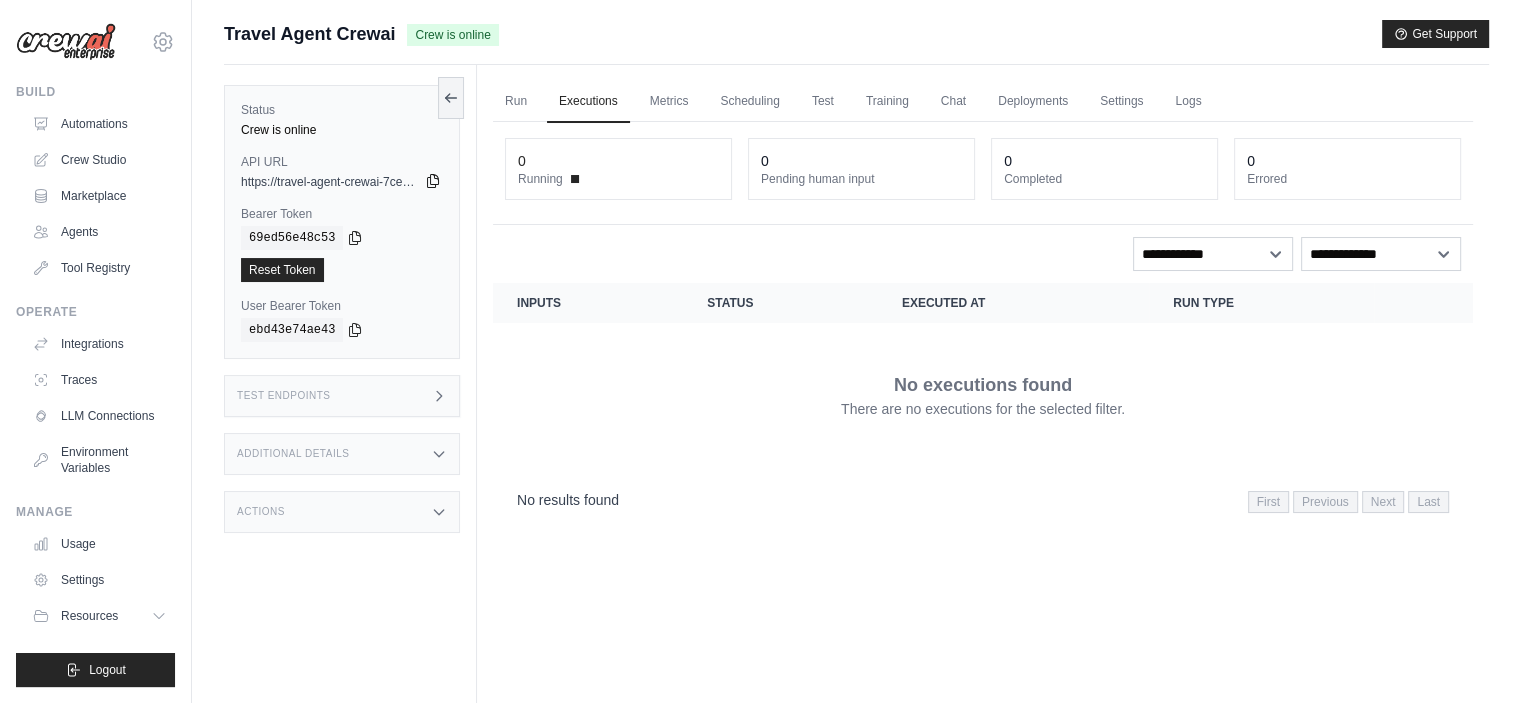 click on "https://travel-agent-crewai-7ce3969f-9816-41ac-b0c2-c0a443a3.crewai.com" at bounding box center [342, 182] 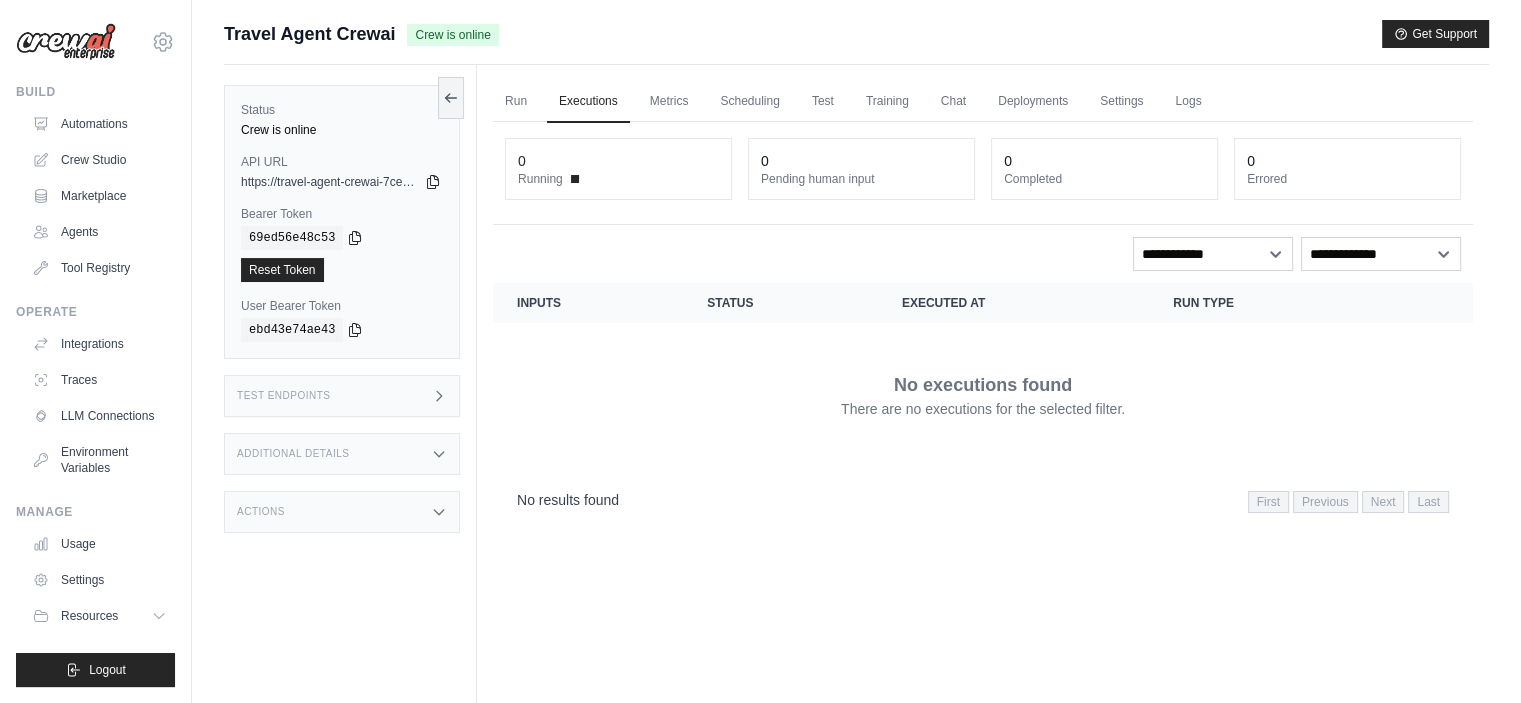 click on "No executions found
There are no executions for the selected filter." at bounding box center (983, 395) 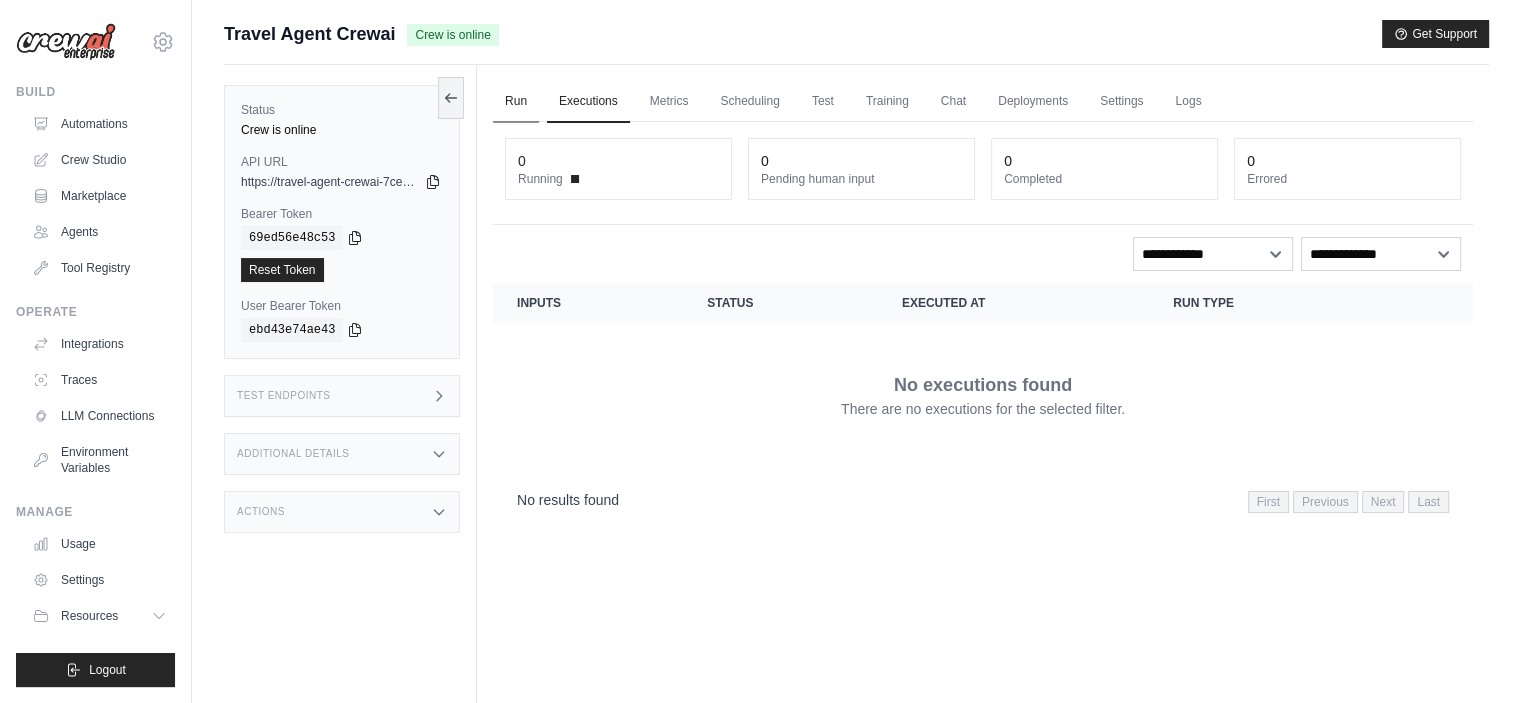 click on "Run" at bounding box center (516, 102) 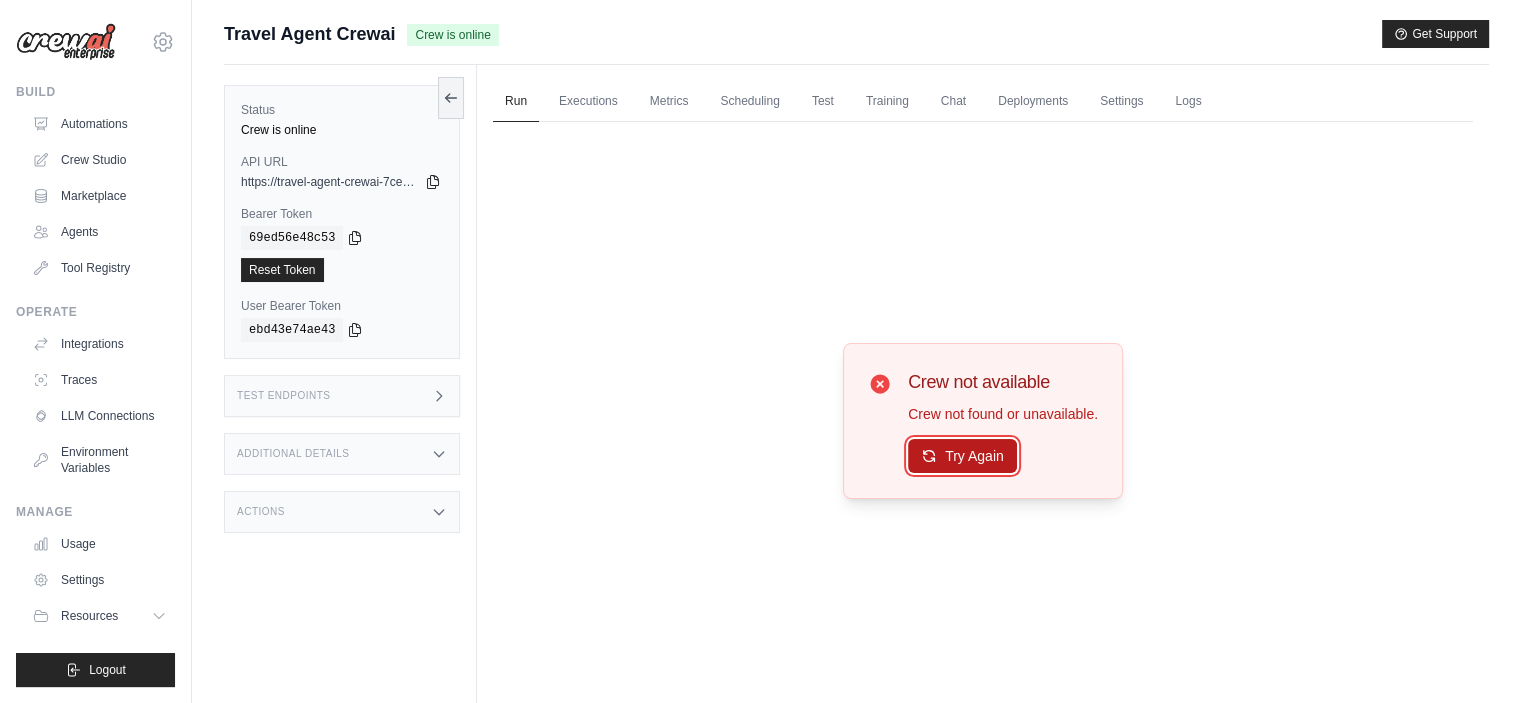 click on "Try Again" at bounding box center [962, 456] 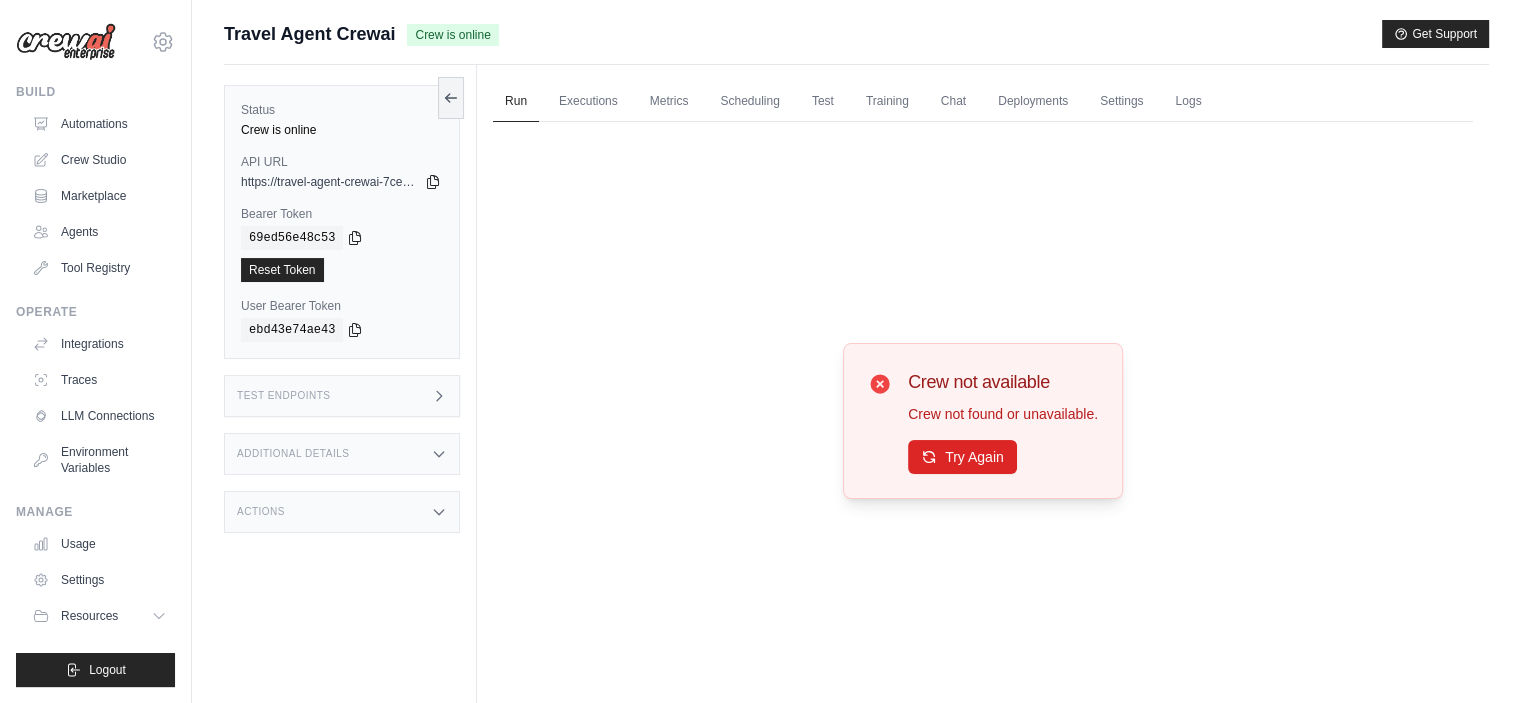 click on "Test Endpoints" at bounding box center (342, 396) 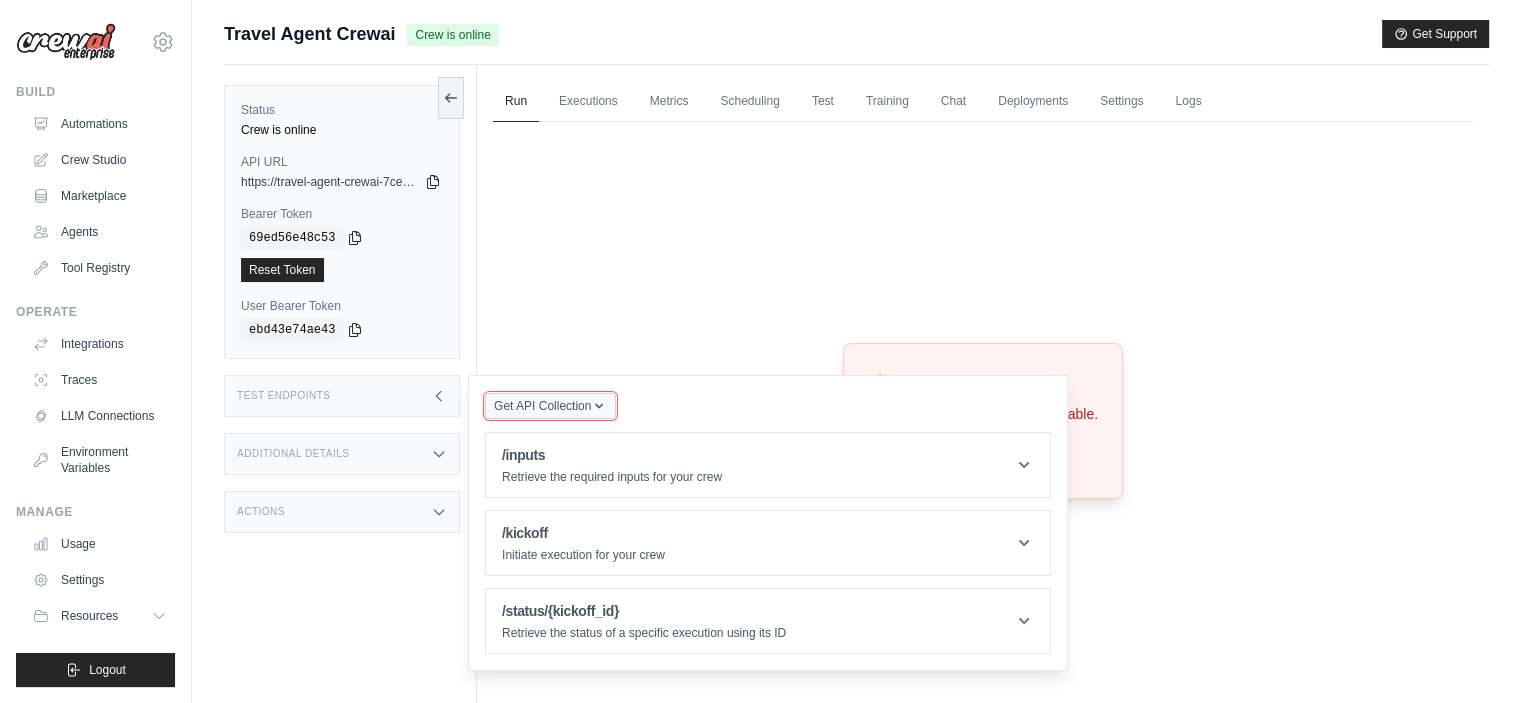 click on "Get API Collection" at bounding box center [542, 406] 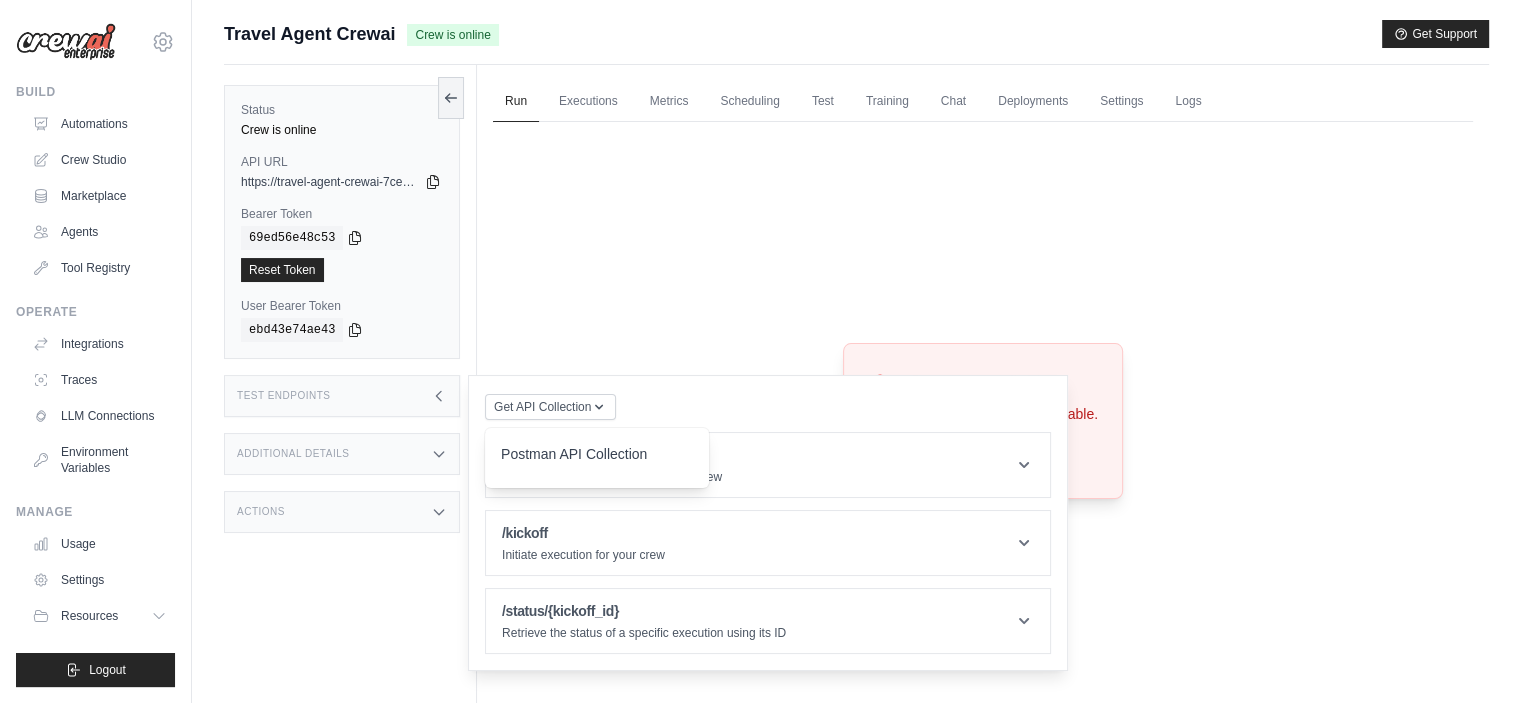 click on "Postman API Collection" at bounding box center [597, 460] 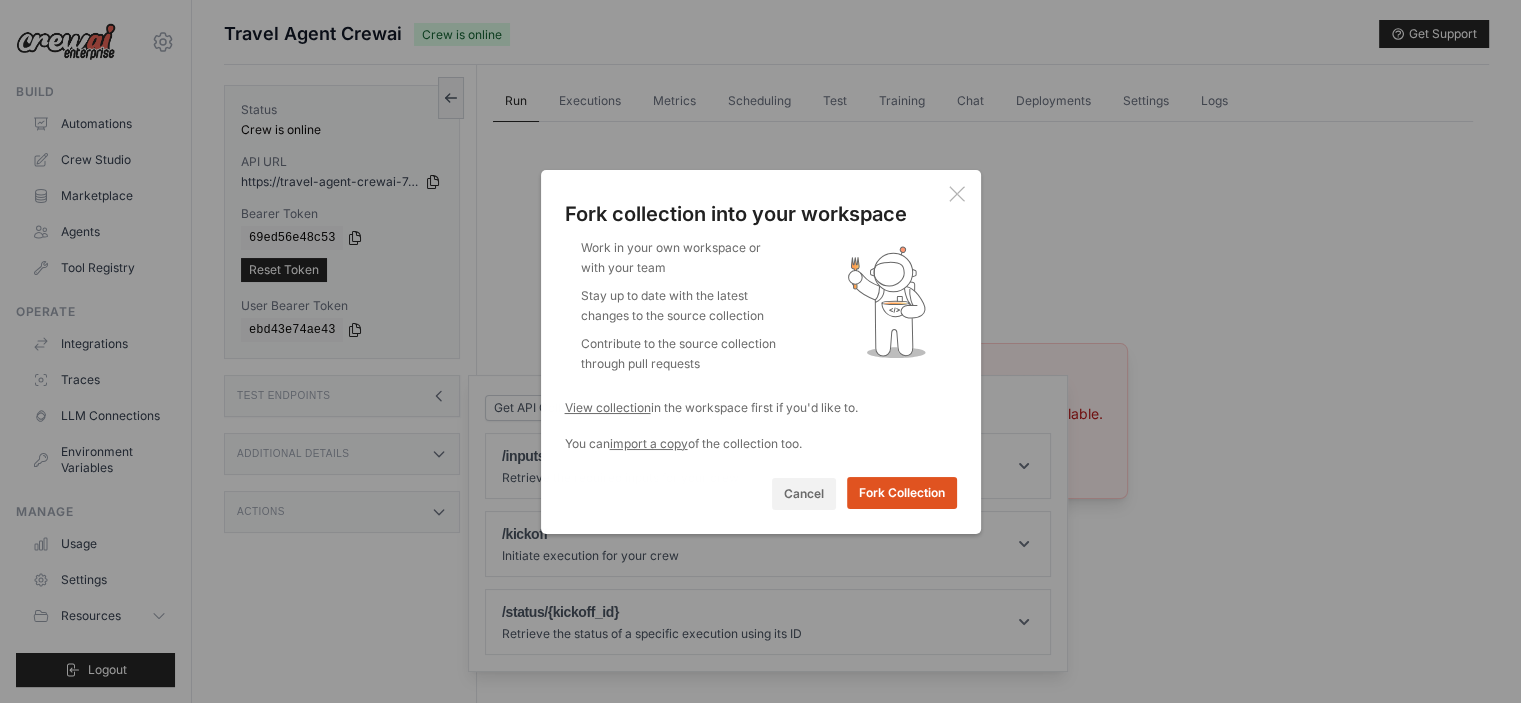 click on "Fork Collection" at bounding box center [902, 493] 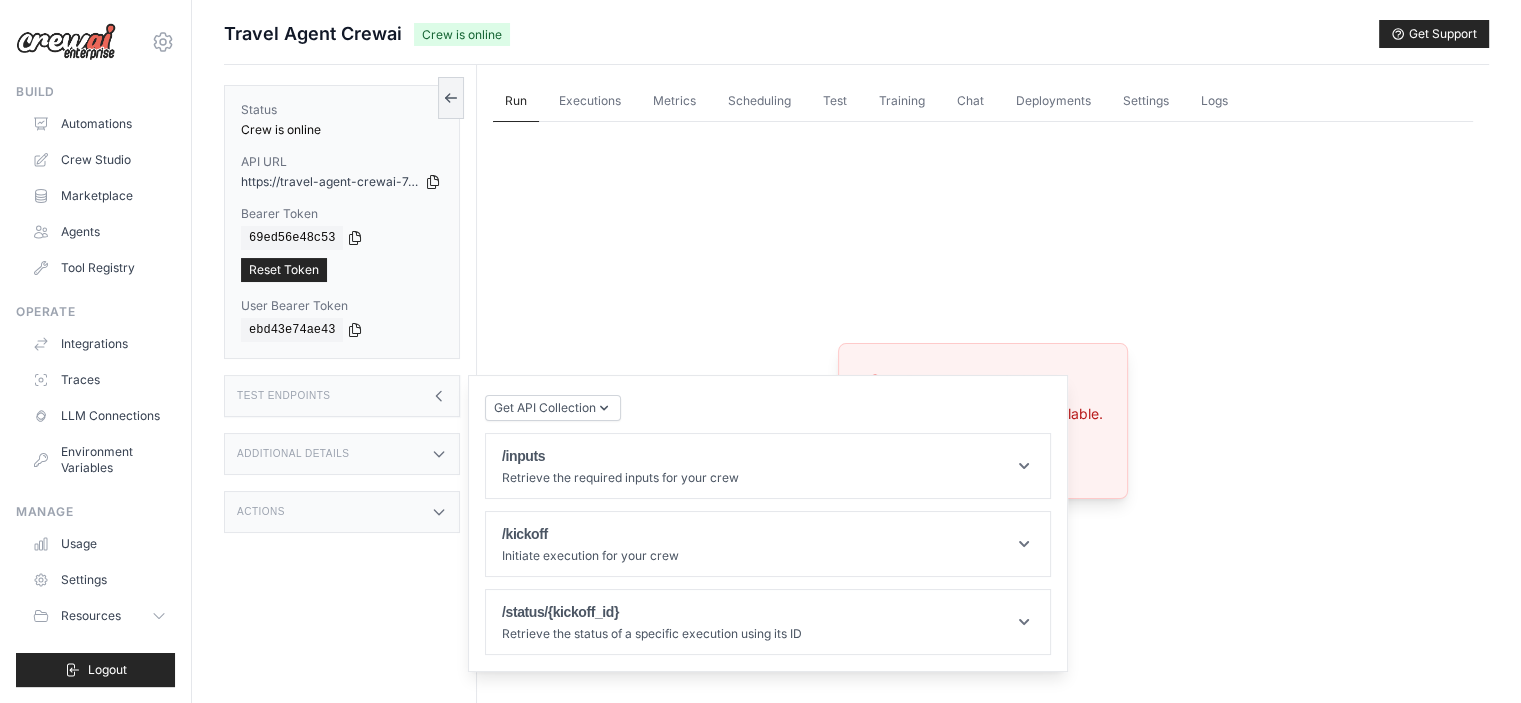click on "Crew not available Crew not found or unavailable. Try Again" at bounding box center [983, 421] 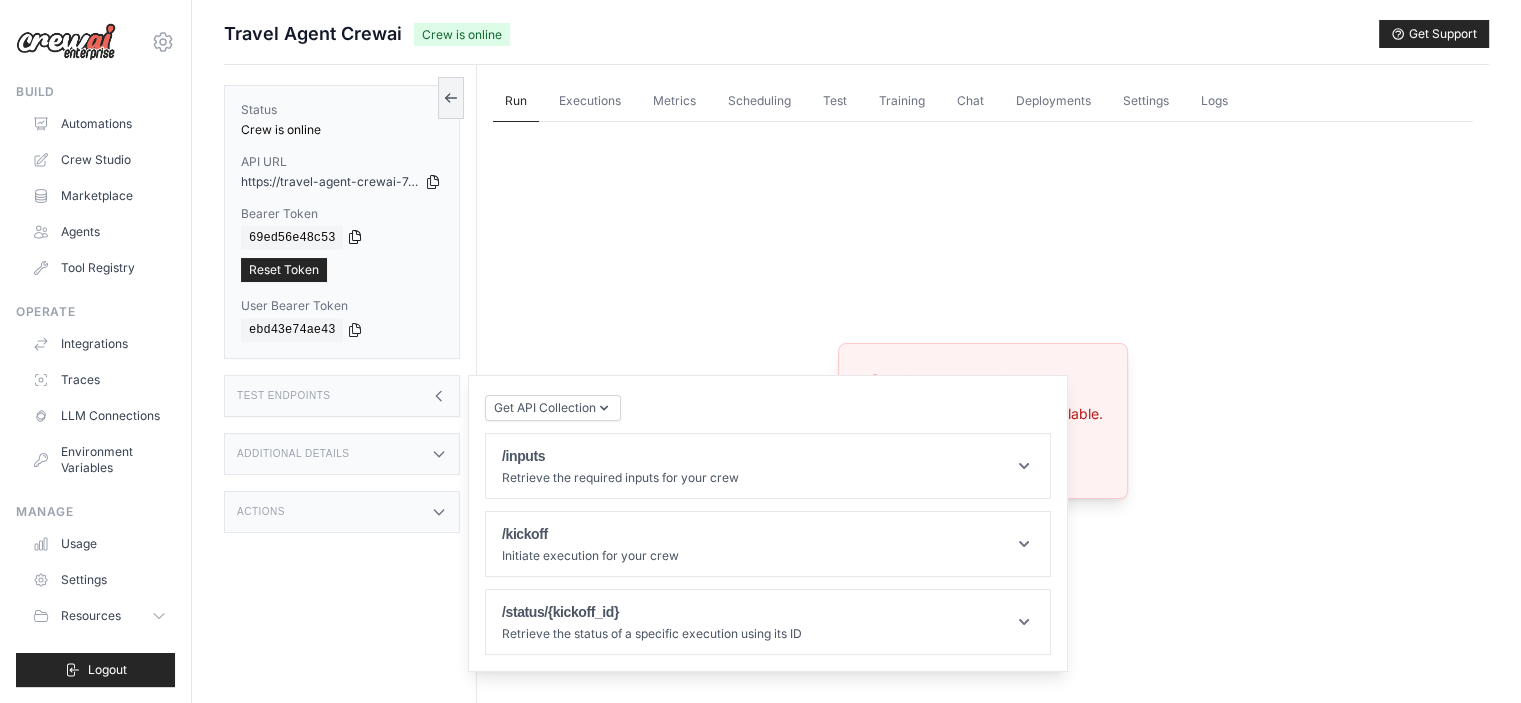 click 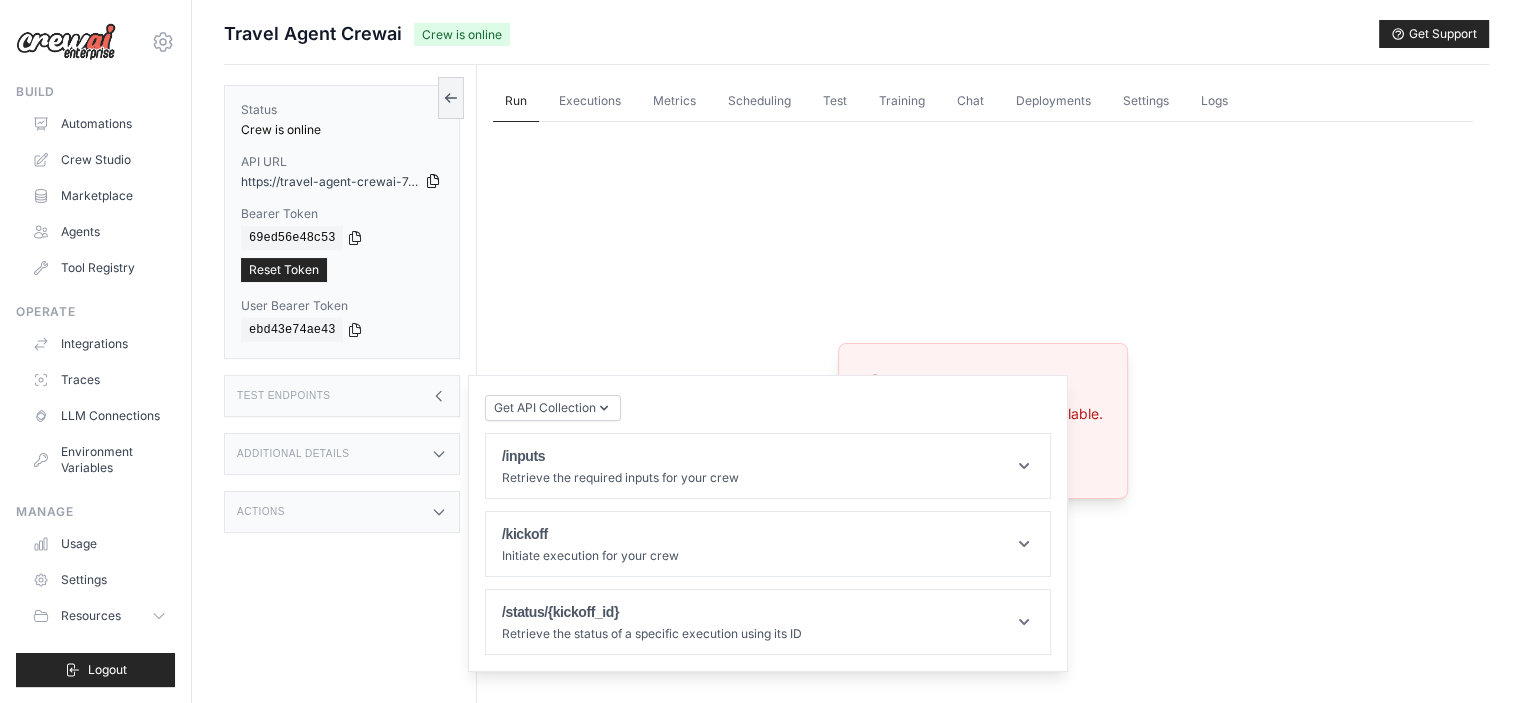 click 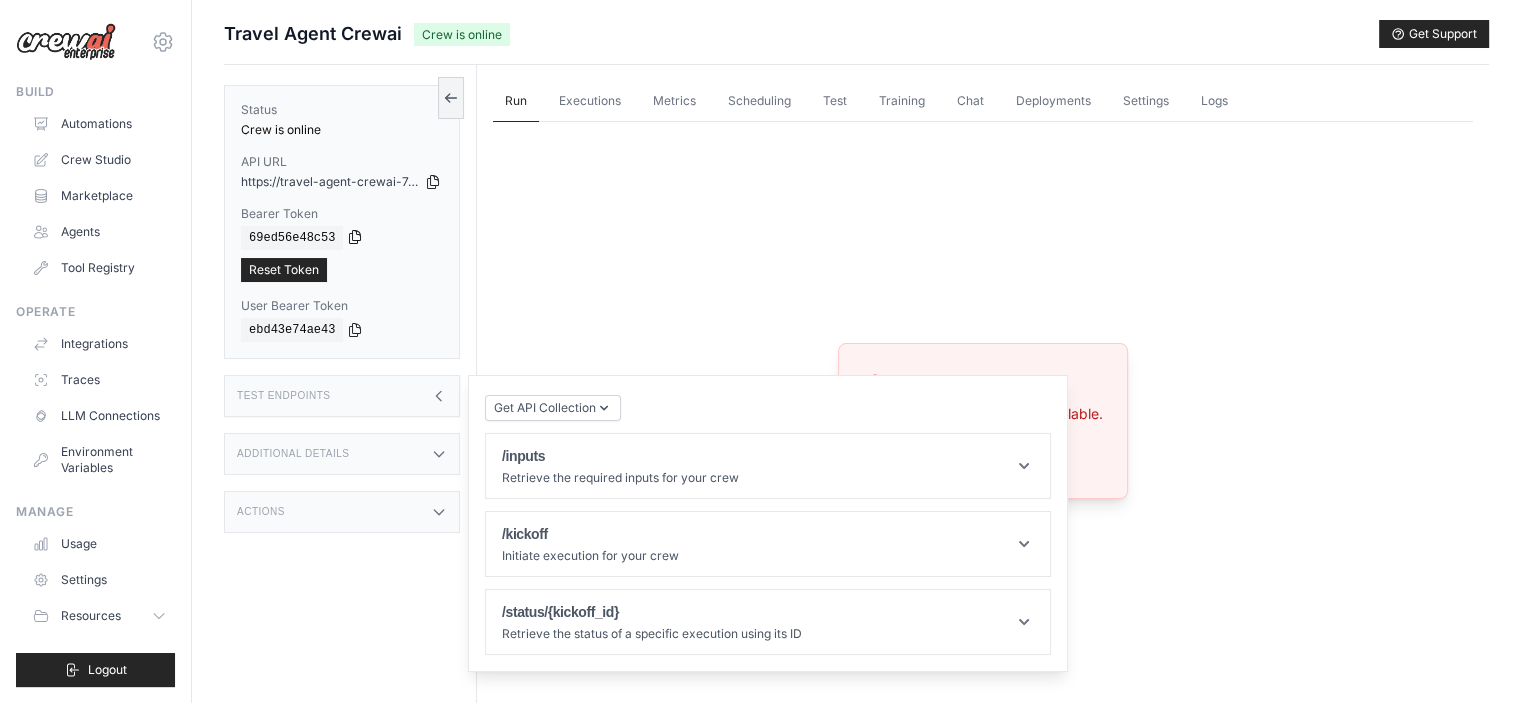 click 